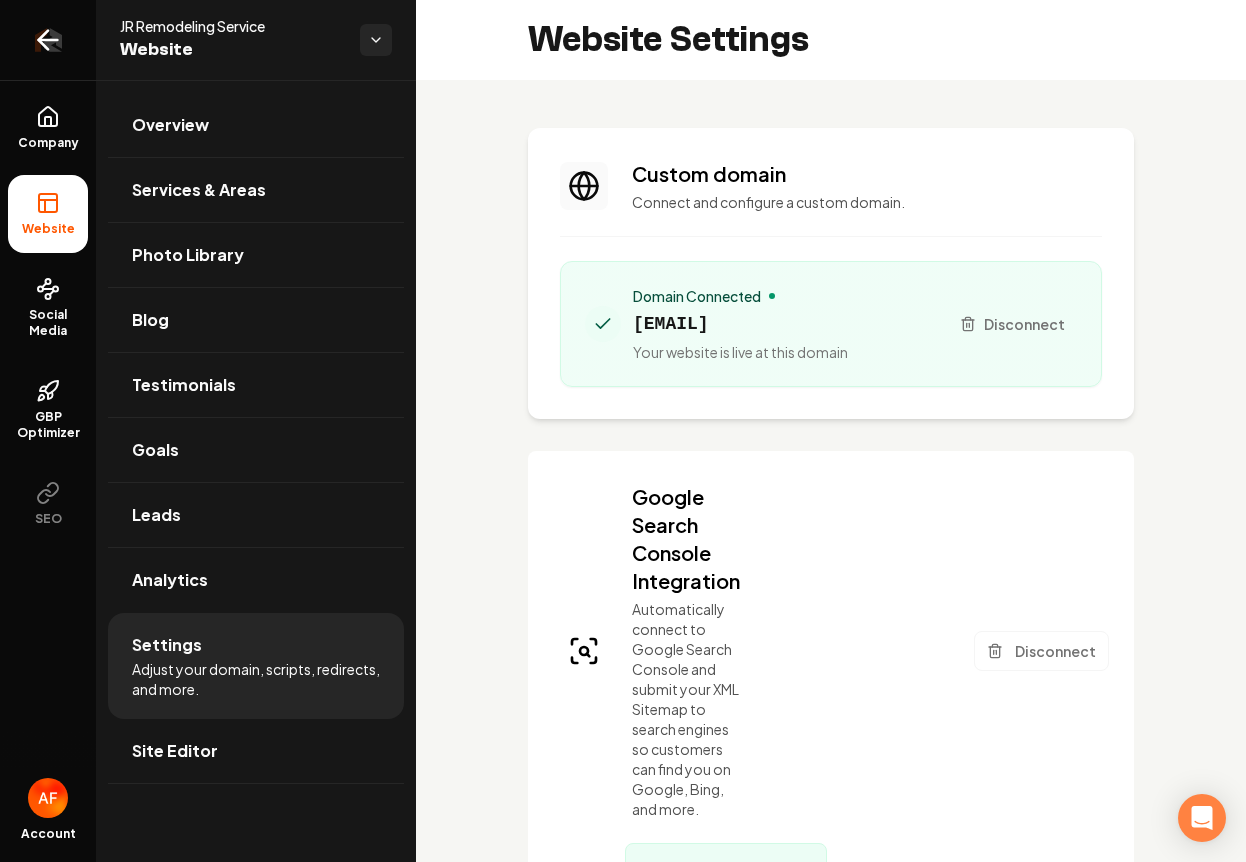 scroll, scrollTop: 0, scrollLeft: 0, axis: both 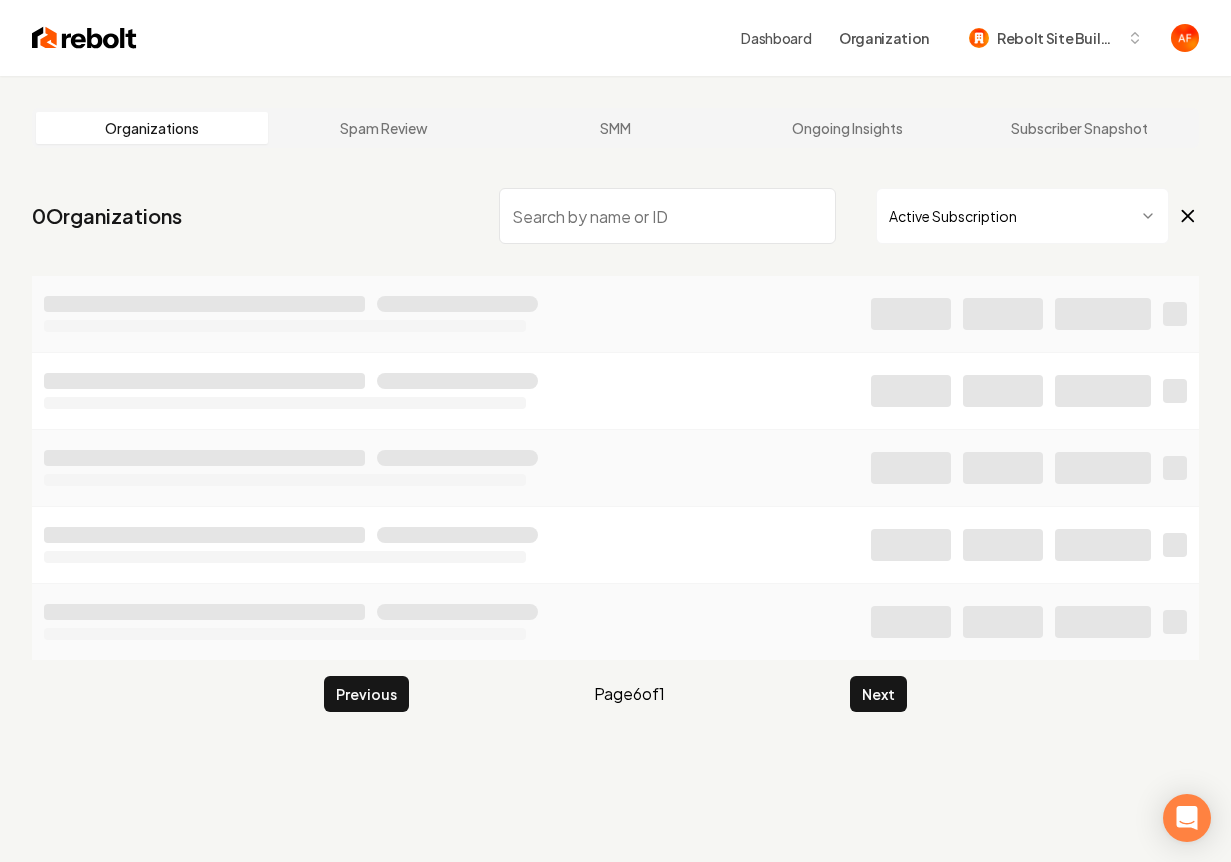 click at bounding box center (667, 216) 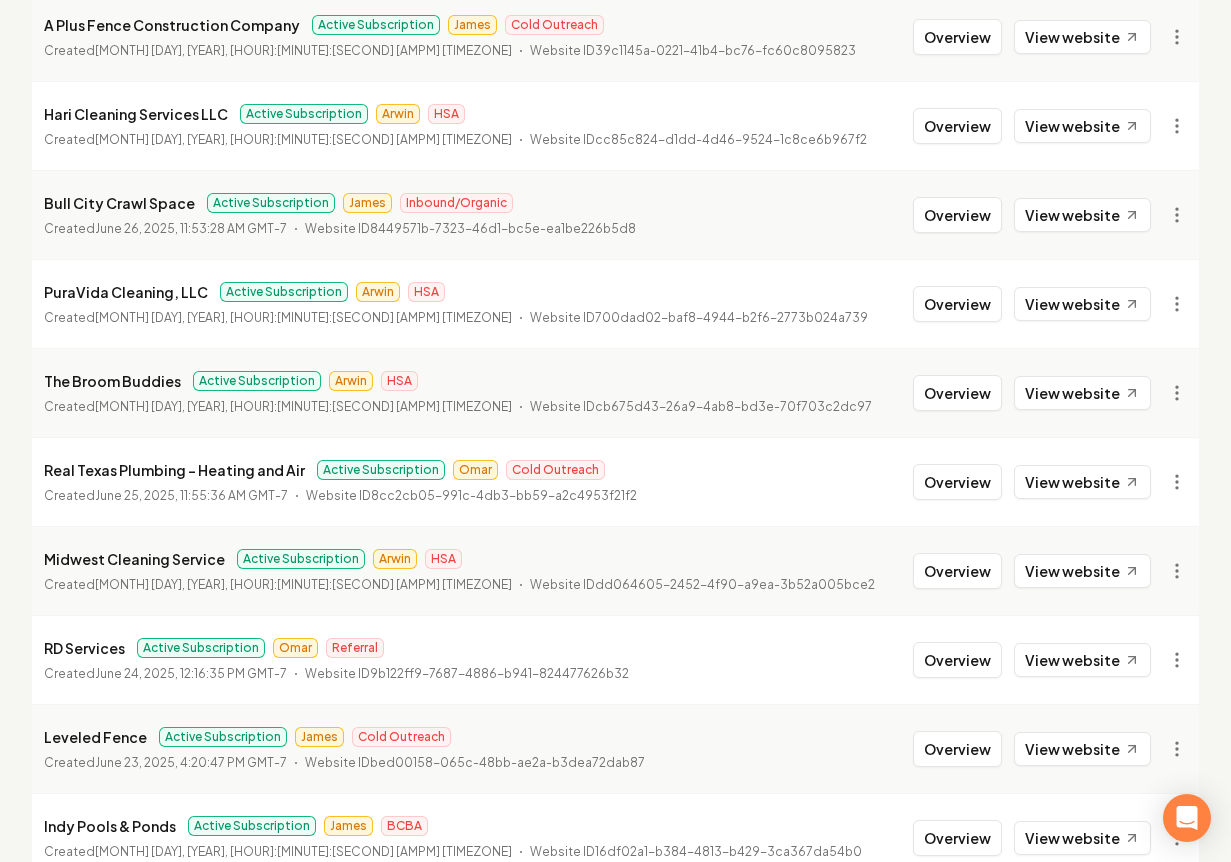 scroll, scrollTop: 2167, scrollLeft: 0, axis: vertical 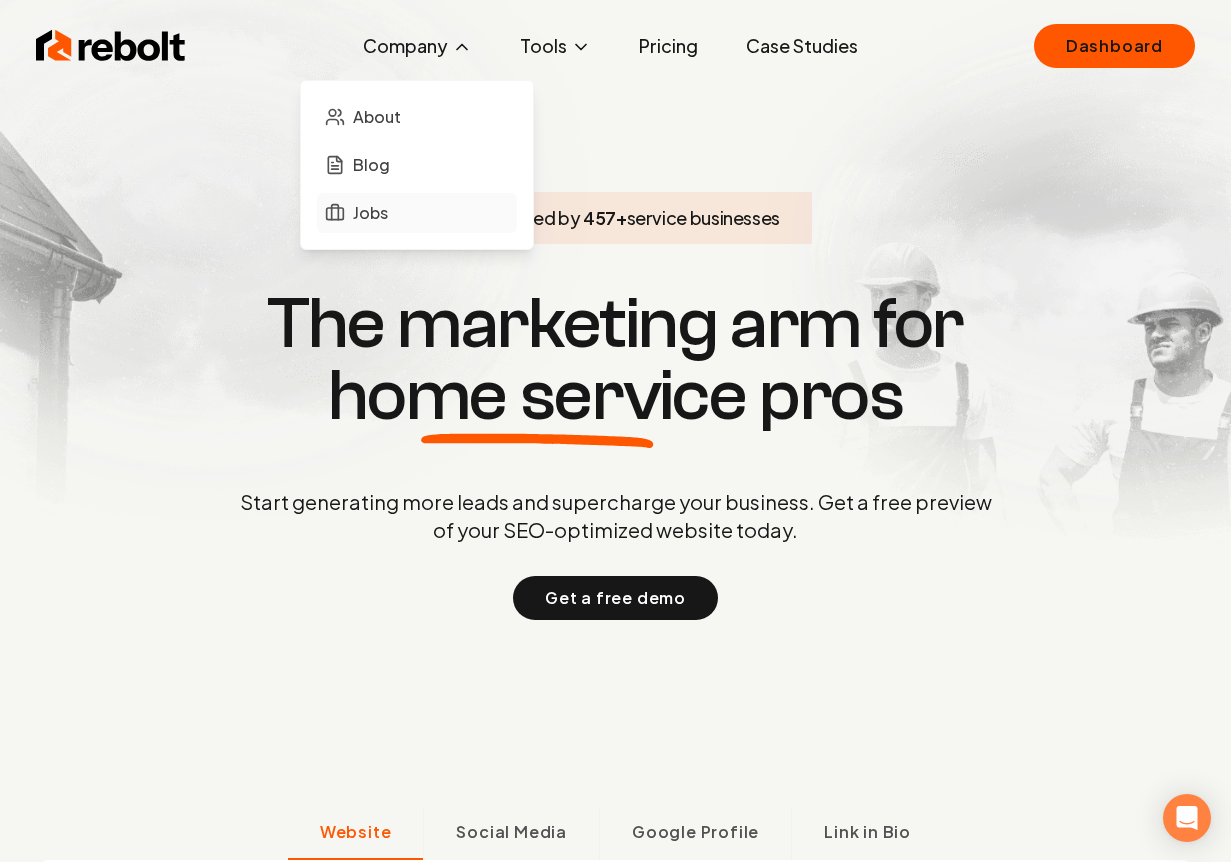 click on "Jobs" at bounding box center [370, 213] 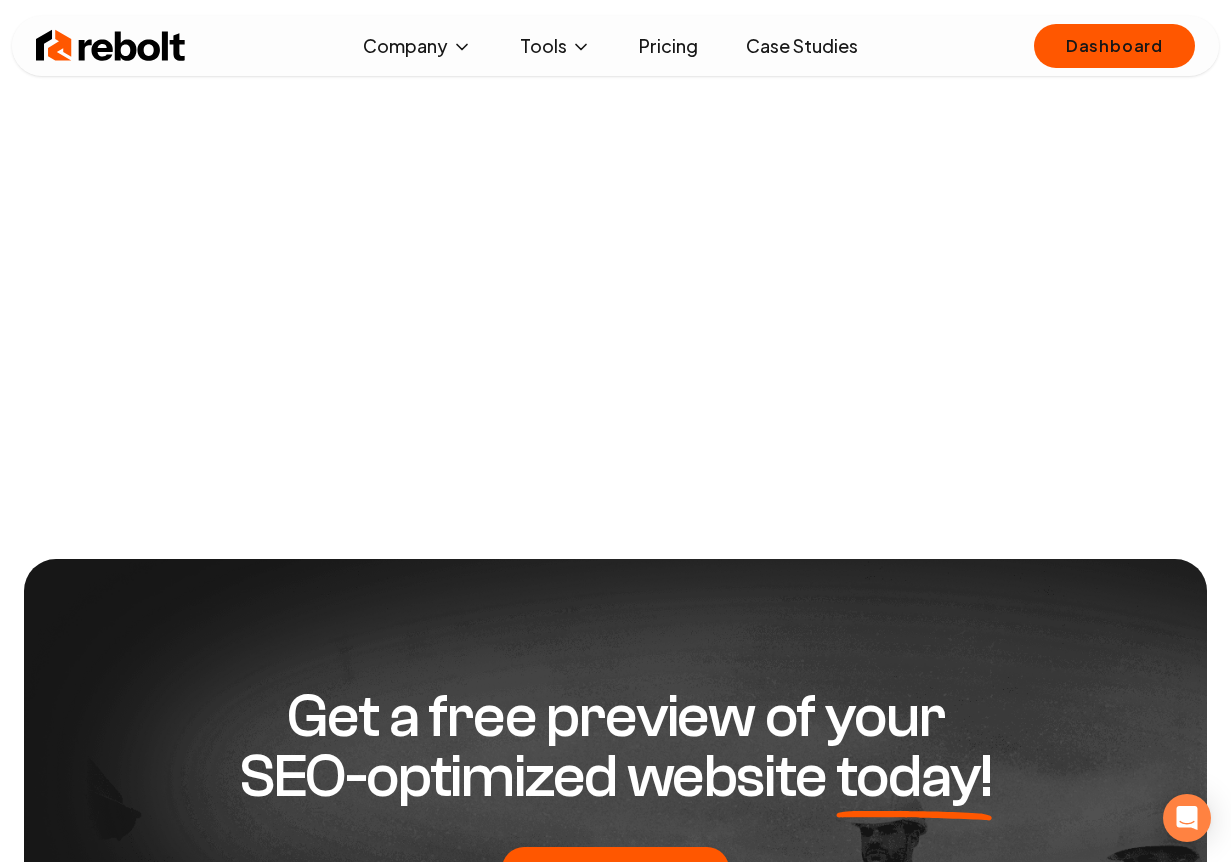 scroll, scrollTop: 0, scrollLeft: 0, axis: both 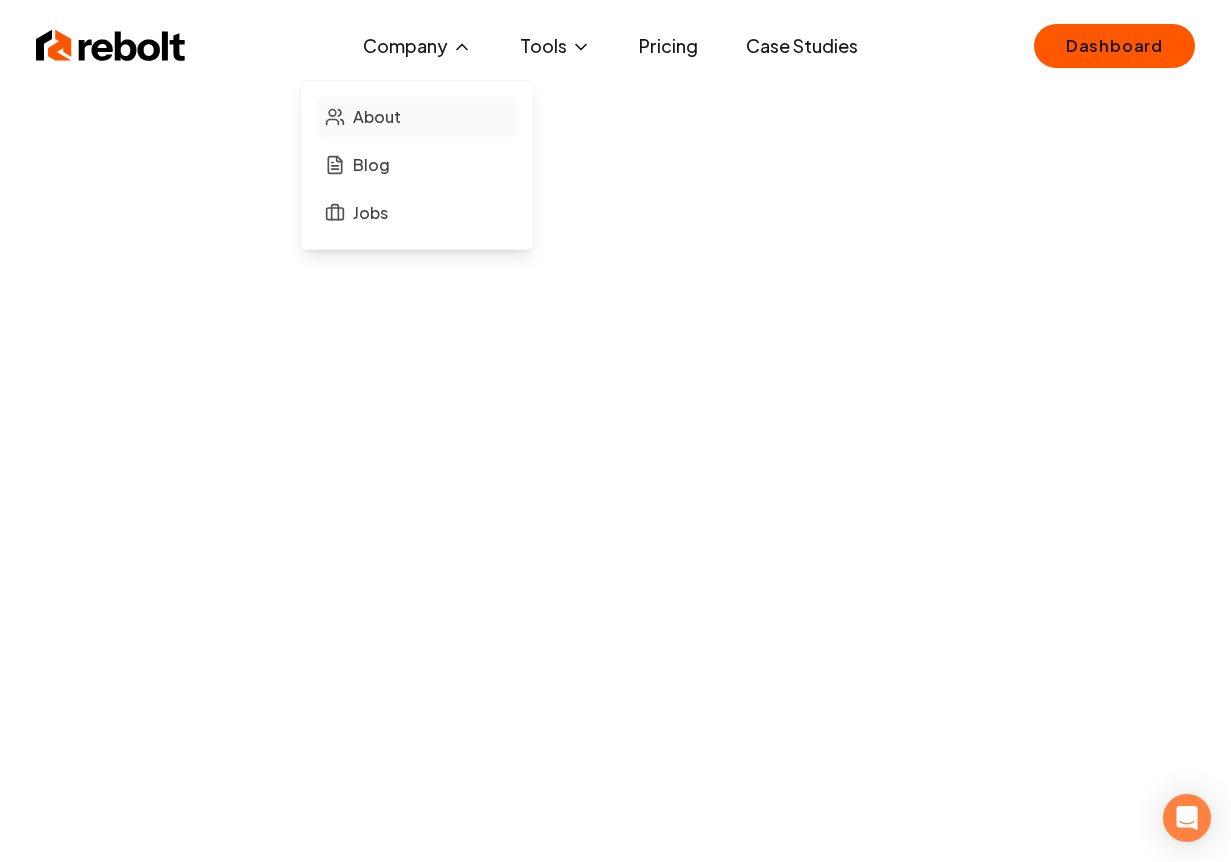 click on "About" at bounding box center (417, 117) 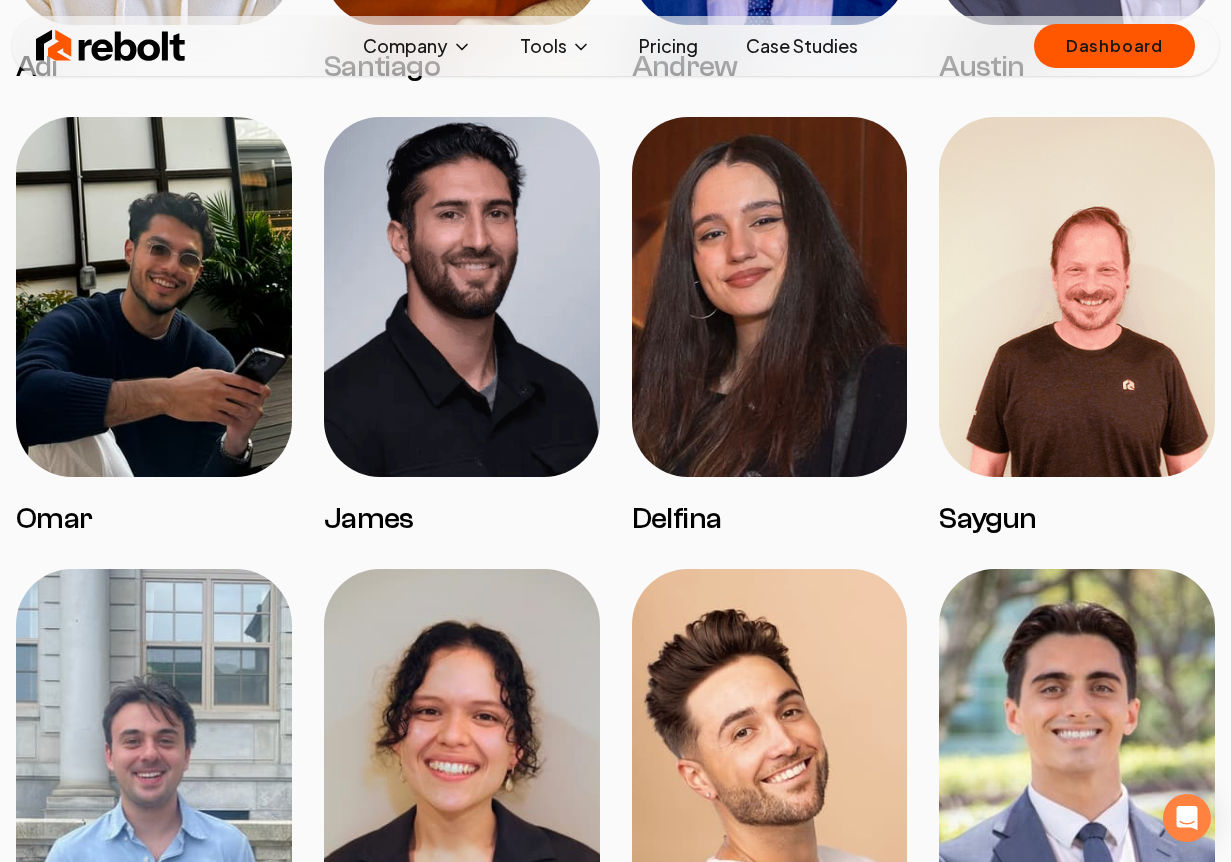 scroll, scrollTop: 2706, scrollLeft: 0, axis: vertical 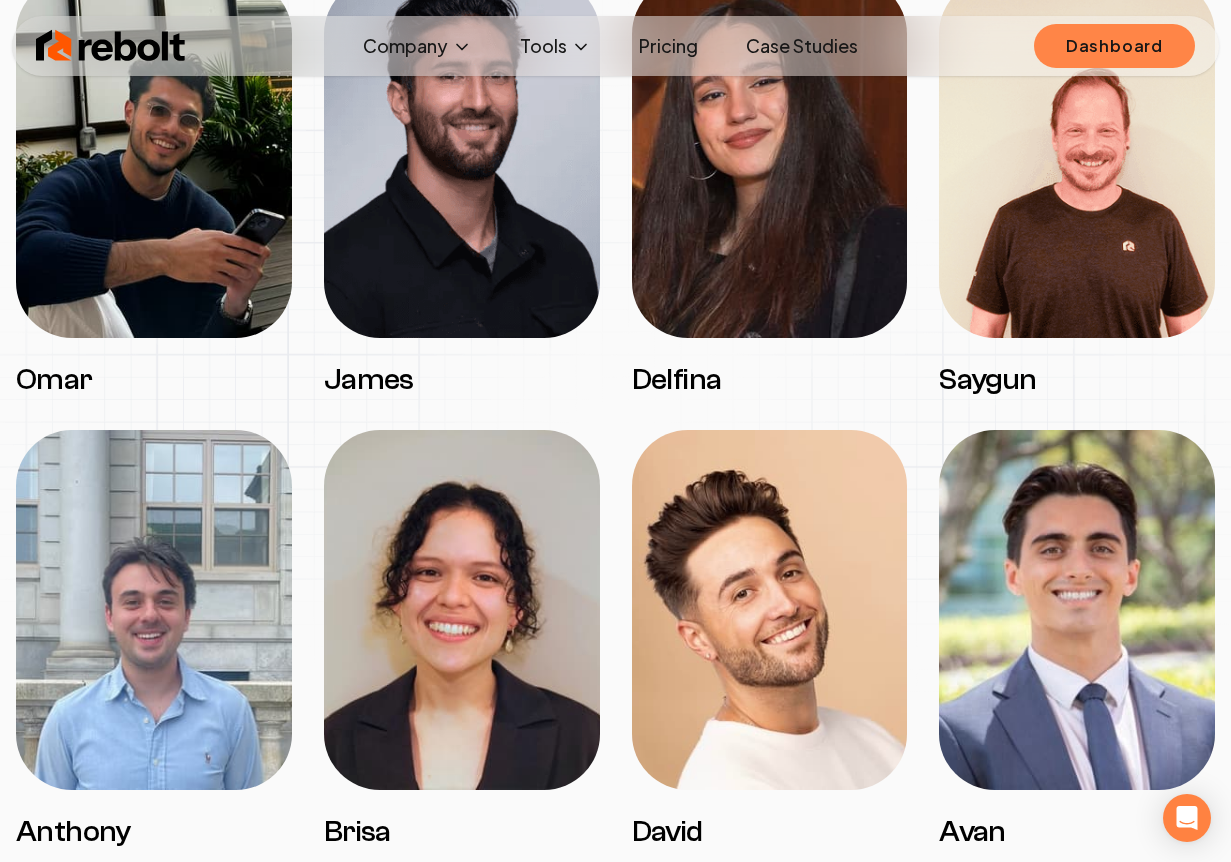click on "Dashboard" at bounding box center (1114, 46) 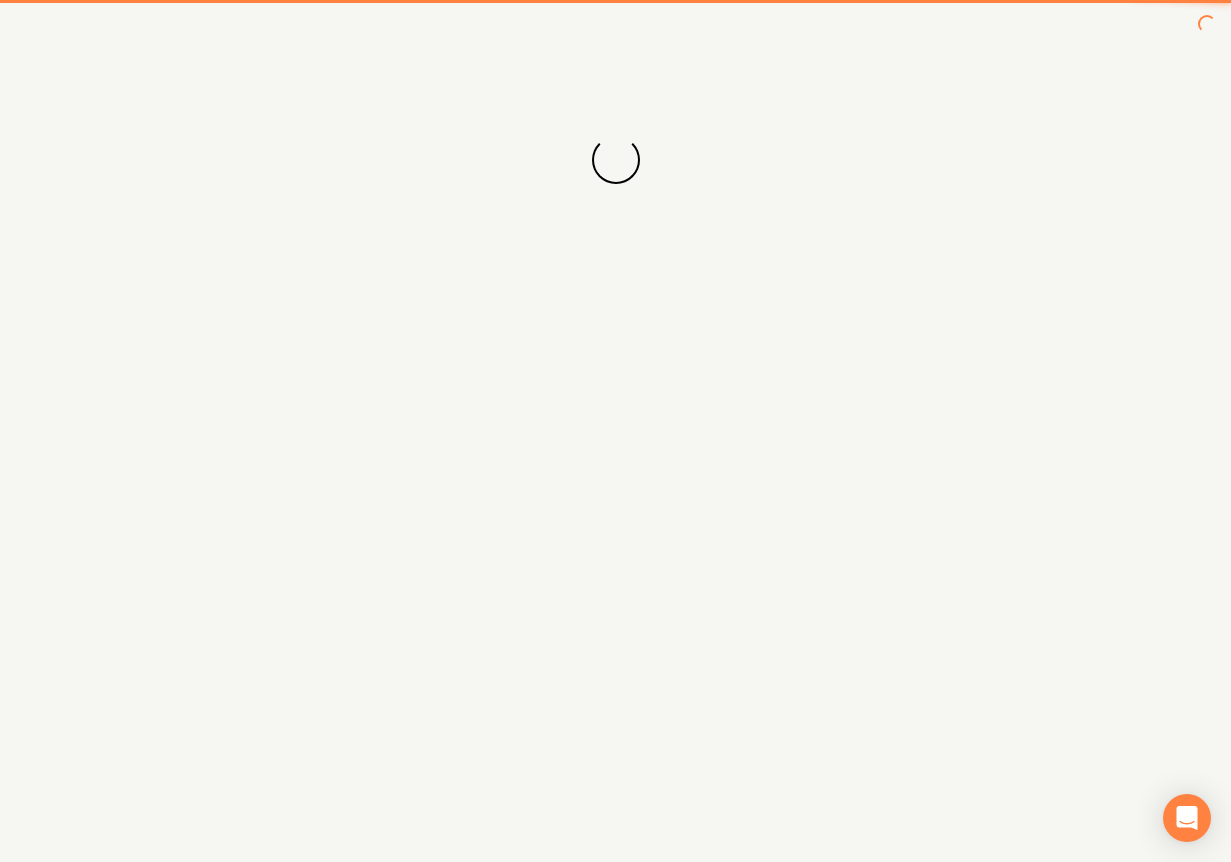scroll, scrollTop: 0, scrollLeft: 0, axis: both 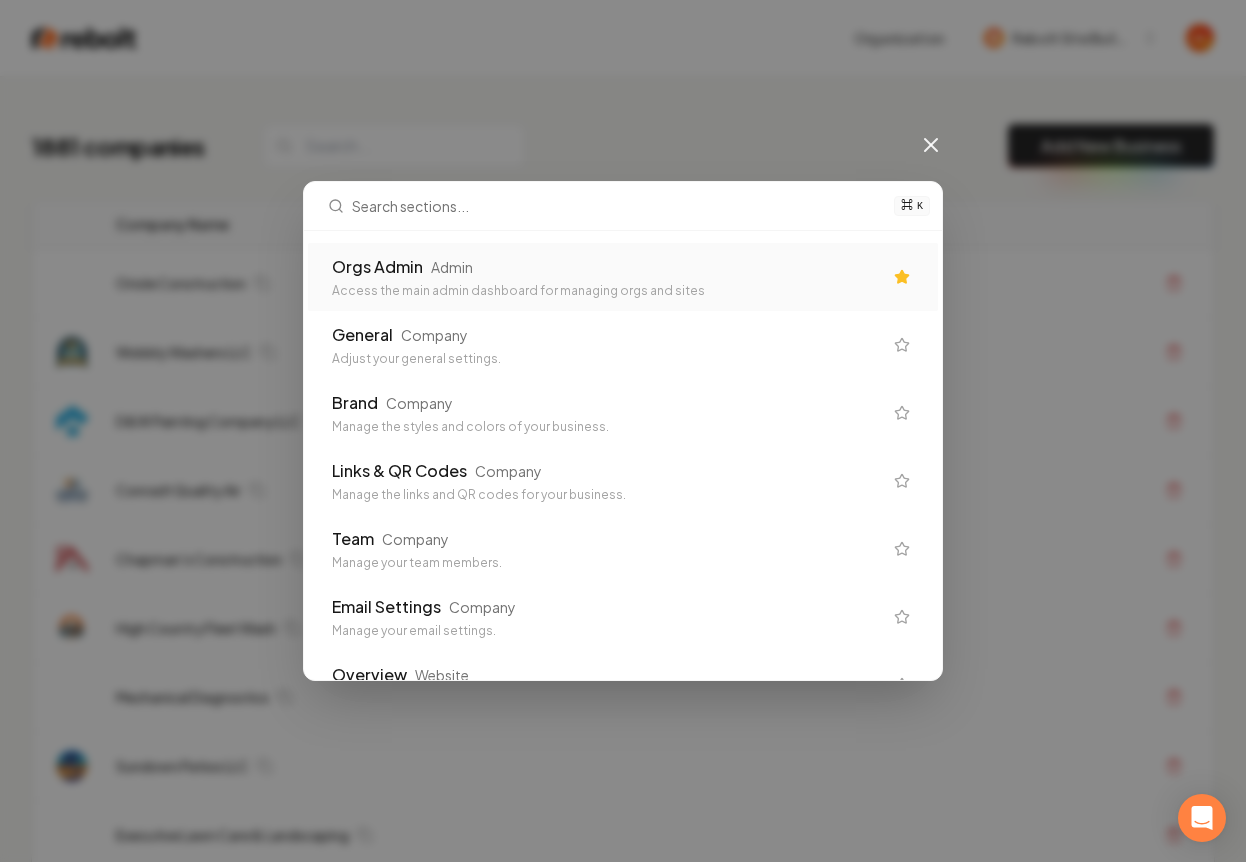 click on "Access the main admin dashboard for managing orgs and sites" at bounding box center [607, 291] 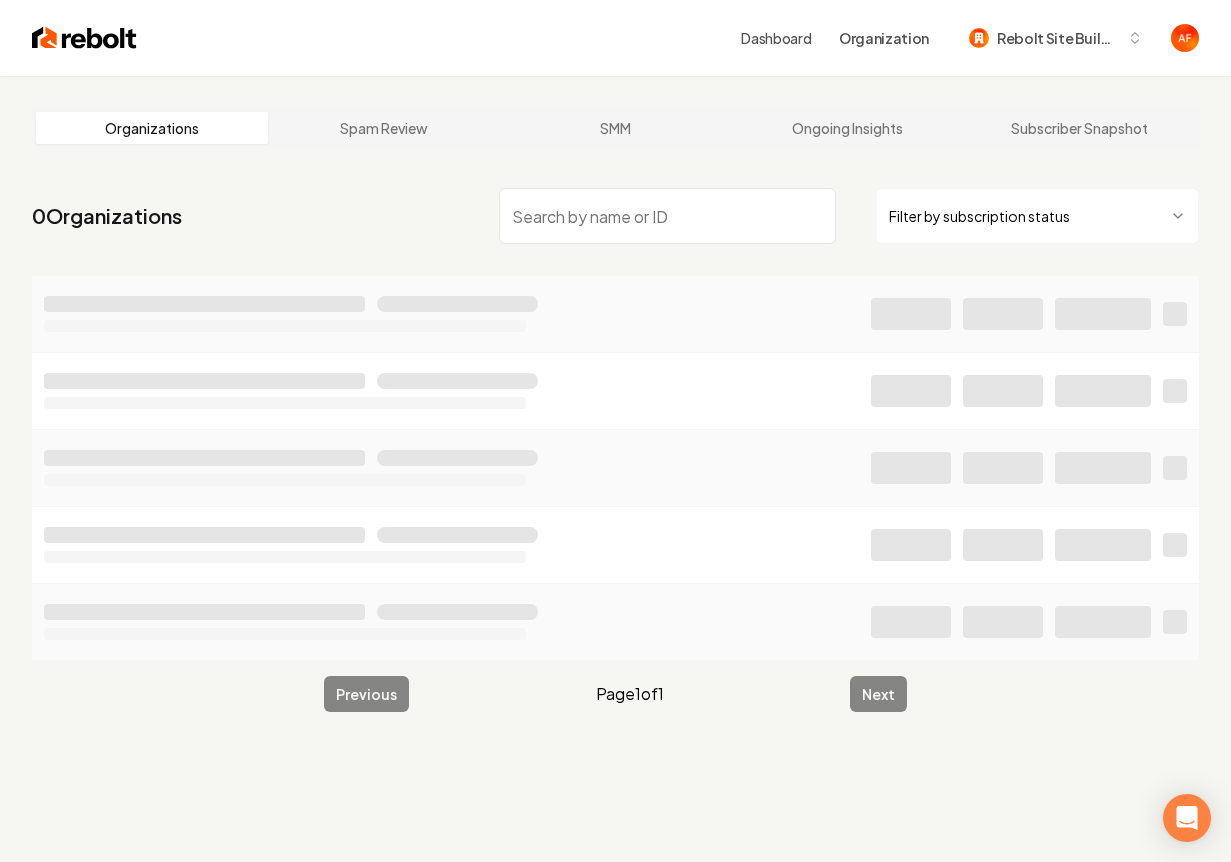 click at bounding box center (667, 216) 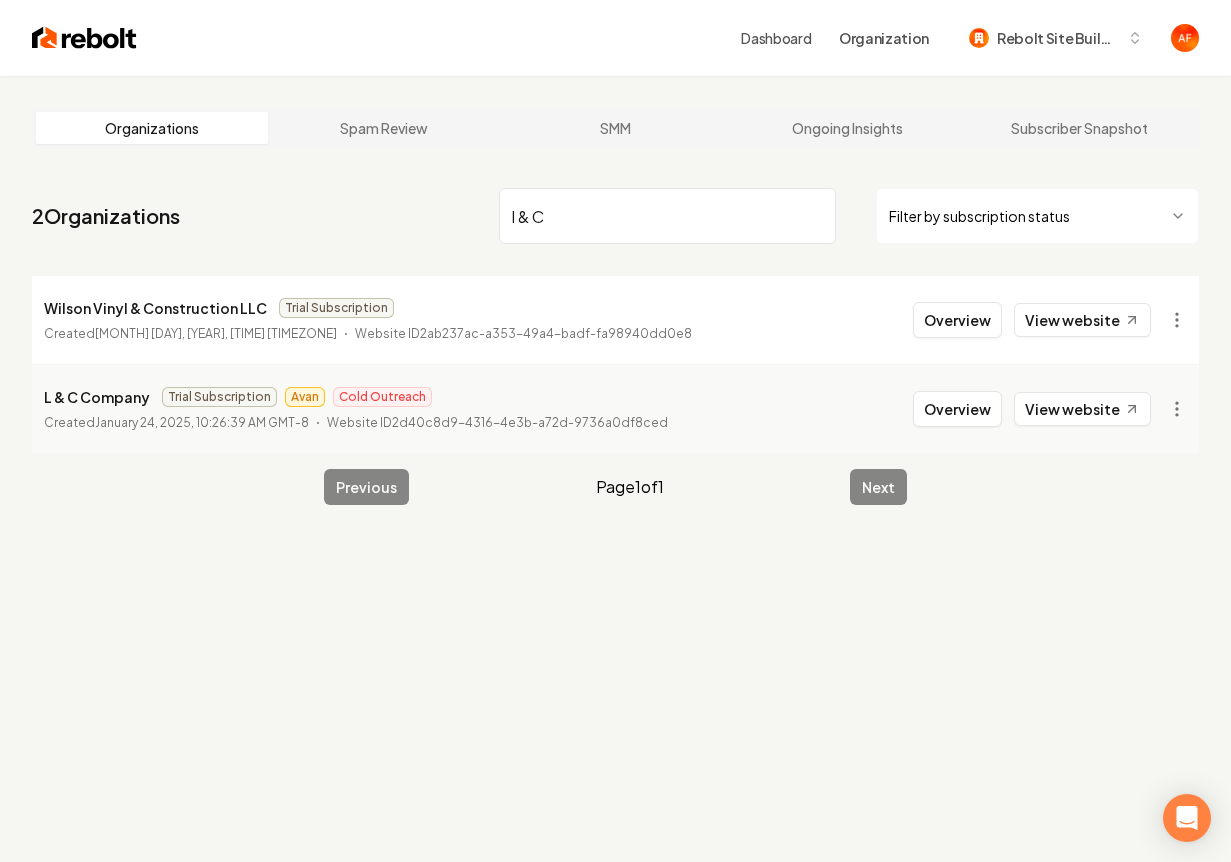 click on "Organizations Spam Review SMM Ongoing Insights Subscriber Snapshot 2  Organizations l & C Filter by subscription status Wilson Vinyl & Construction LLC Trial Subscription Created  February 20, 2025, 4:14:14 AM GMT-8   Website ID  2ab237ac-a353-49a4-badf-fa98940dd0e8 Overview View website L & C Company Trial Subscription Avan Cold Outreach Created  January 24, 2025, 10:26:39 AM GMT-8   Website ID  2d40c8d9-4316-4e3b-a72d-9736a0df8ced Overview View website Previous Page  1  of  1 Next" at bounding box center (615, 306) 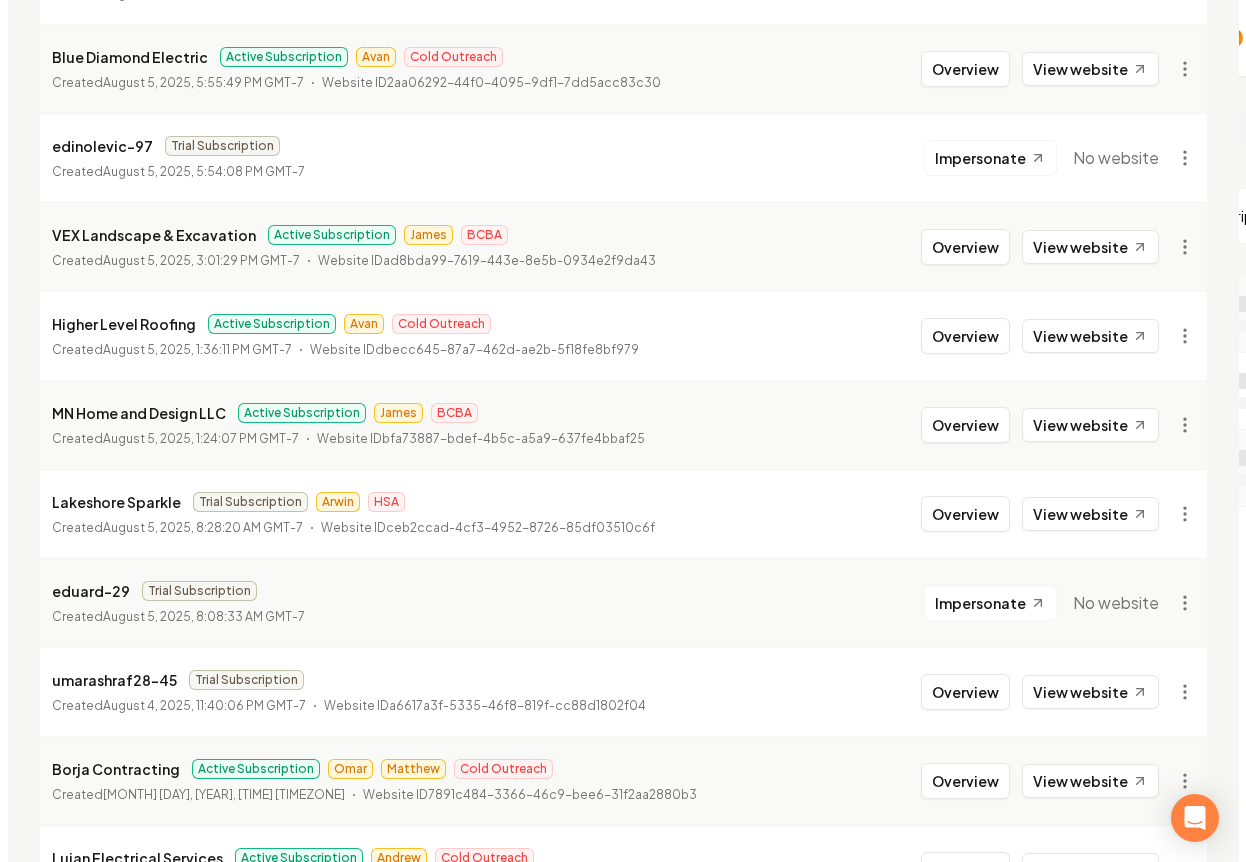 scroll, scrollTop: 0, scrollLeft: 0, axis: both 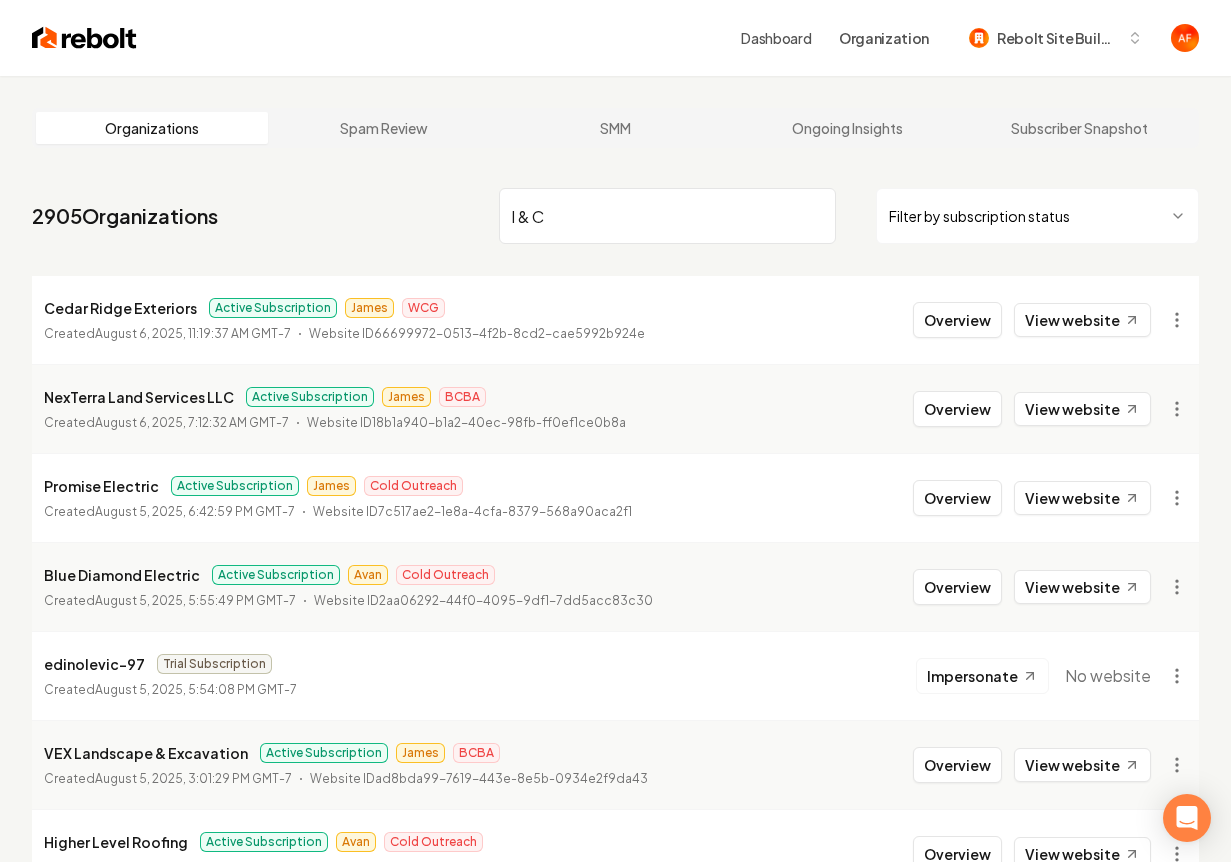 click on "l & C" at bounding box center (667, 216) 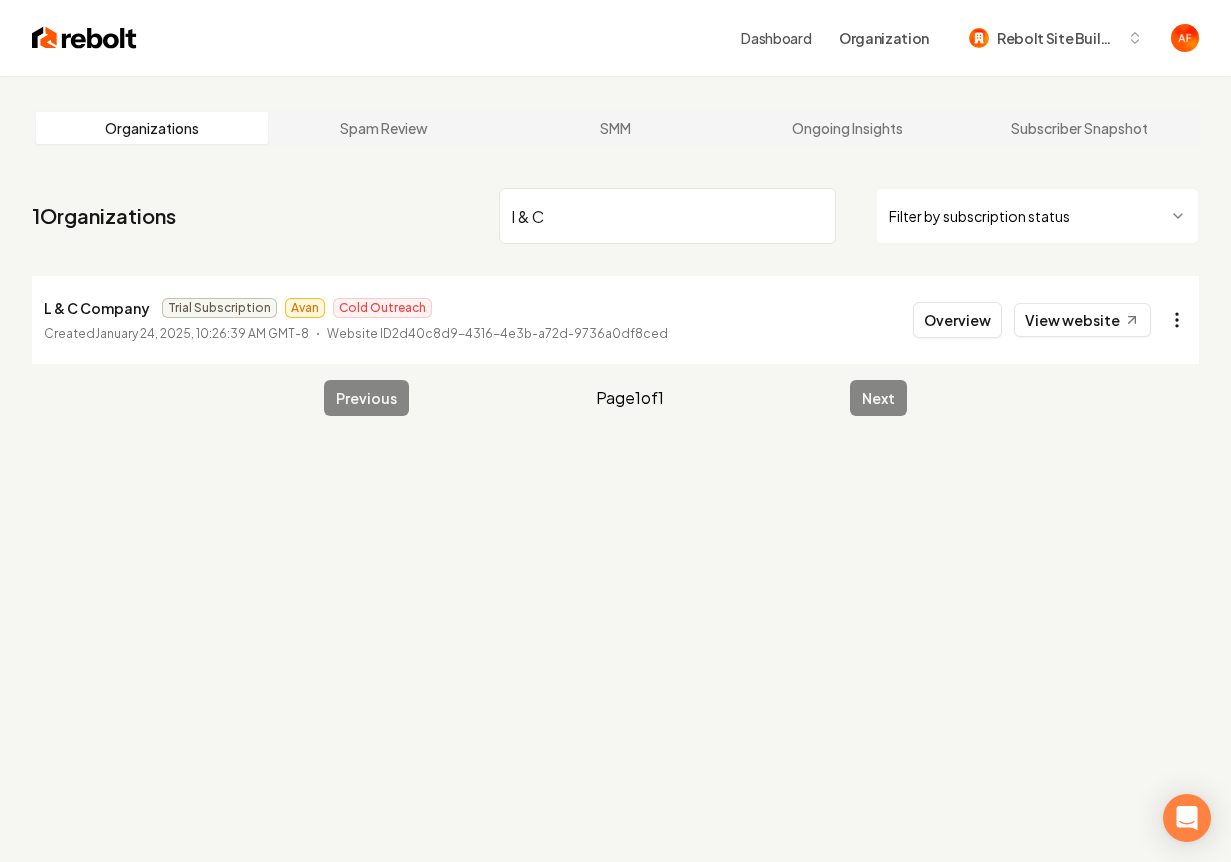 type on "l & C" 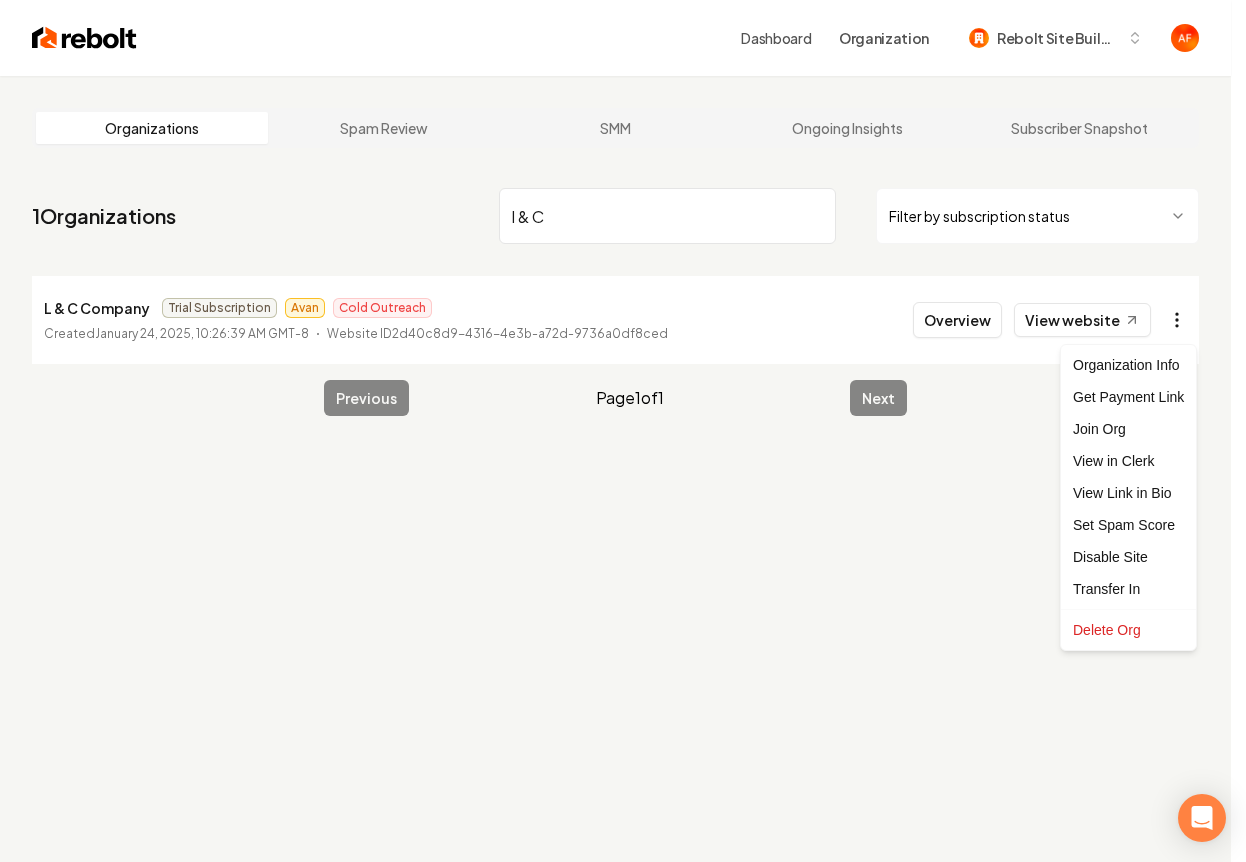 click on "Dashboard Organization Rebolt Site Builder Organizations Spam Review SMM Ongoing Insights Subscriber Snapshot 1  Organizations l & C Filter by subscription status L & C Company Trial Subscription Avan Cold Outreach Created  January 24, 2025, 10:26:39 AM GMT-8   Website ID  2d40c8d9-4316-4e3b-a72d-9736a0df8ced Overview View website Previous Page  1  of  1 Next /dashboard/admin?orgName=l+%26+C+
Organization Info Get Payment Link Join Org View in Clerk View Link in Bio Set Spam Score Disable Site Transfer In Delete Org" at bounding box center [623, 431] 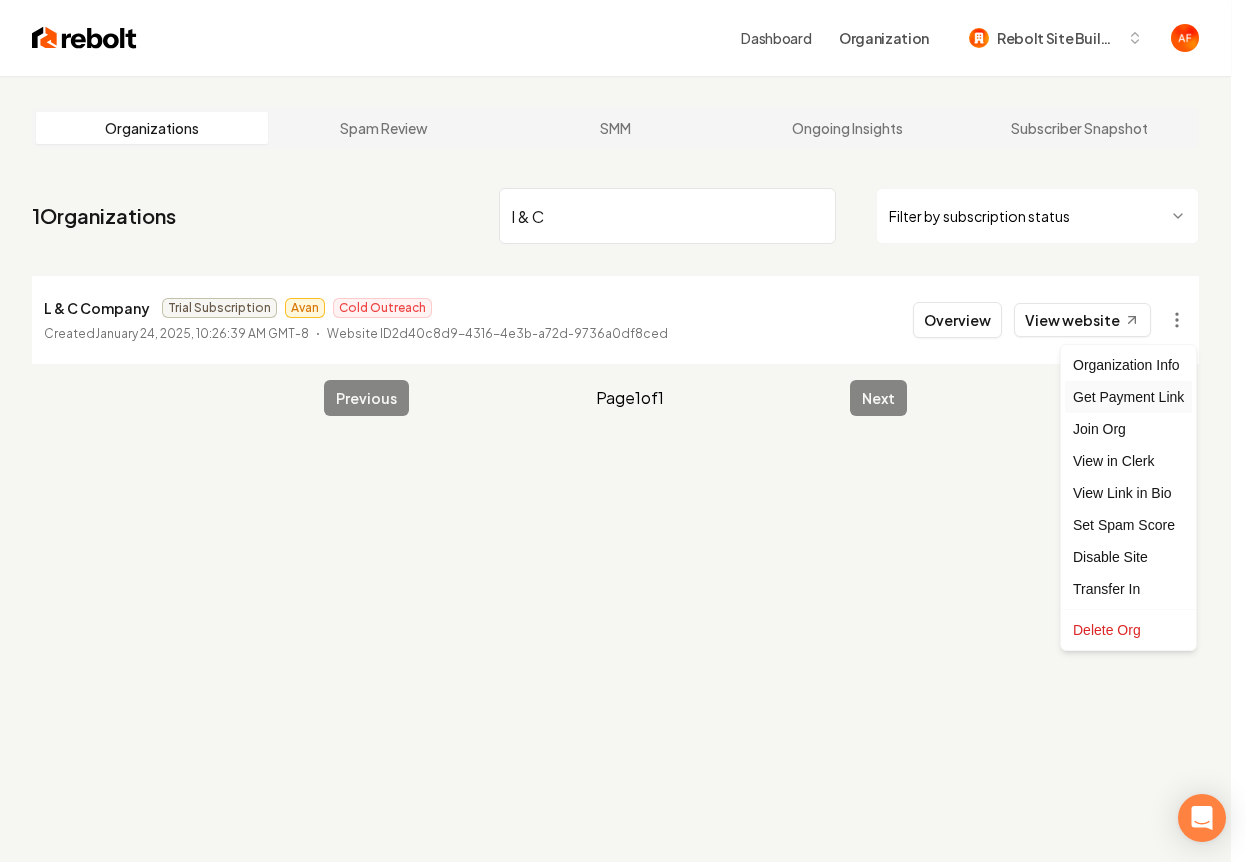 click on "Get Payment Link" at bounding box center [1128, 397] 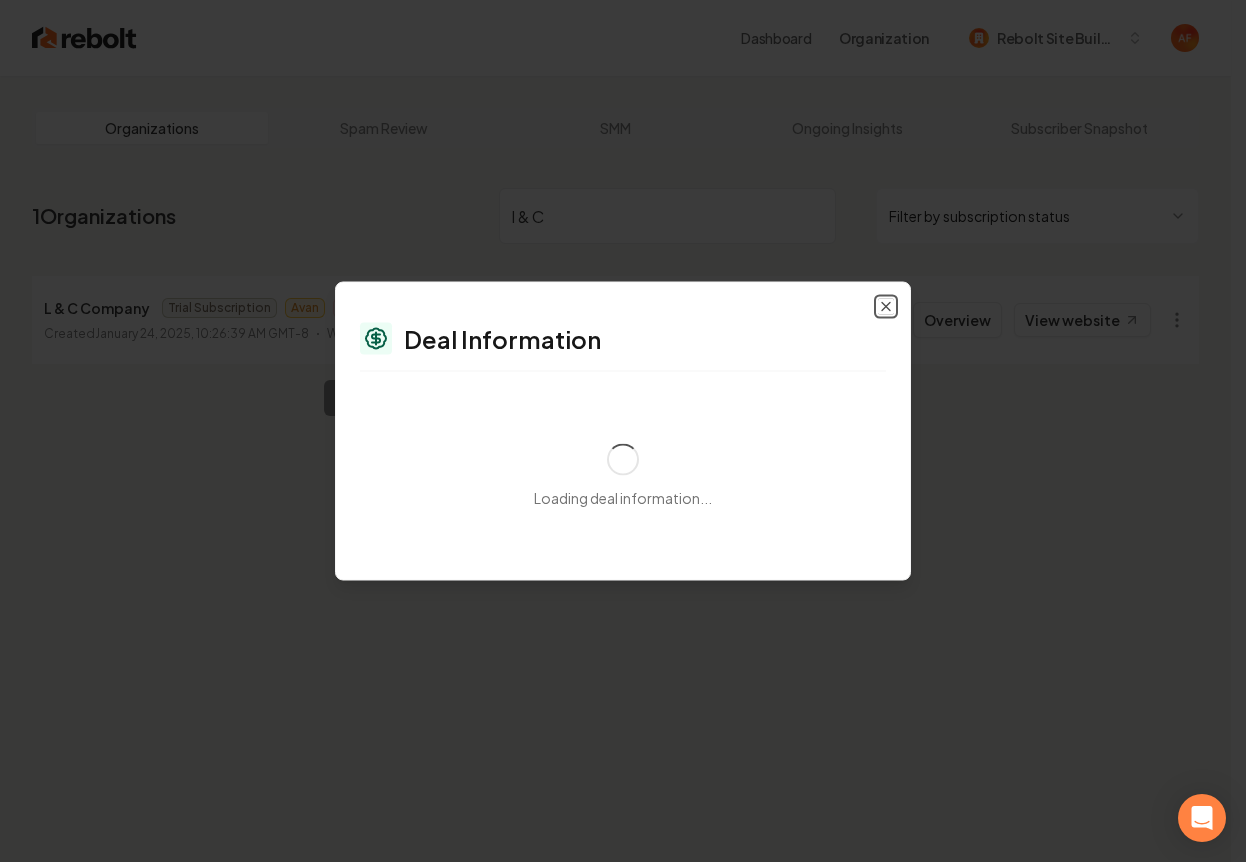 select on "**********" 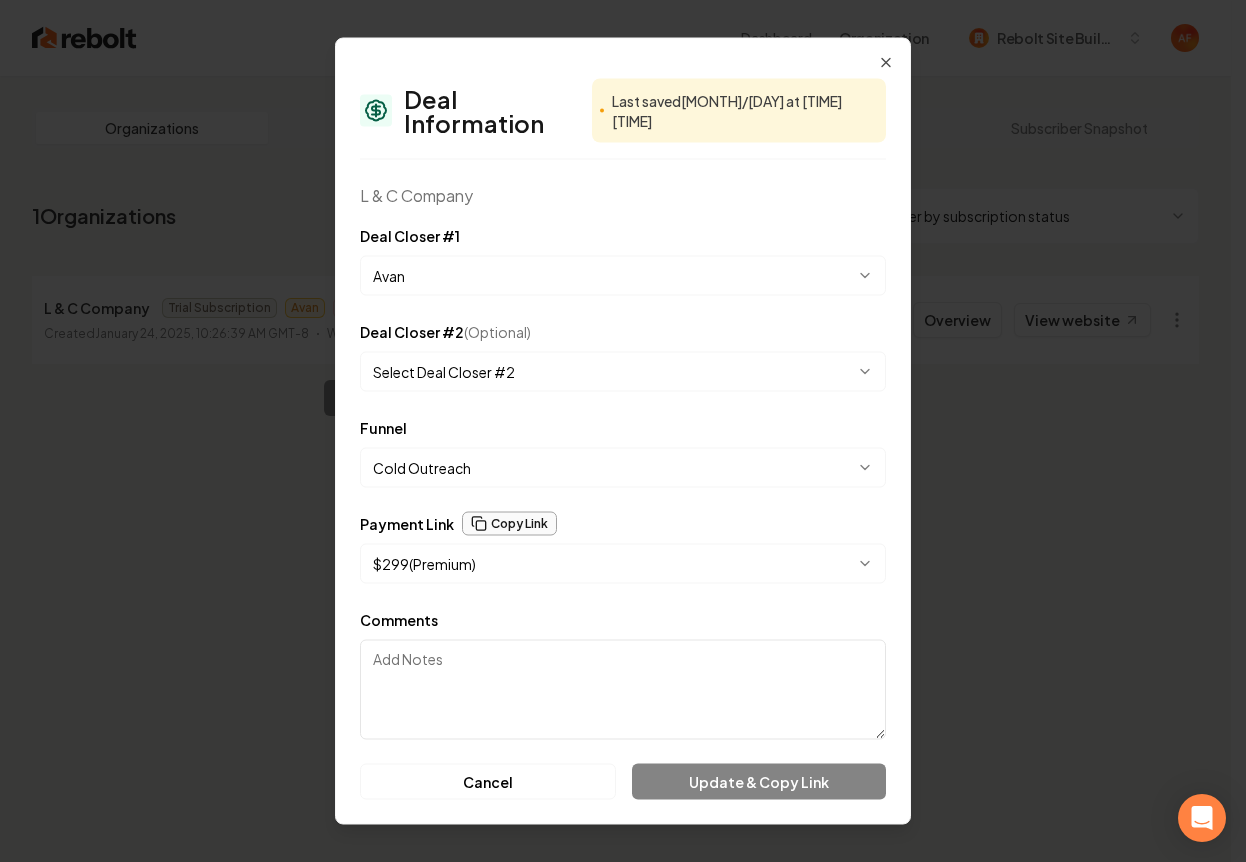 click on "Copy Link" at bounding box center [509, 524] 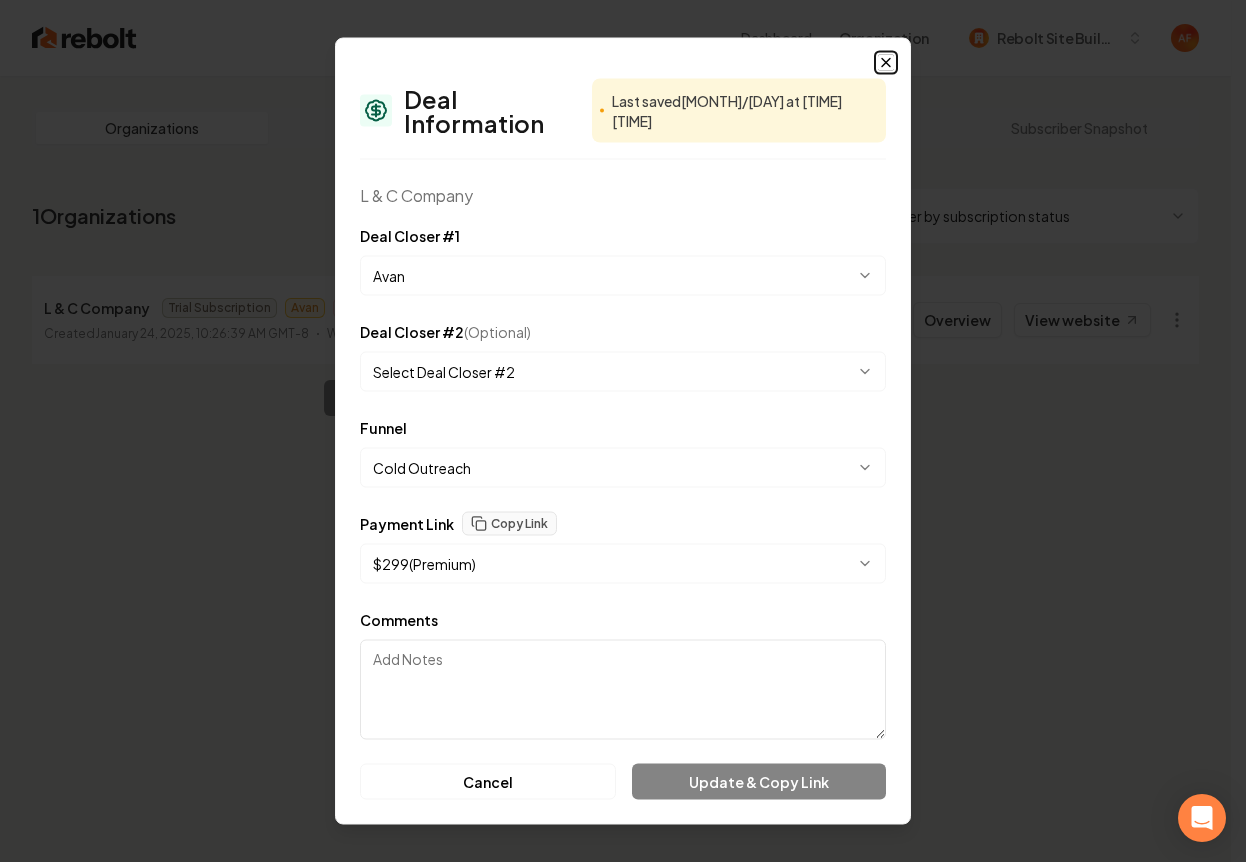 click 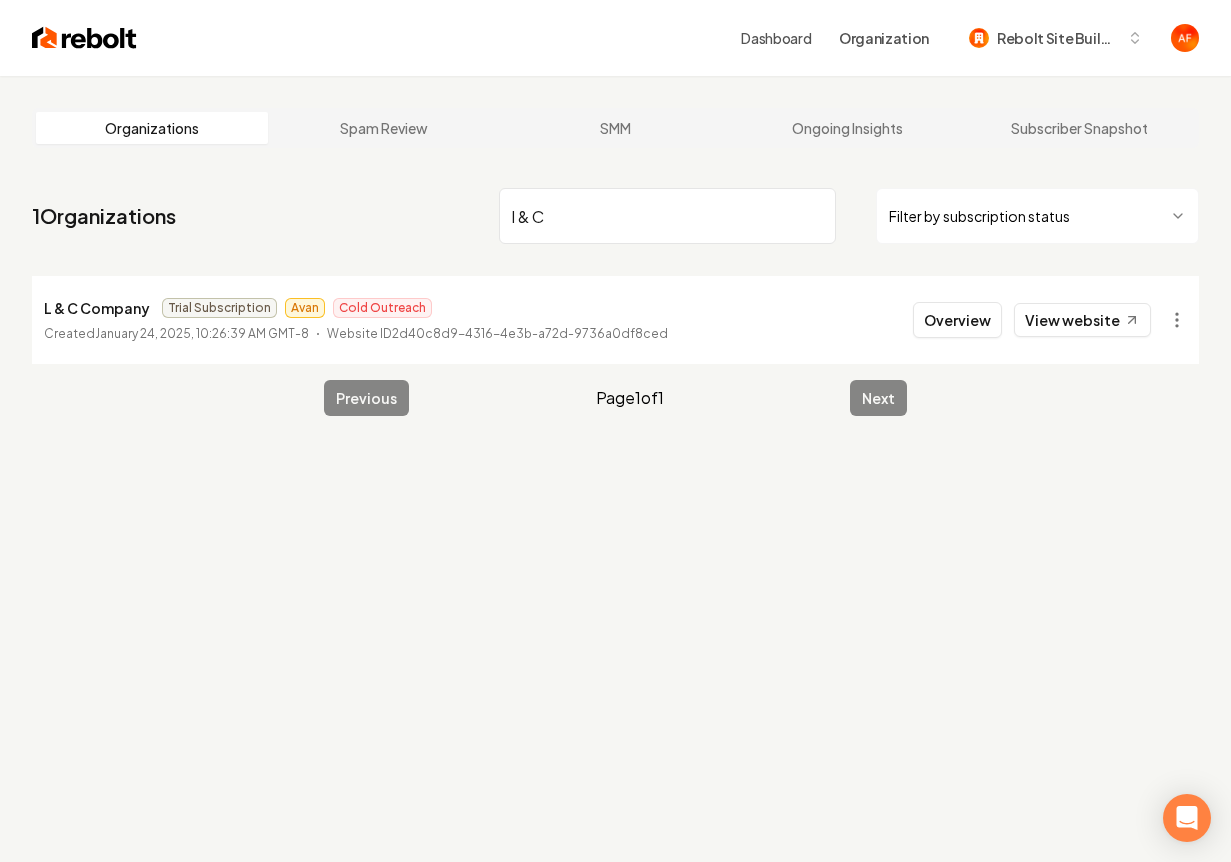drag, startPoint x: 584, startPoint y: 240, endPoint x: 595, endPoint y: 224, distance: 19.416489 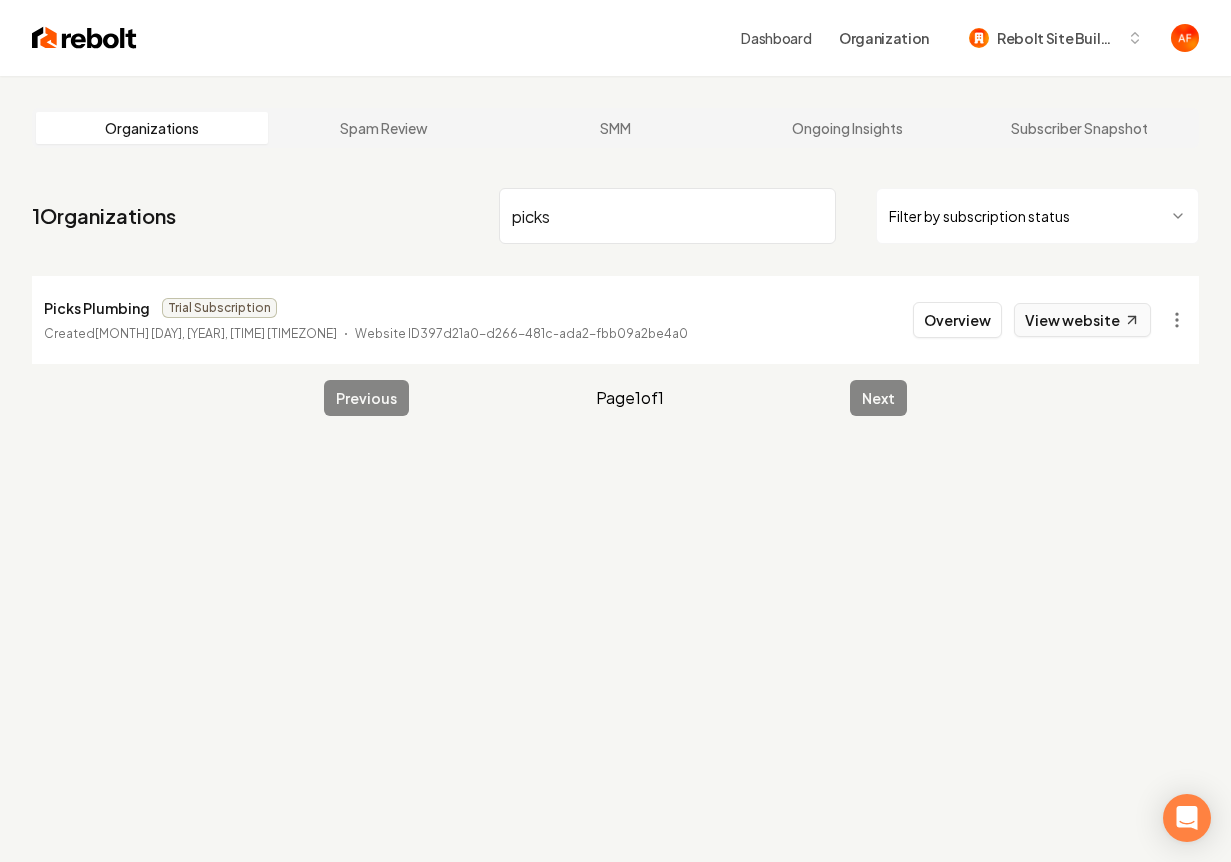 type on "picks" 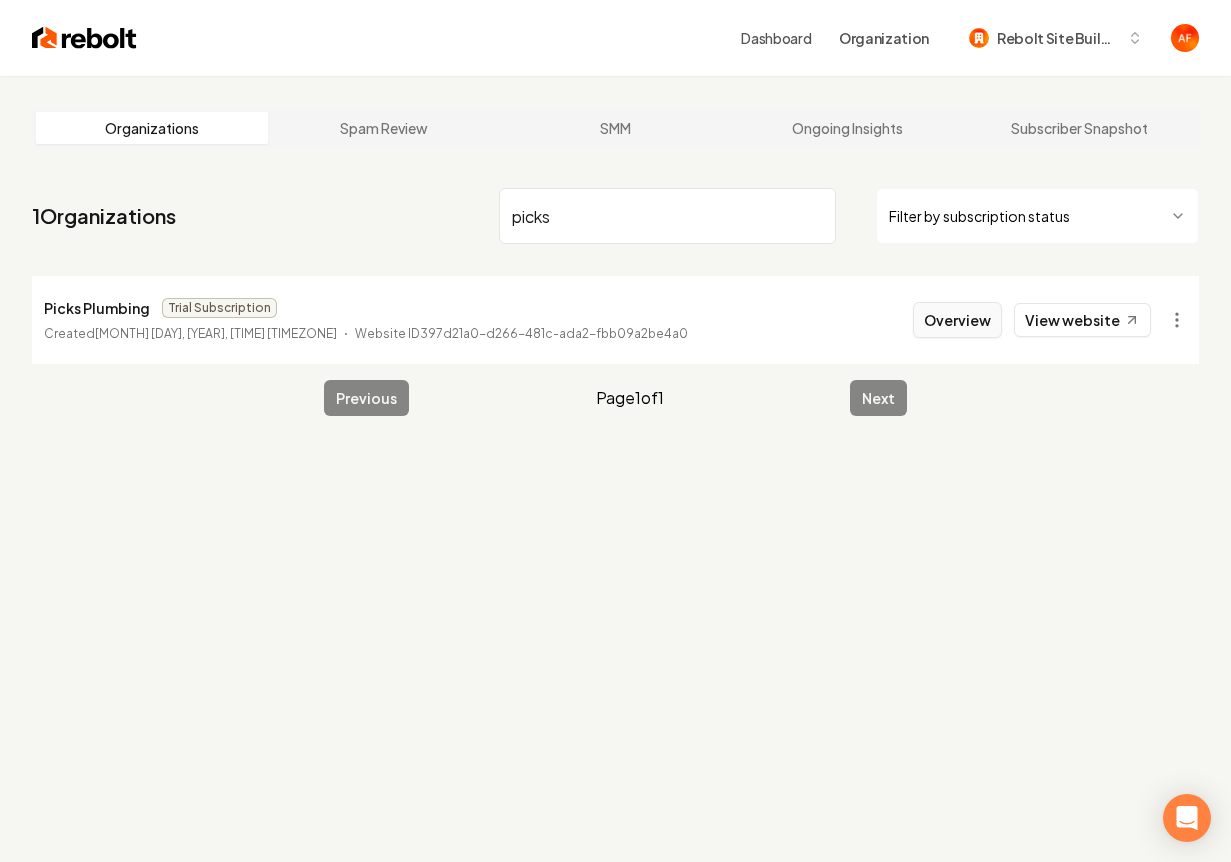 click on "Overview" at bounding box center (957, 320) 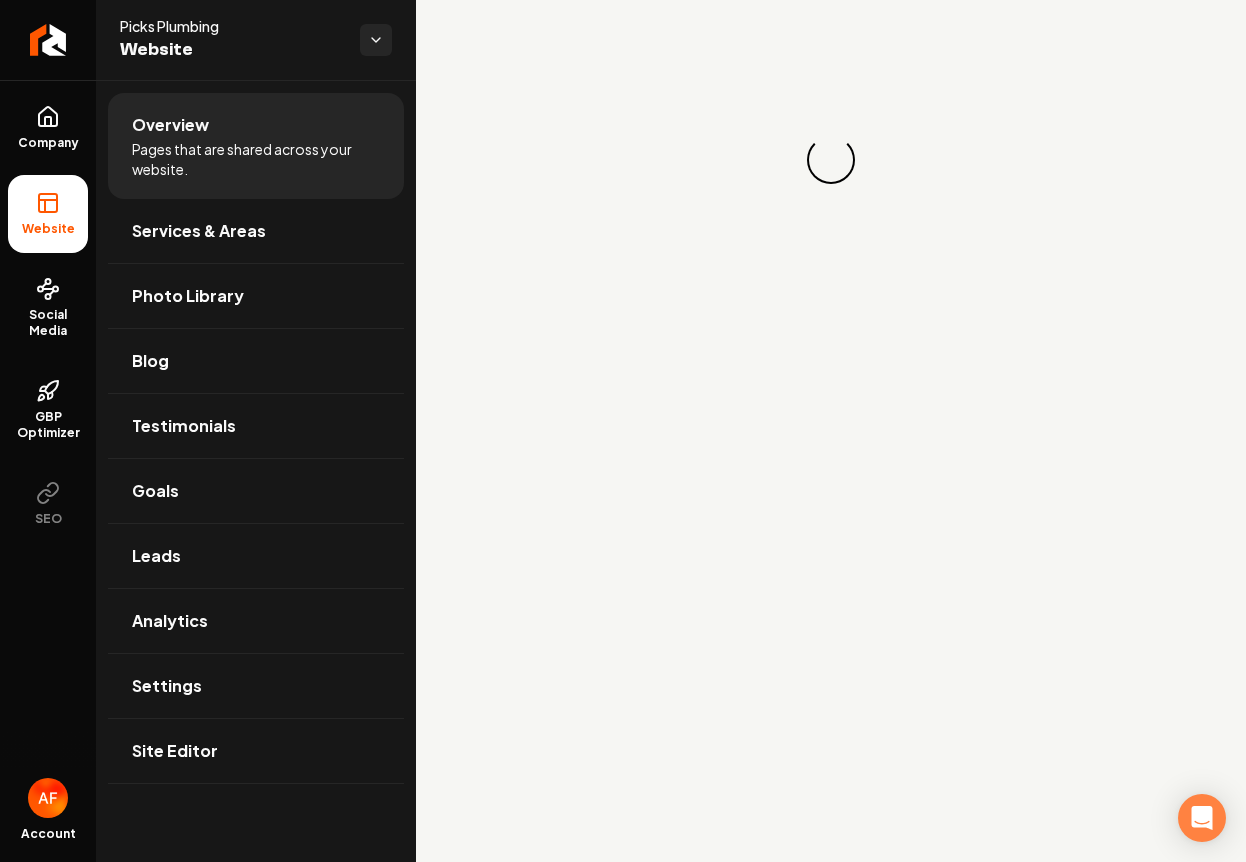 click on "Loading... Loading..." at bounding box center (831, 160) 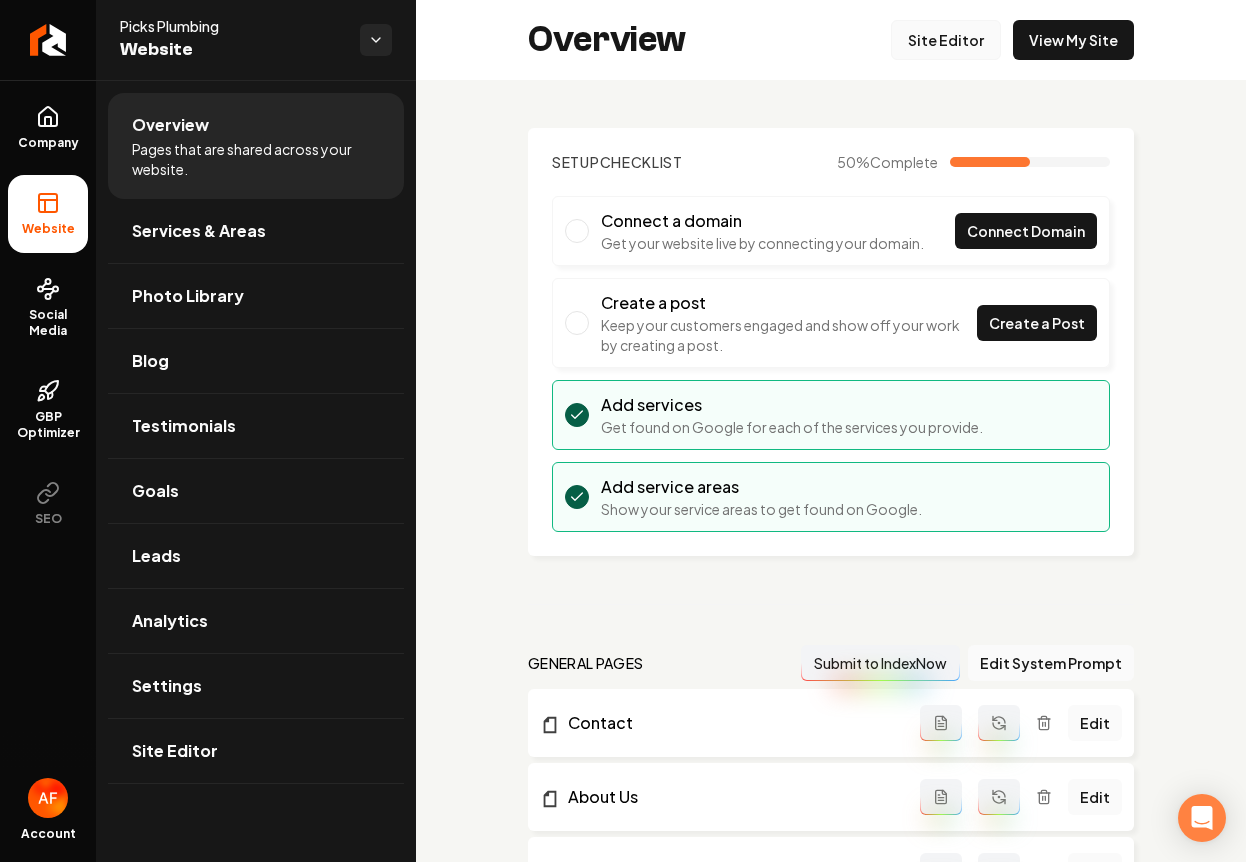 click on "Site Editor" at bounding box center [946, 40] 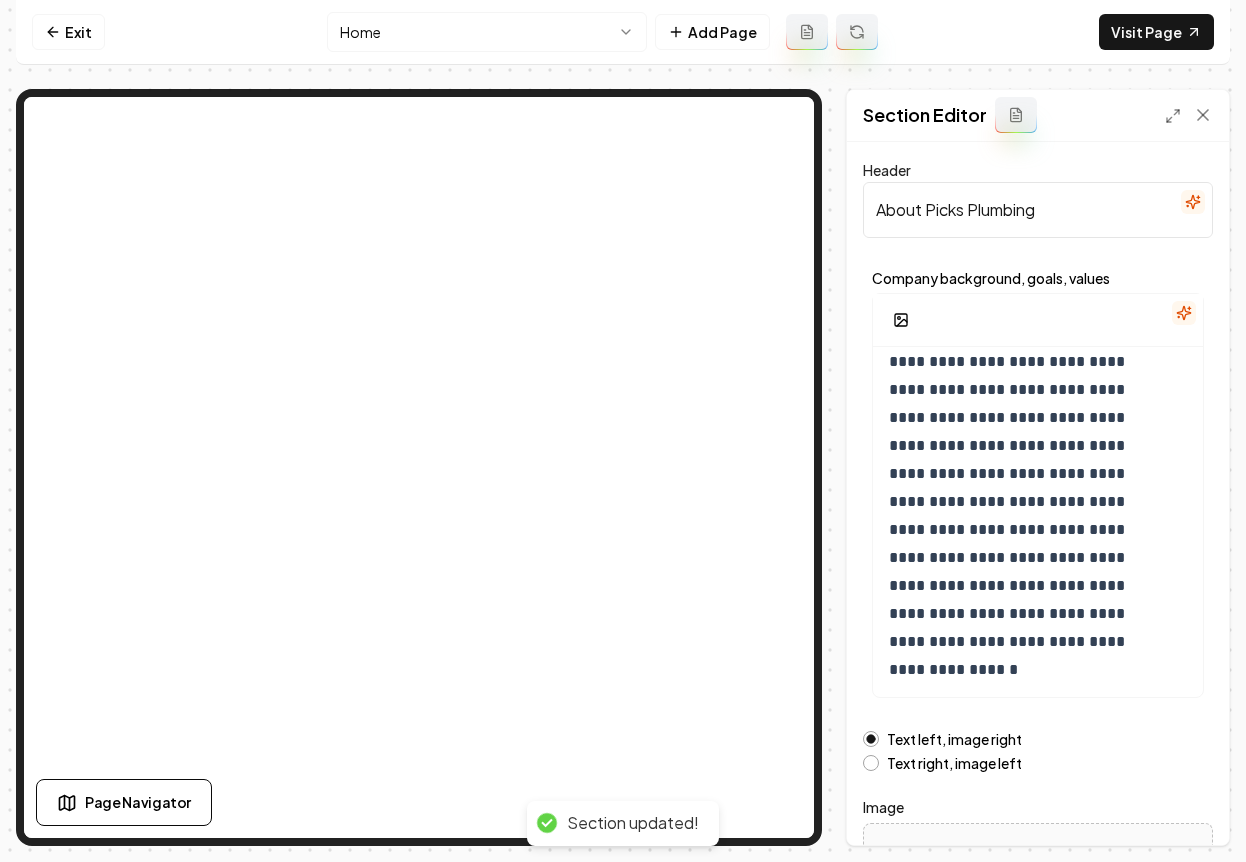 scroll, scrollTop: 34, scrollLeft: 0, axis: vertical 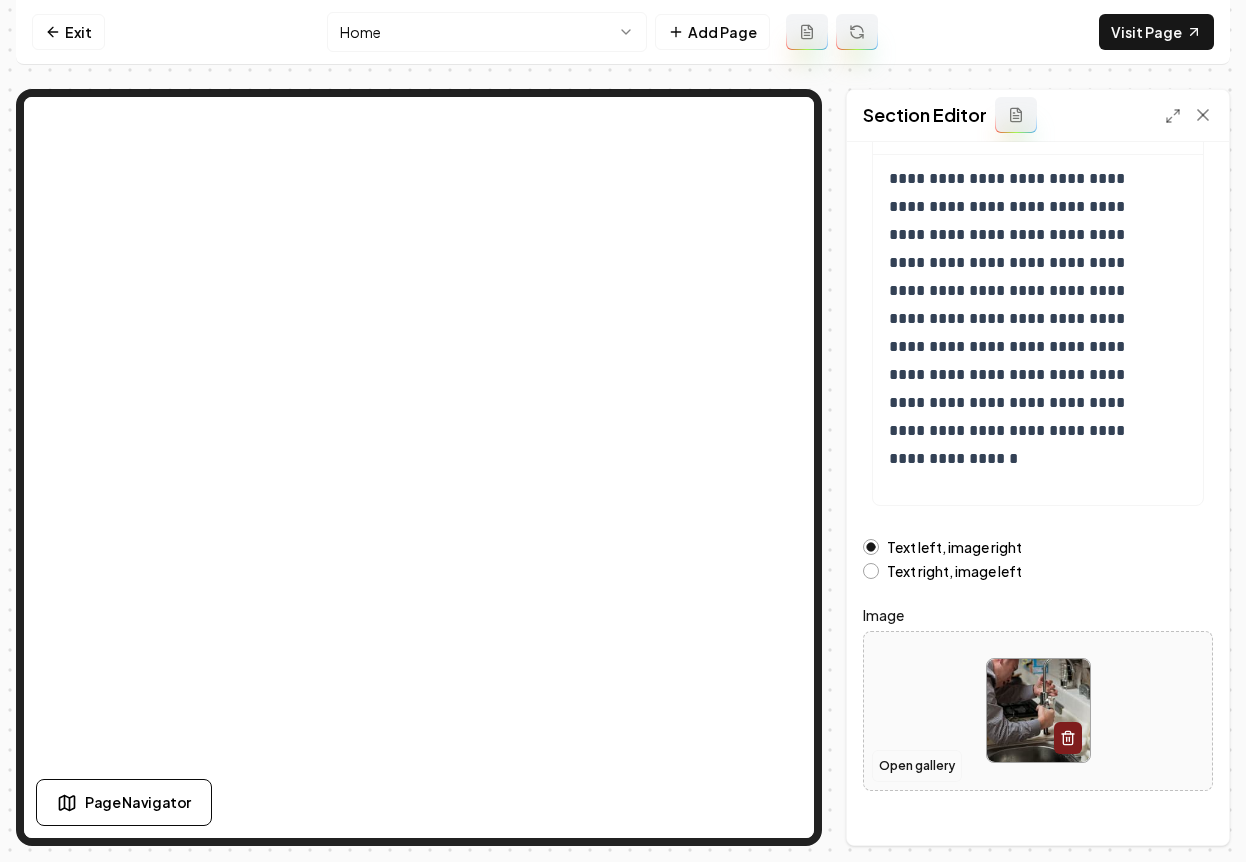 click on "Open gallery" at bounding box center [917, 766] 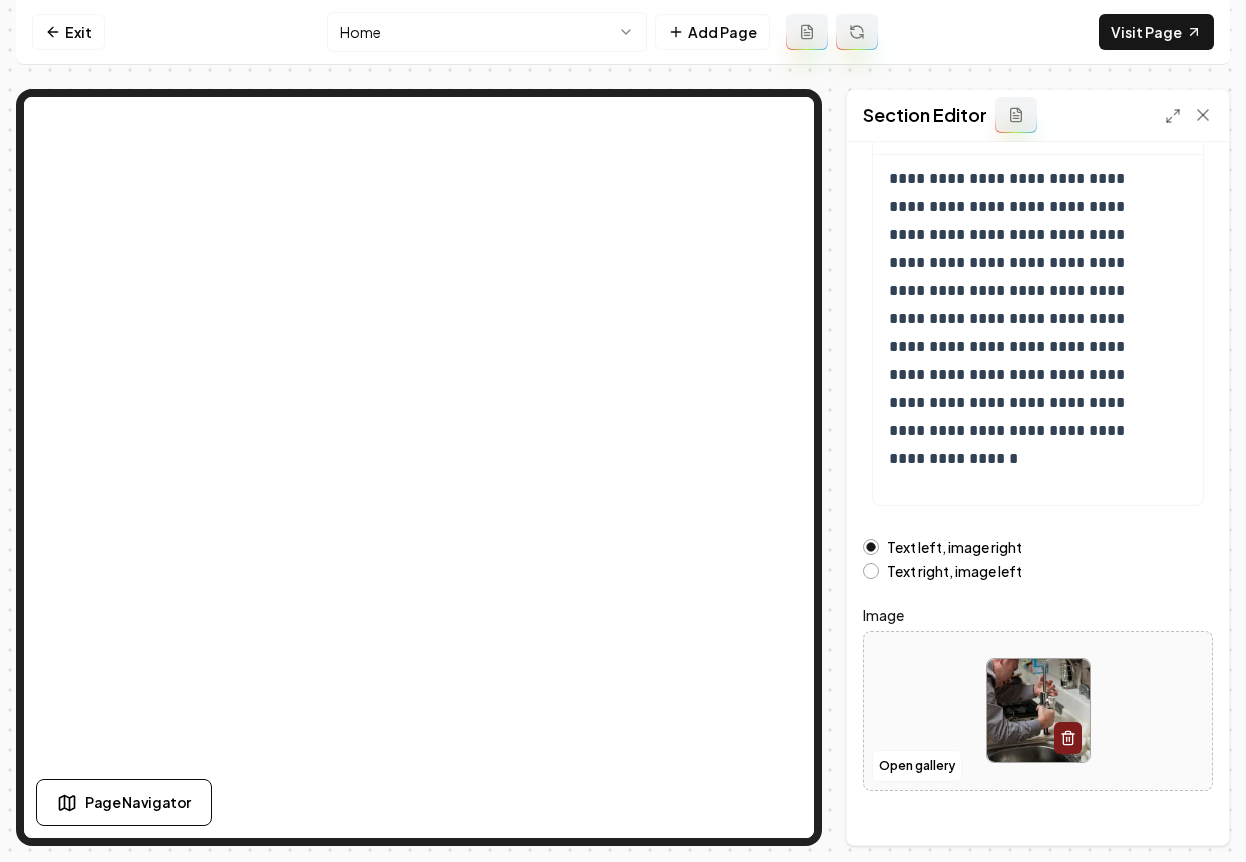 scroll, scrollTop: 0, scrollLeft: 0, axis: both 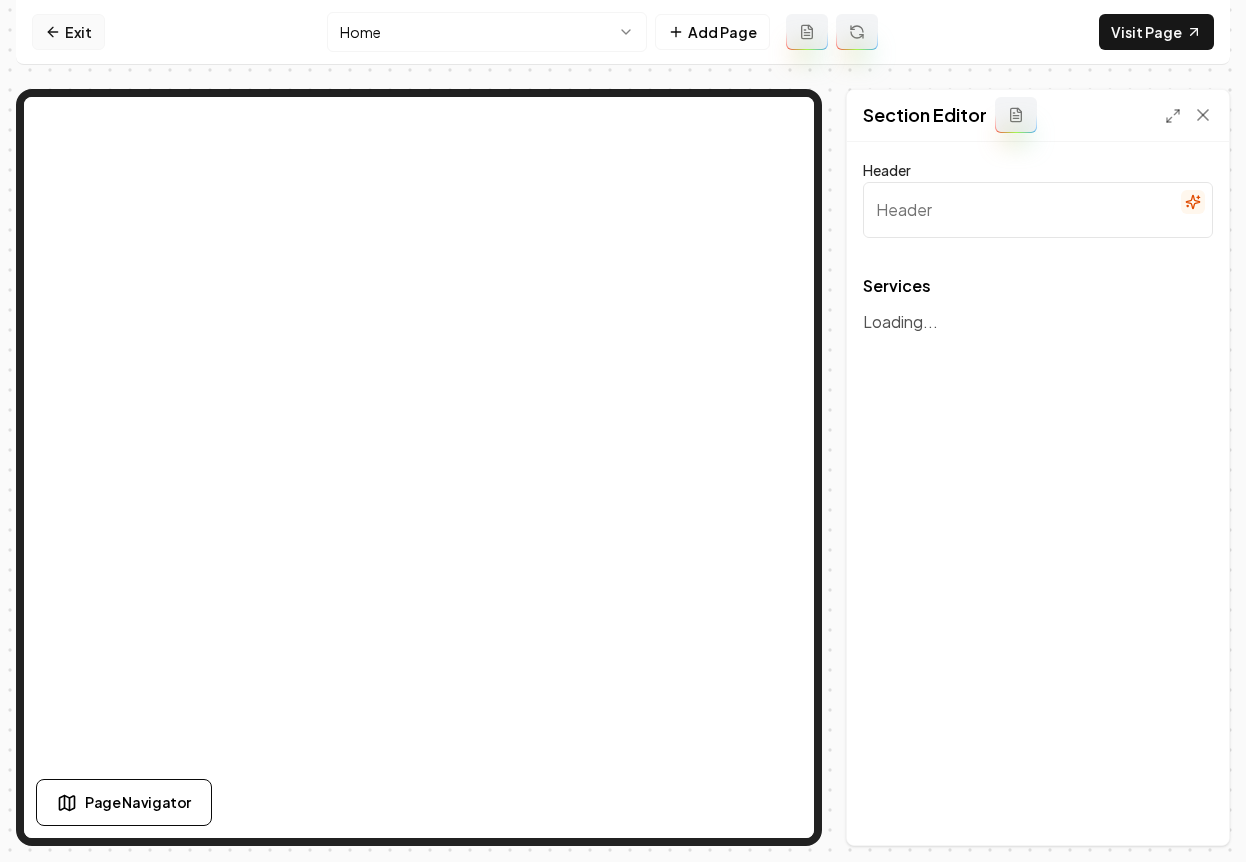 click on "Exit" at bounding box center (68, 32) 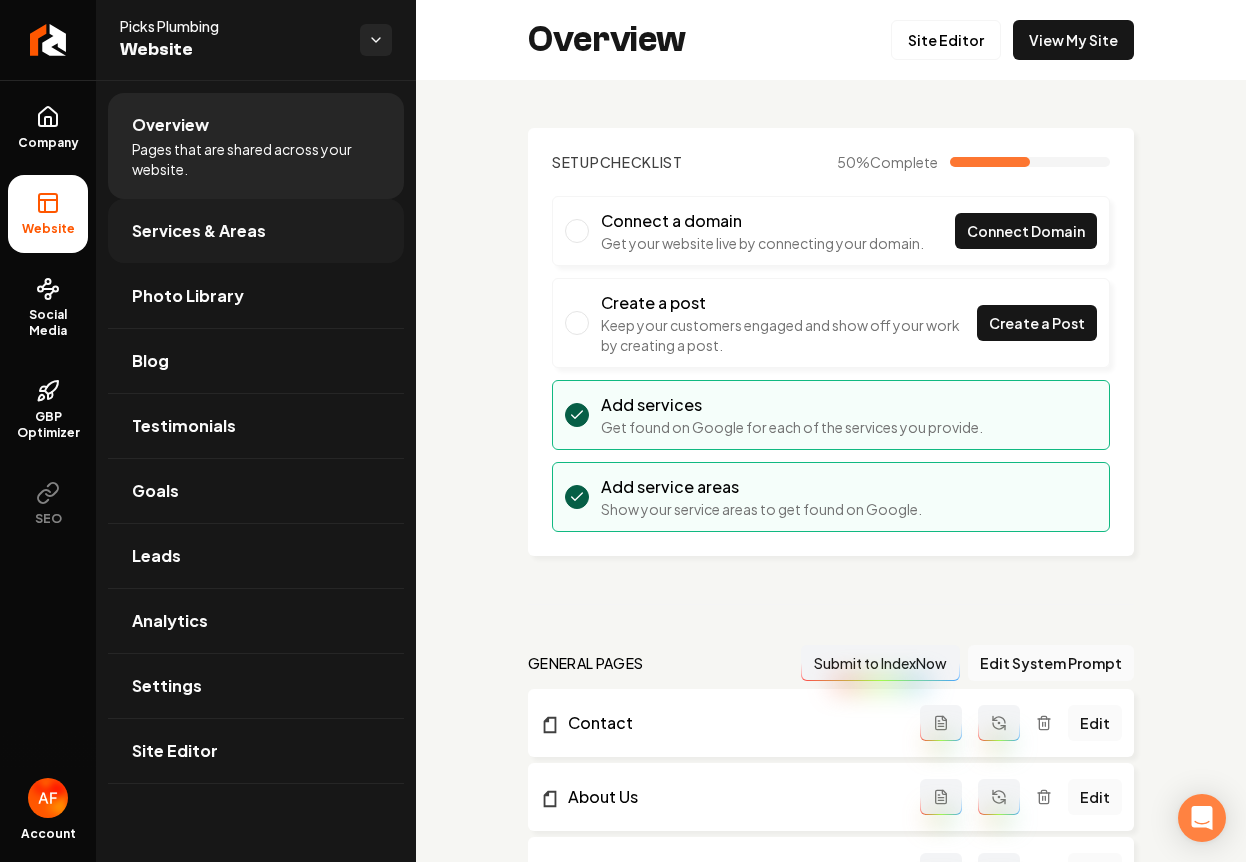 click on "Services & Areas" at bounding box center [256, 231] 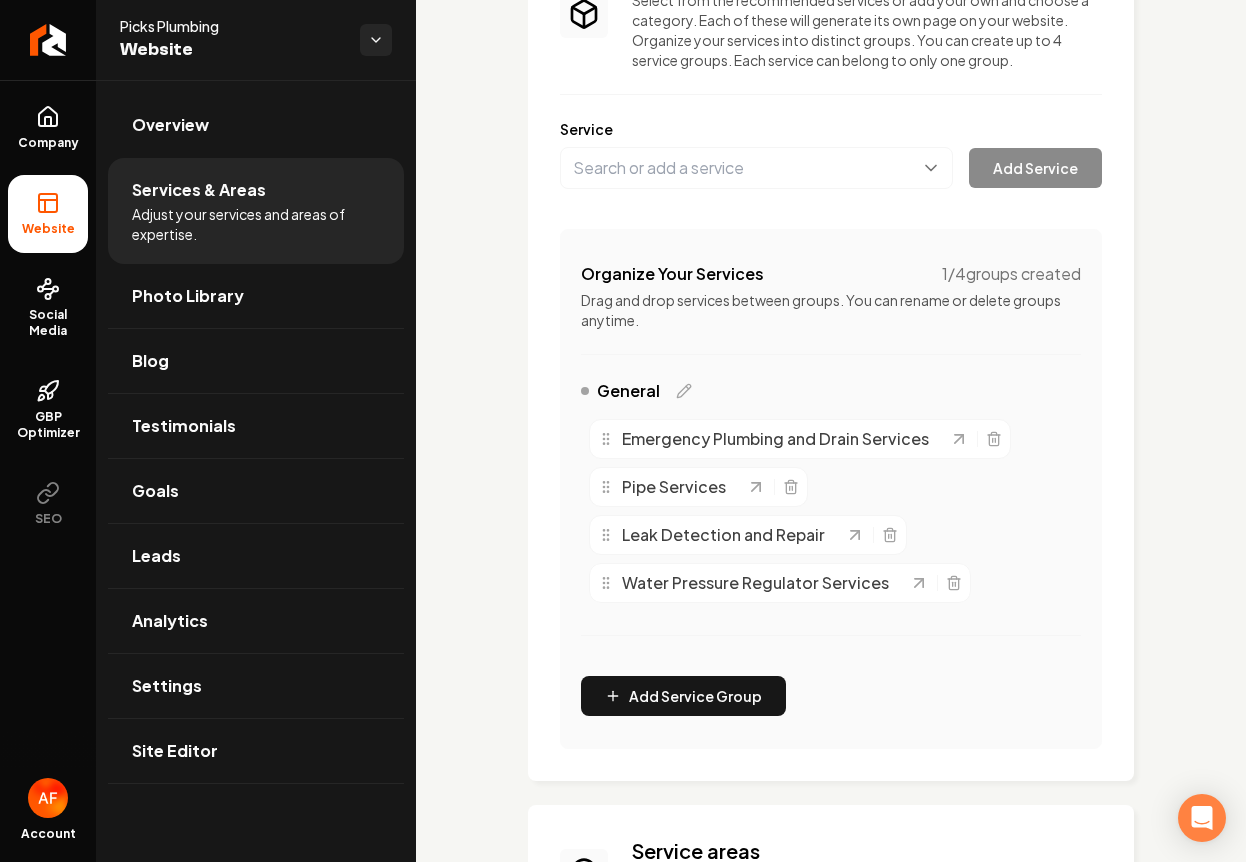 scroll, scrollTop: 203, scrollLeft: 0, axis: vertical 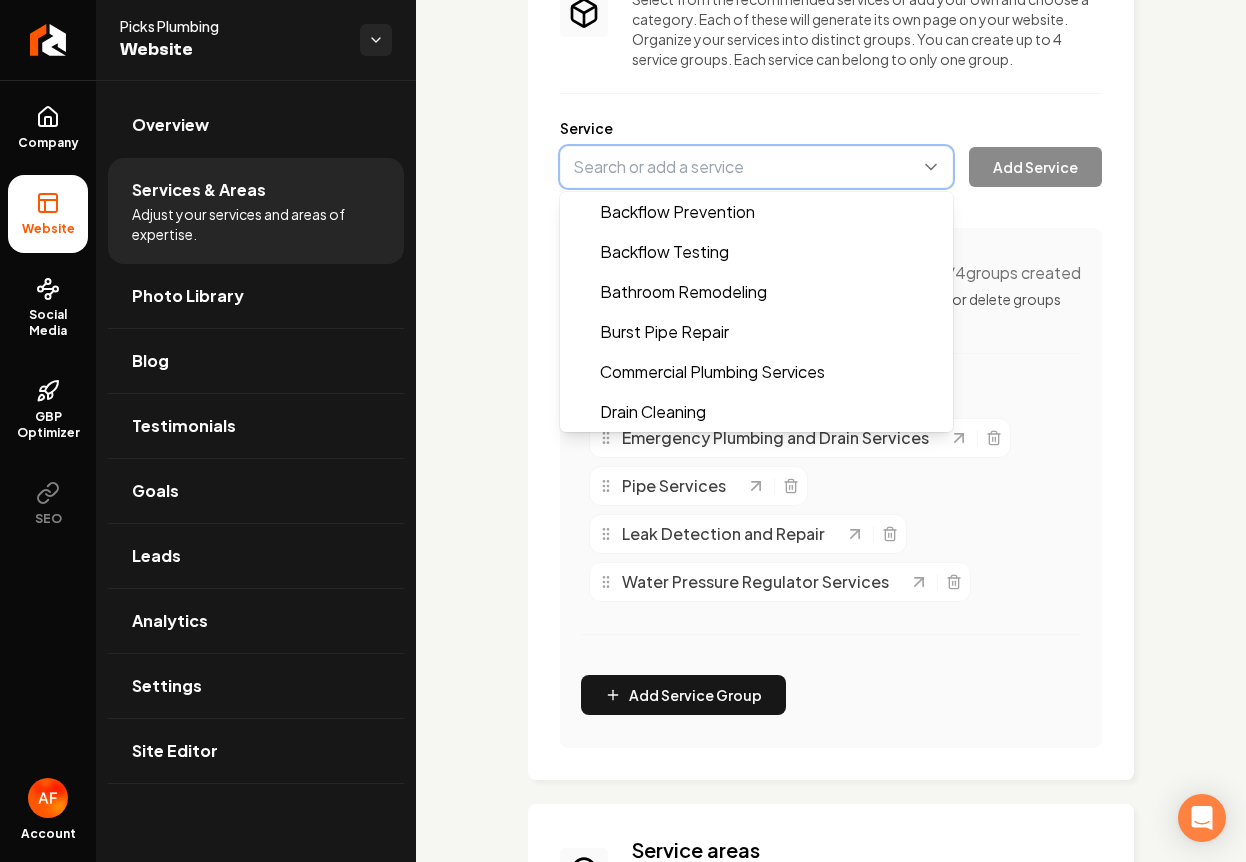 click at bounding box center (756, 167) 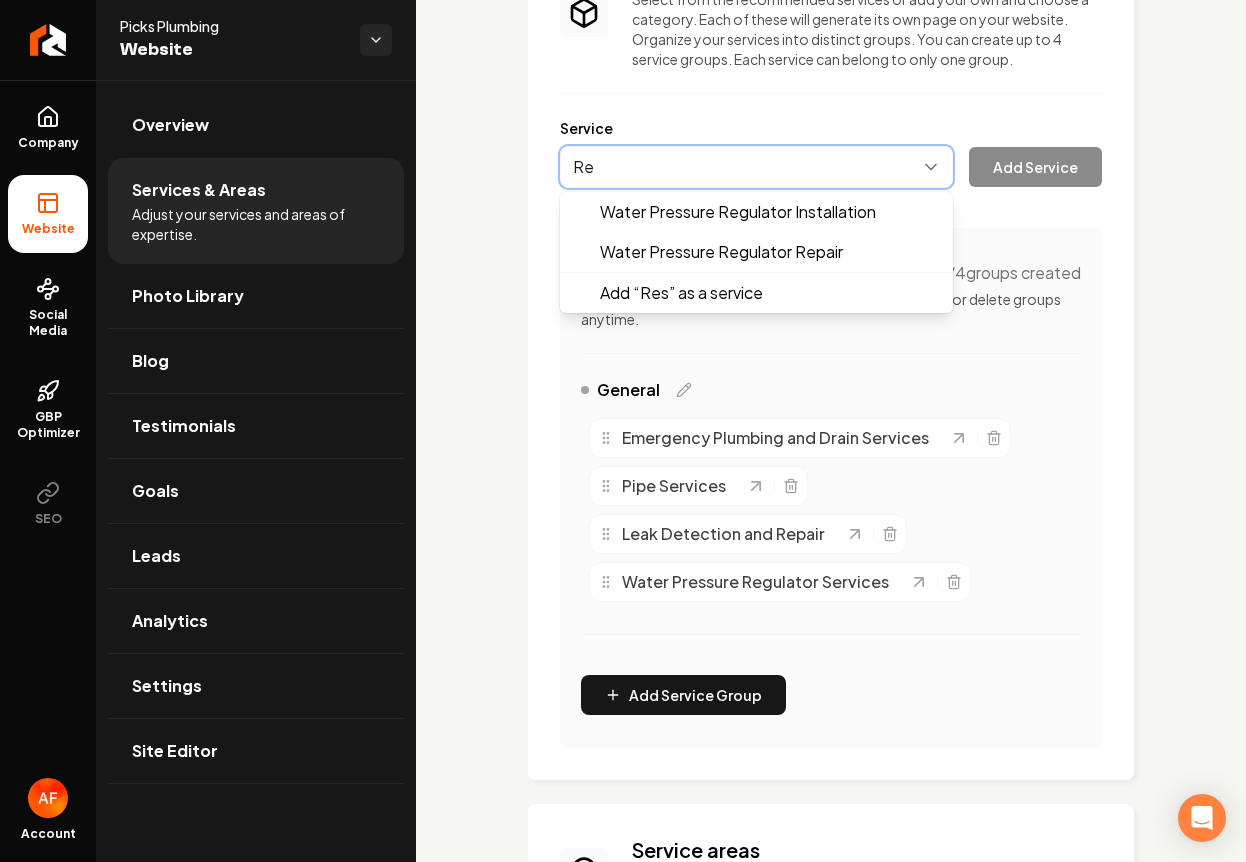 type on "R" 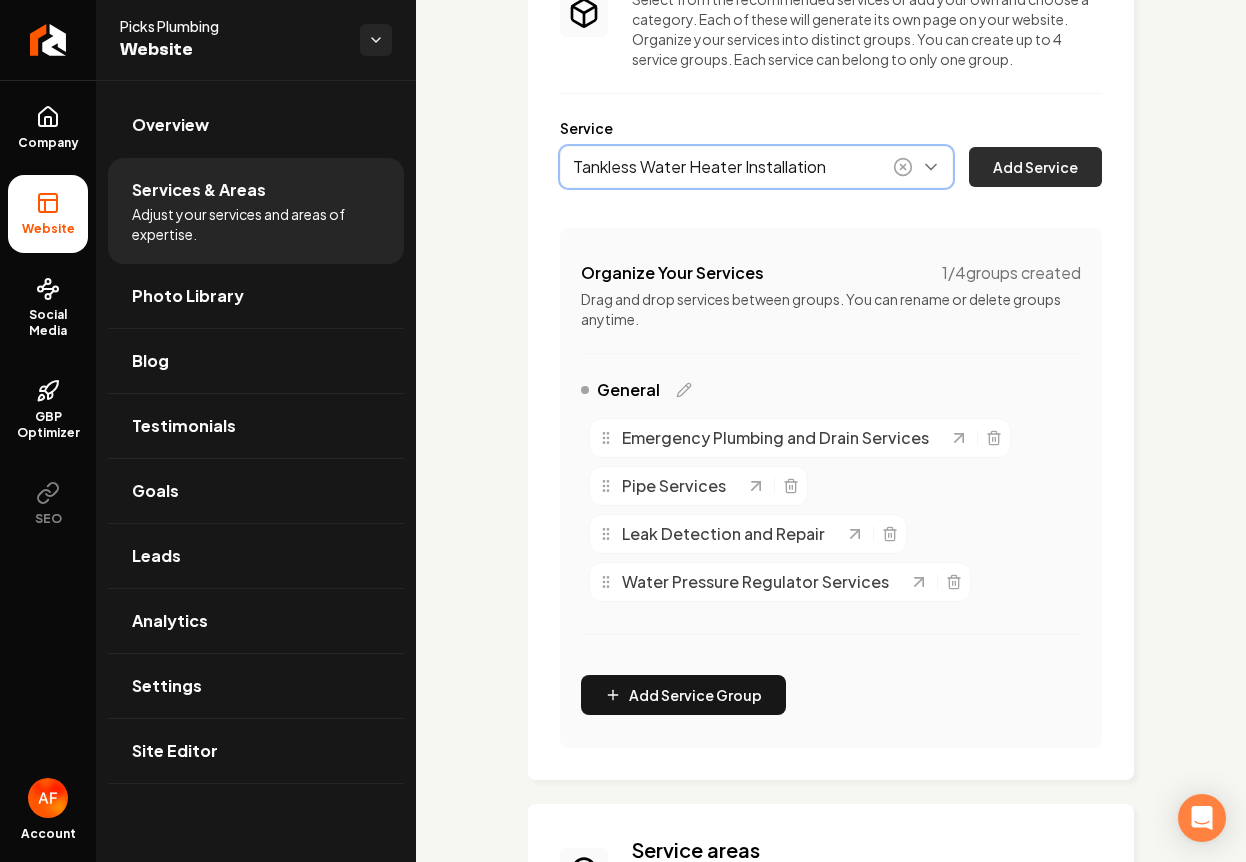 type on "Tankless Water Heater Installation" 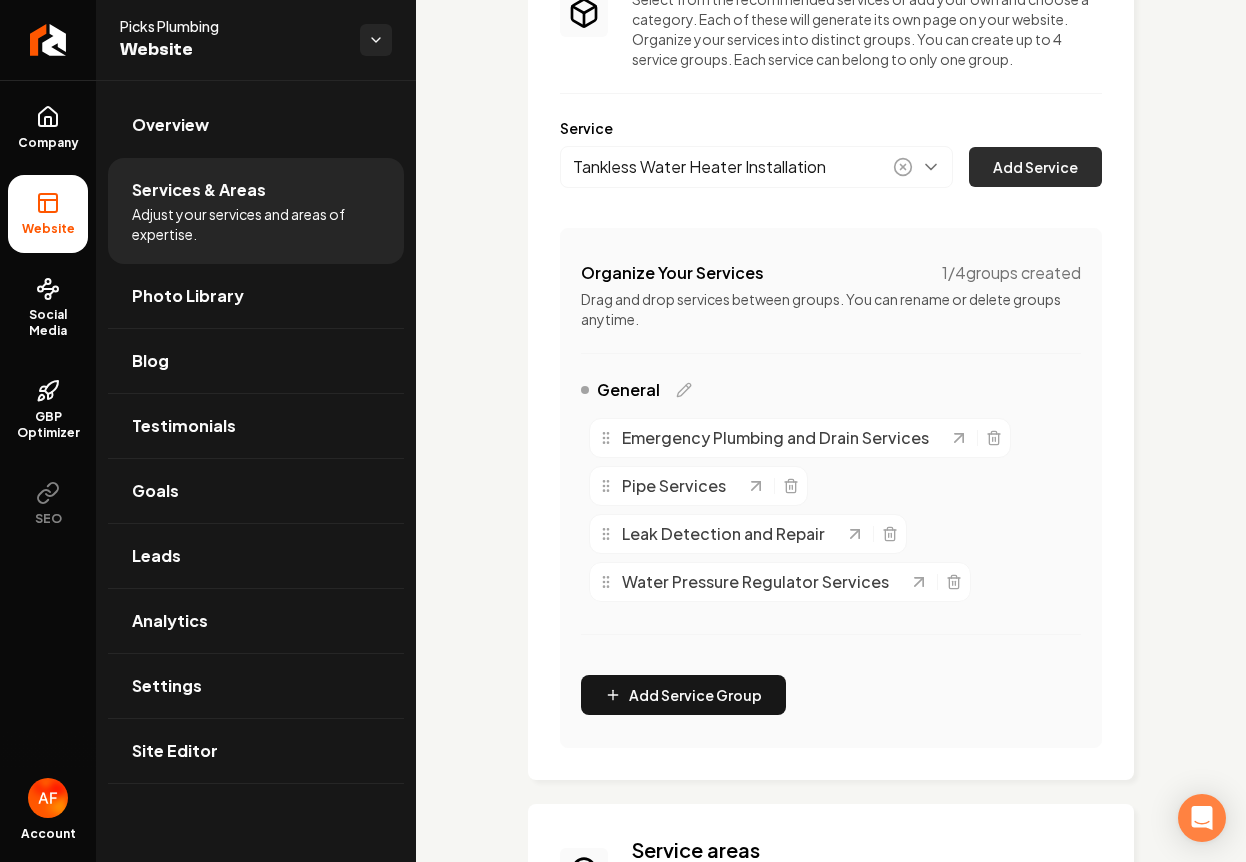 click on "Add Service" at bounding box center [1035, 167] 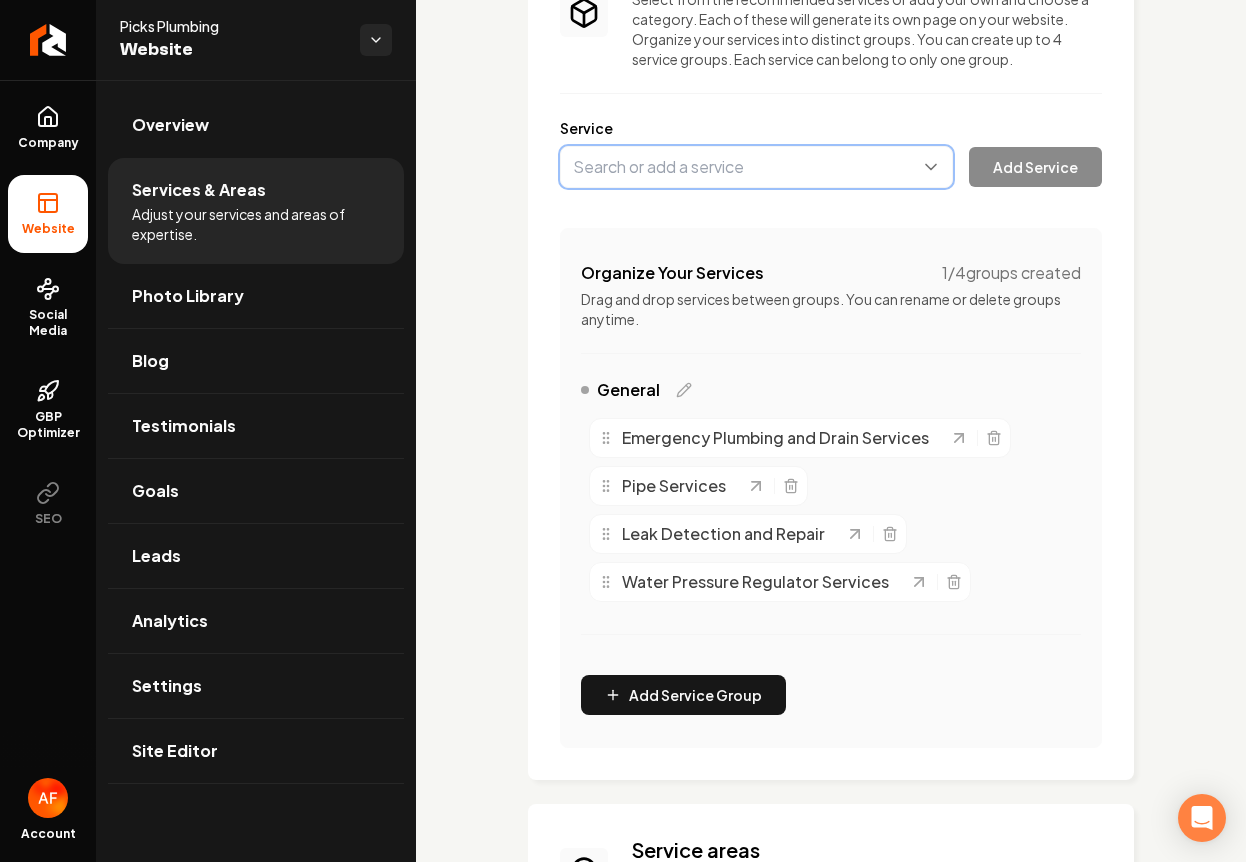 click at bounding box center [756, 167] 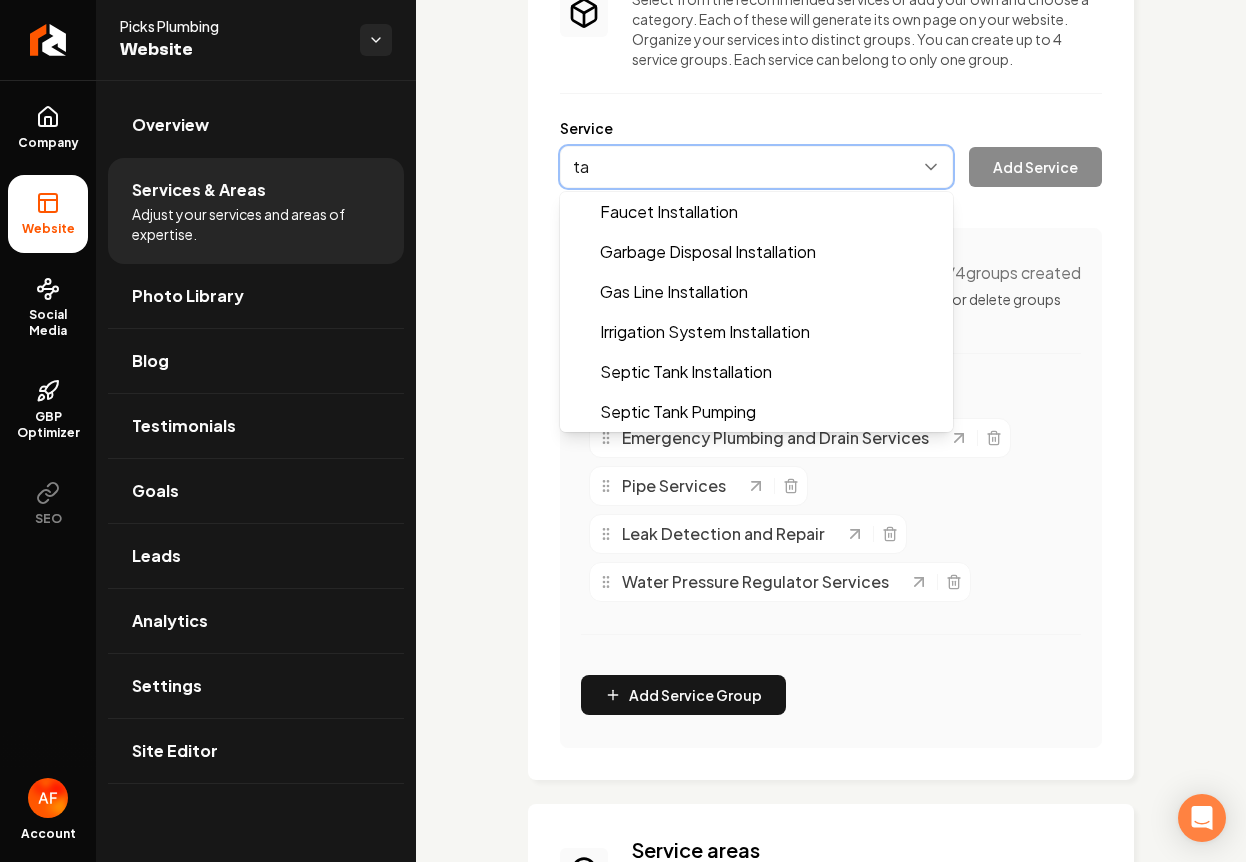 type on "t" 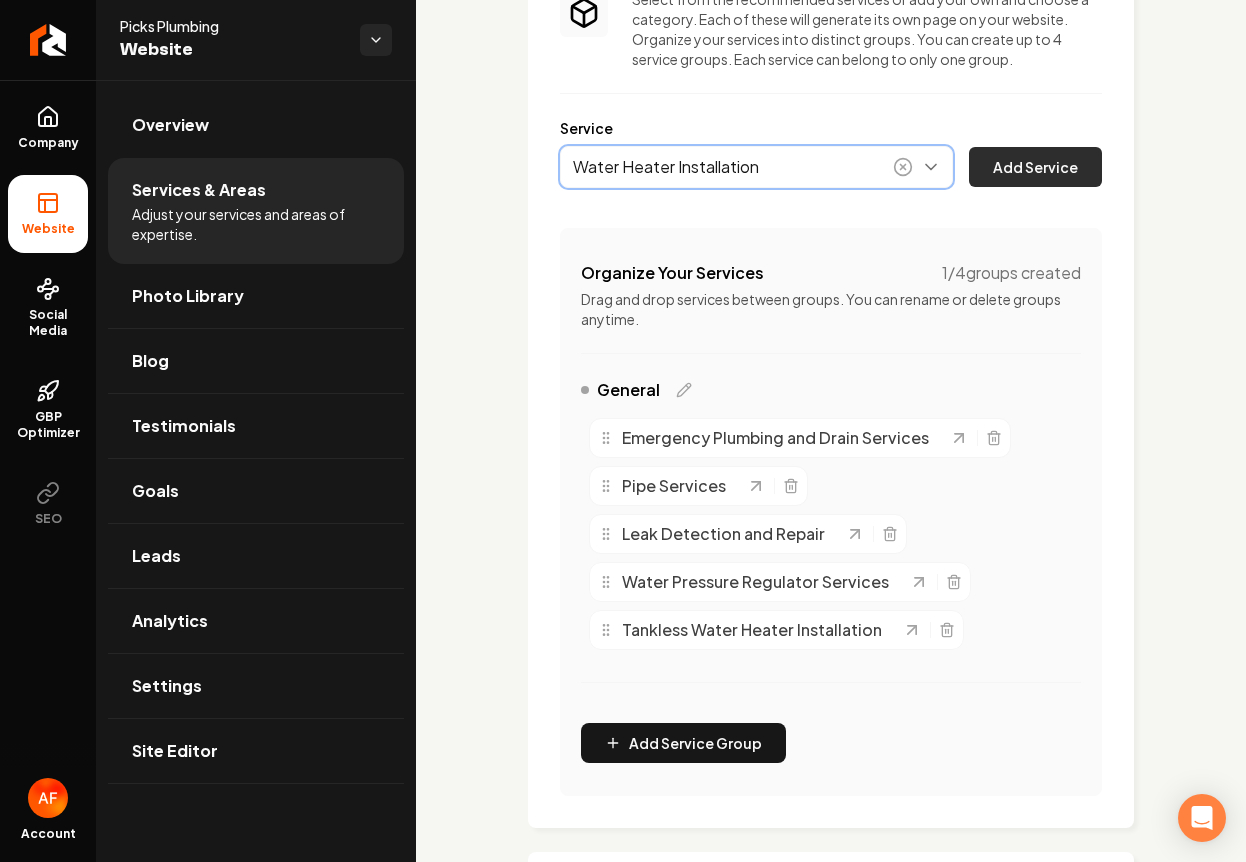 type on "Water Heater Installation" 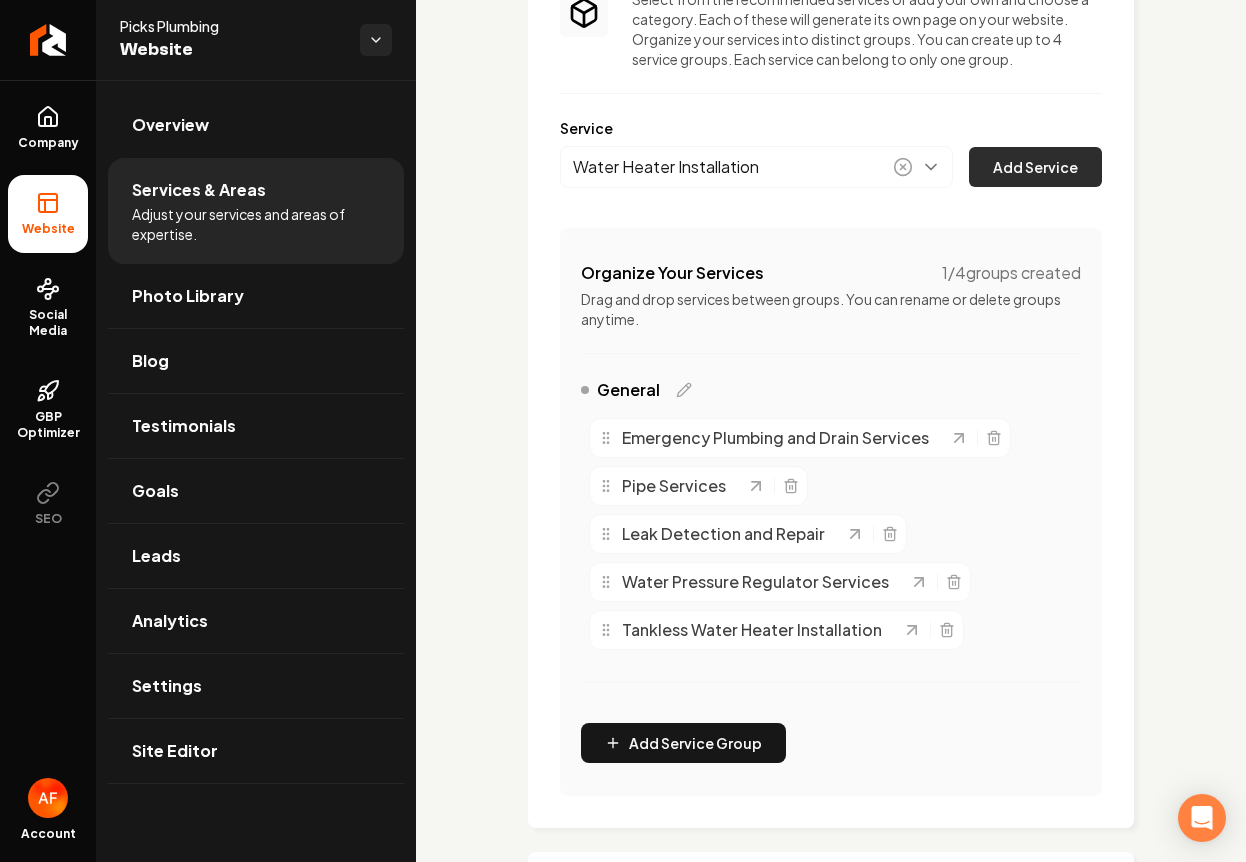 click on "Add Service" at bounding box center [1035, 167] 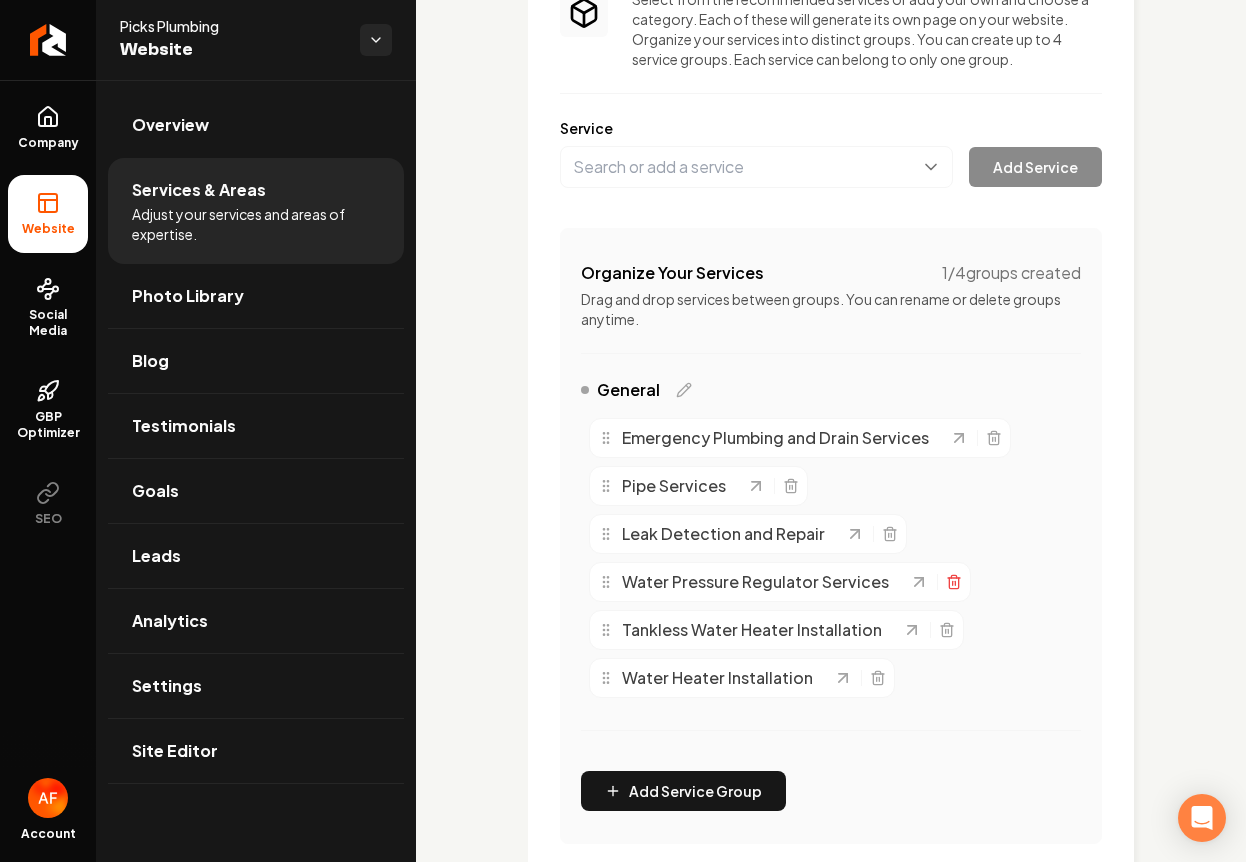 click 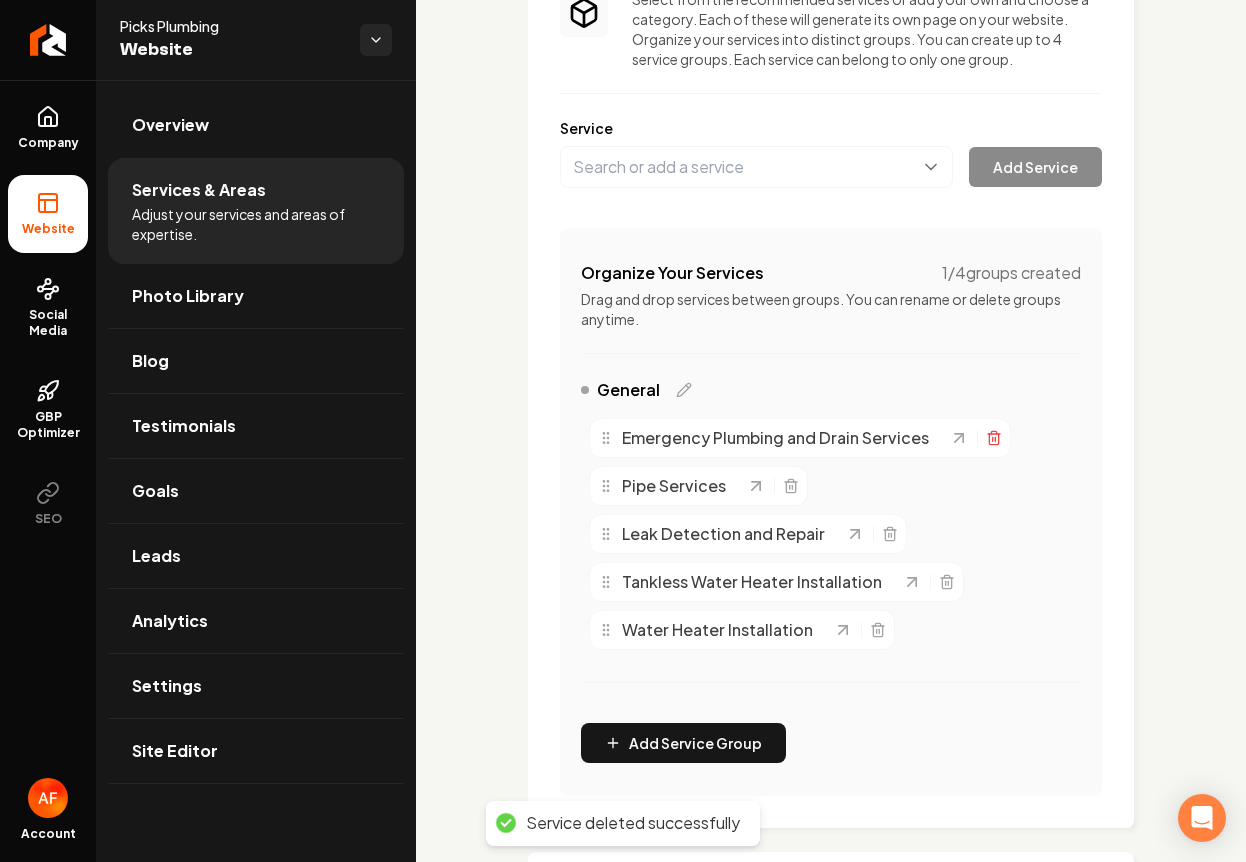 click 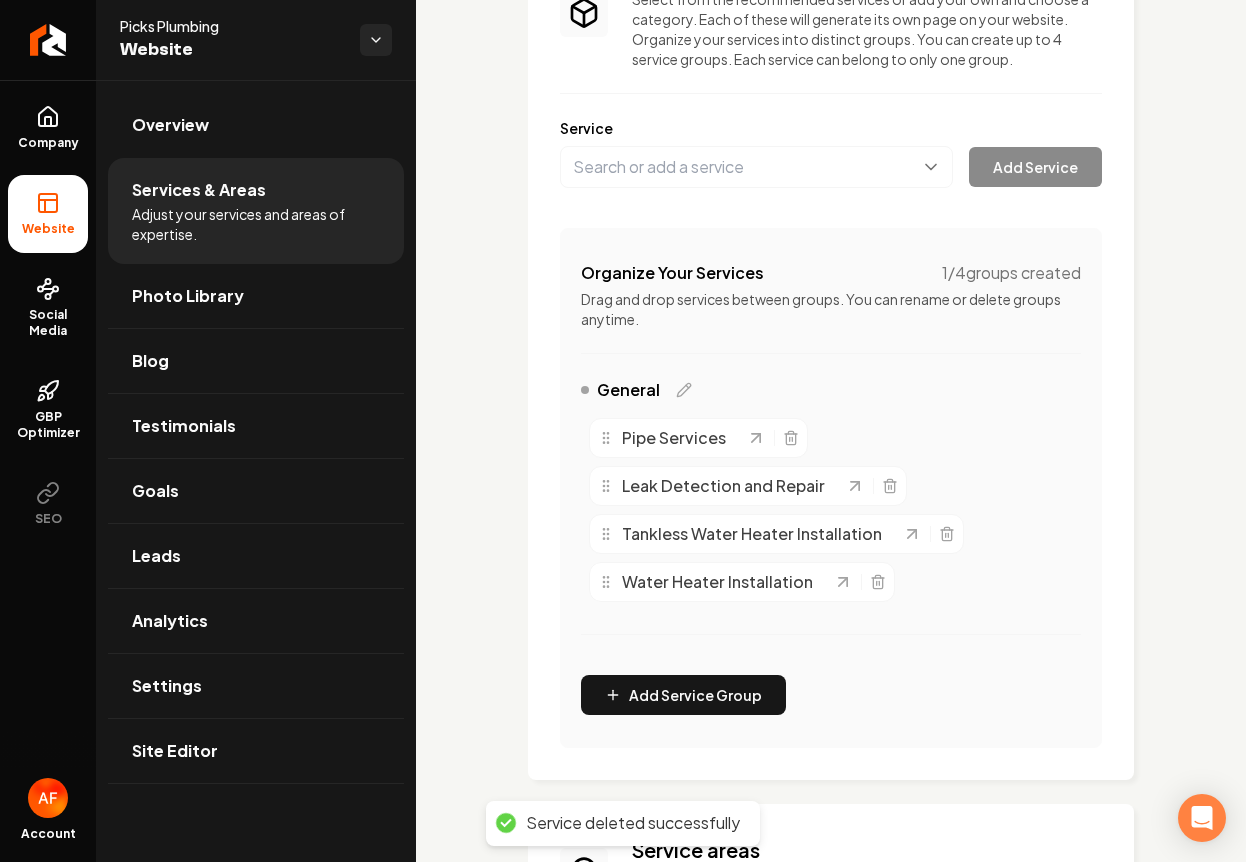 click on "Pipe Services" at bounding box center (698, 438) 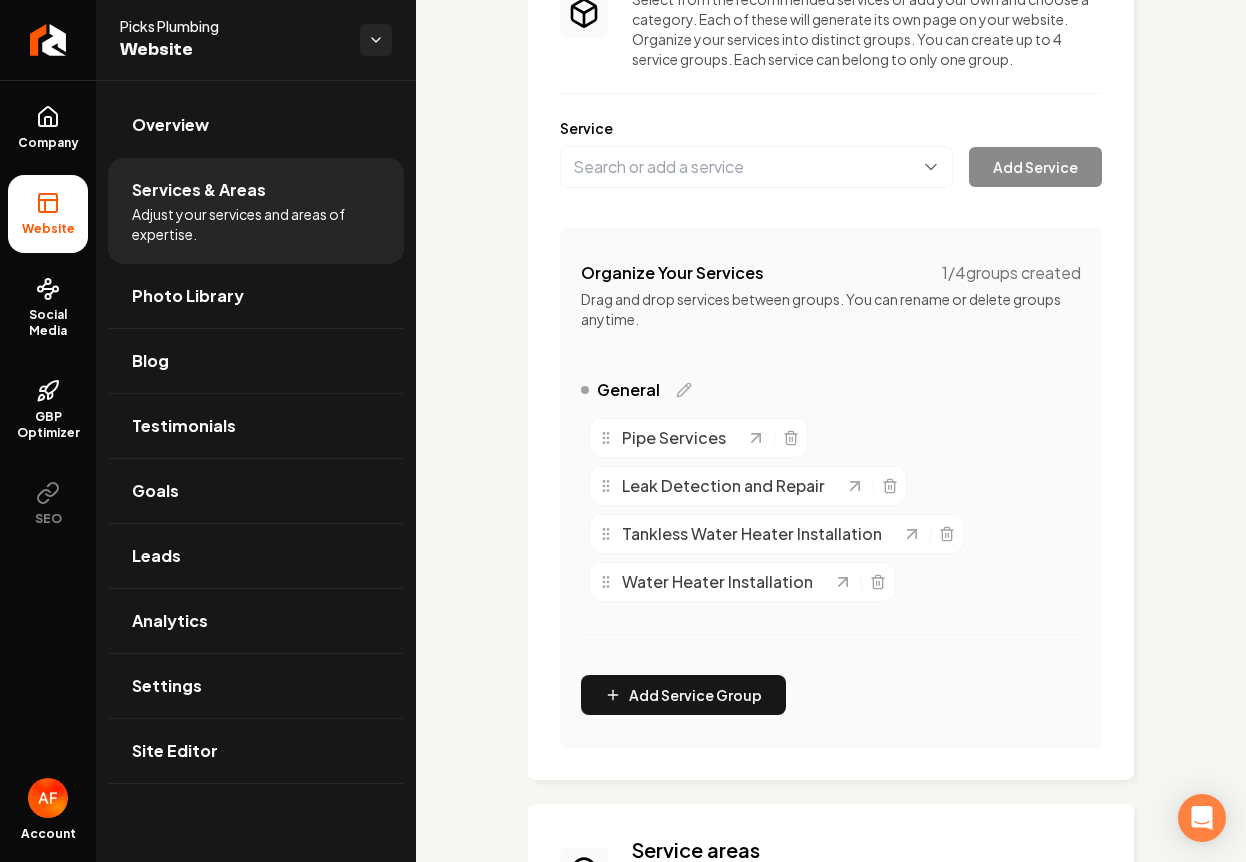 click at bounding box center [774, 438] 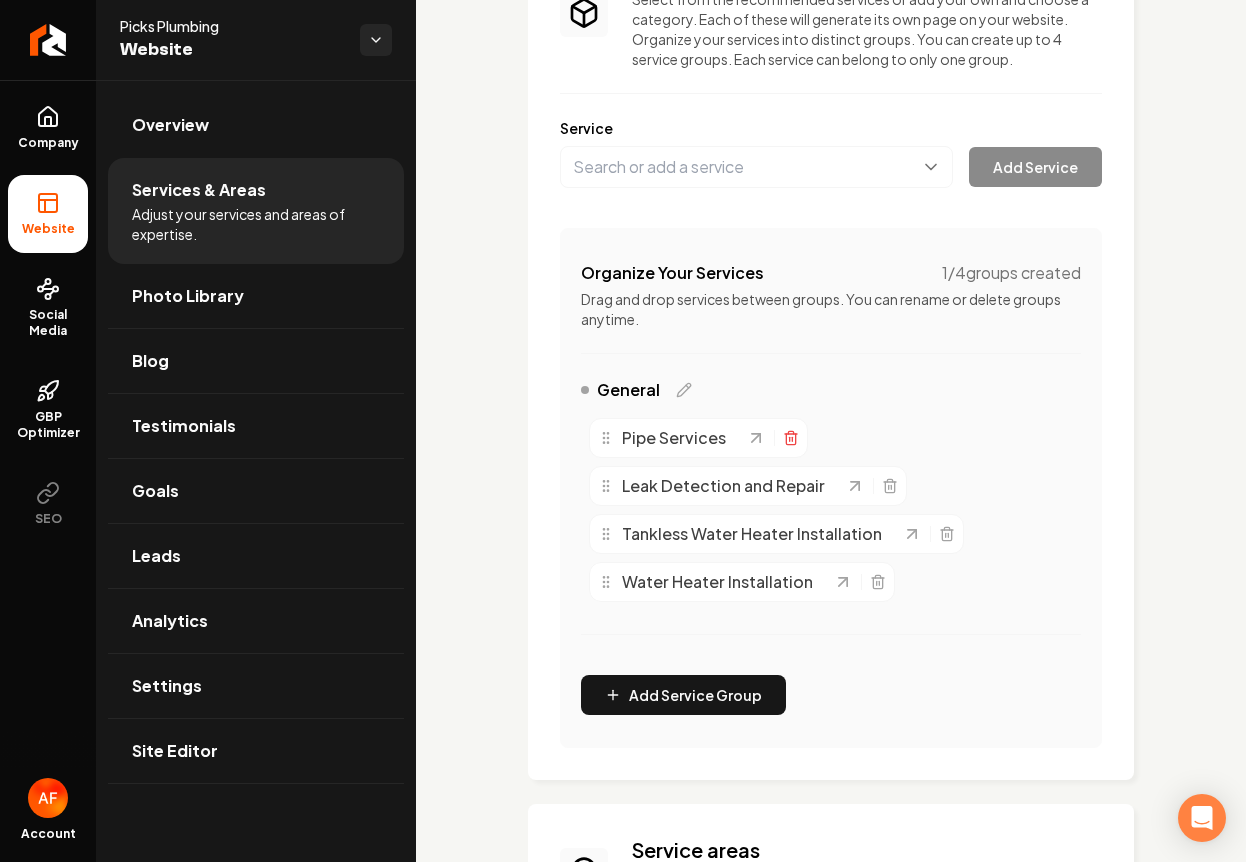 click 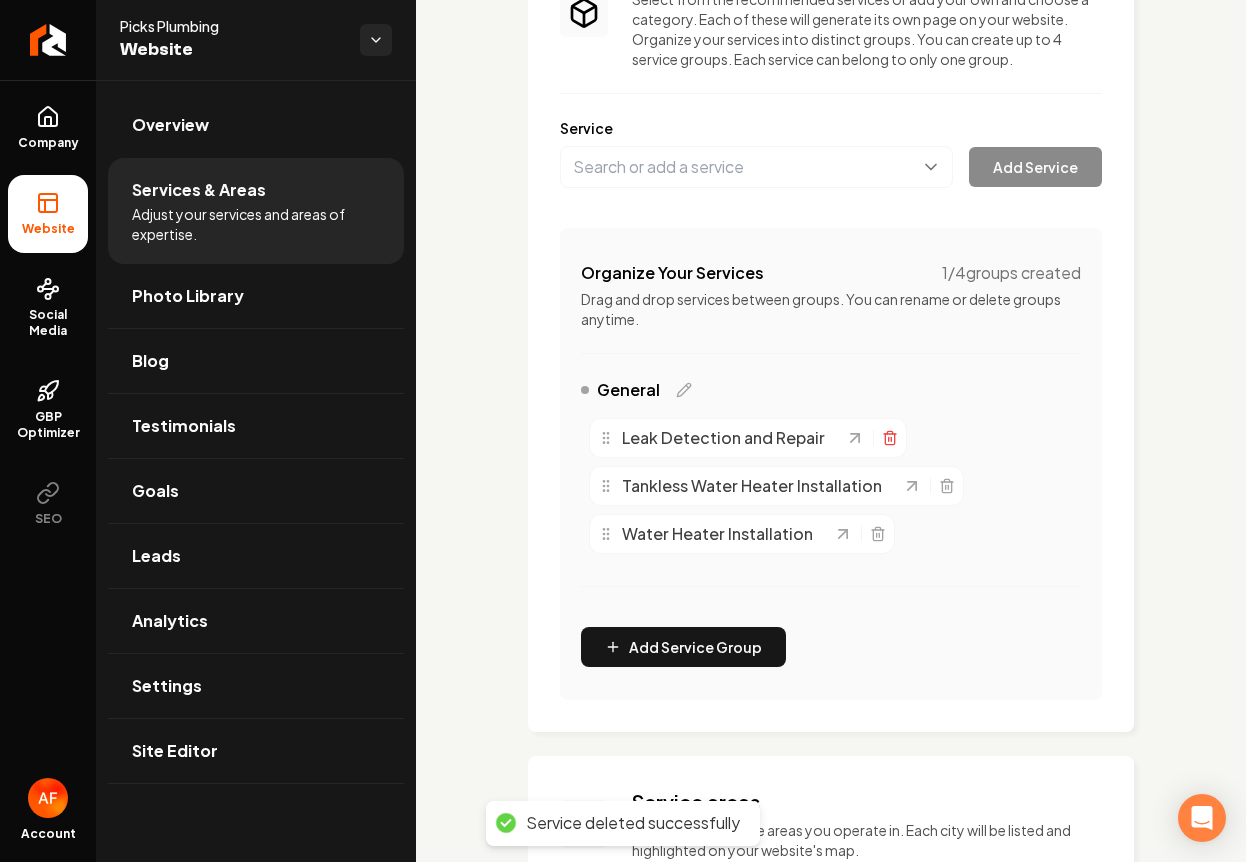 click 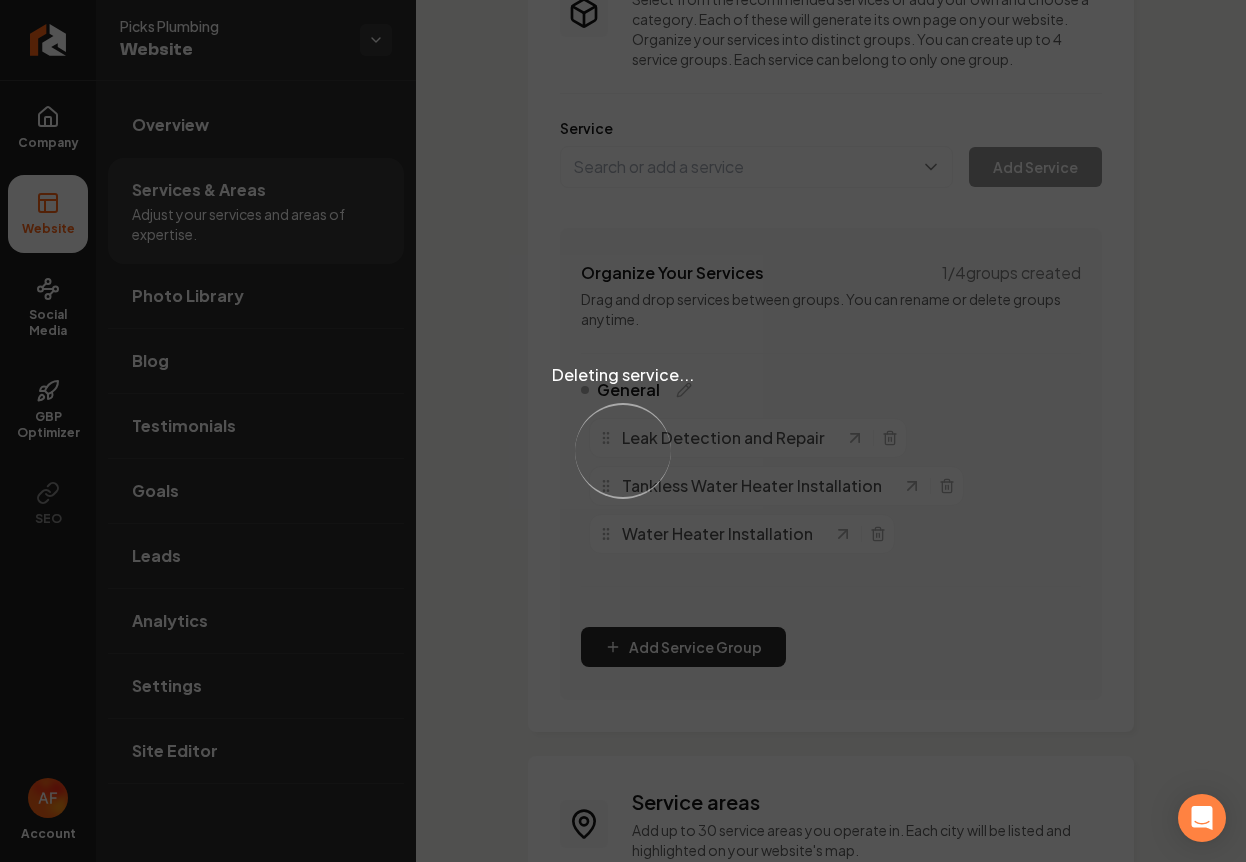 click on "Deleting service... Loading..." at bounding box center [623, 431] 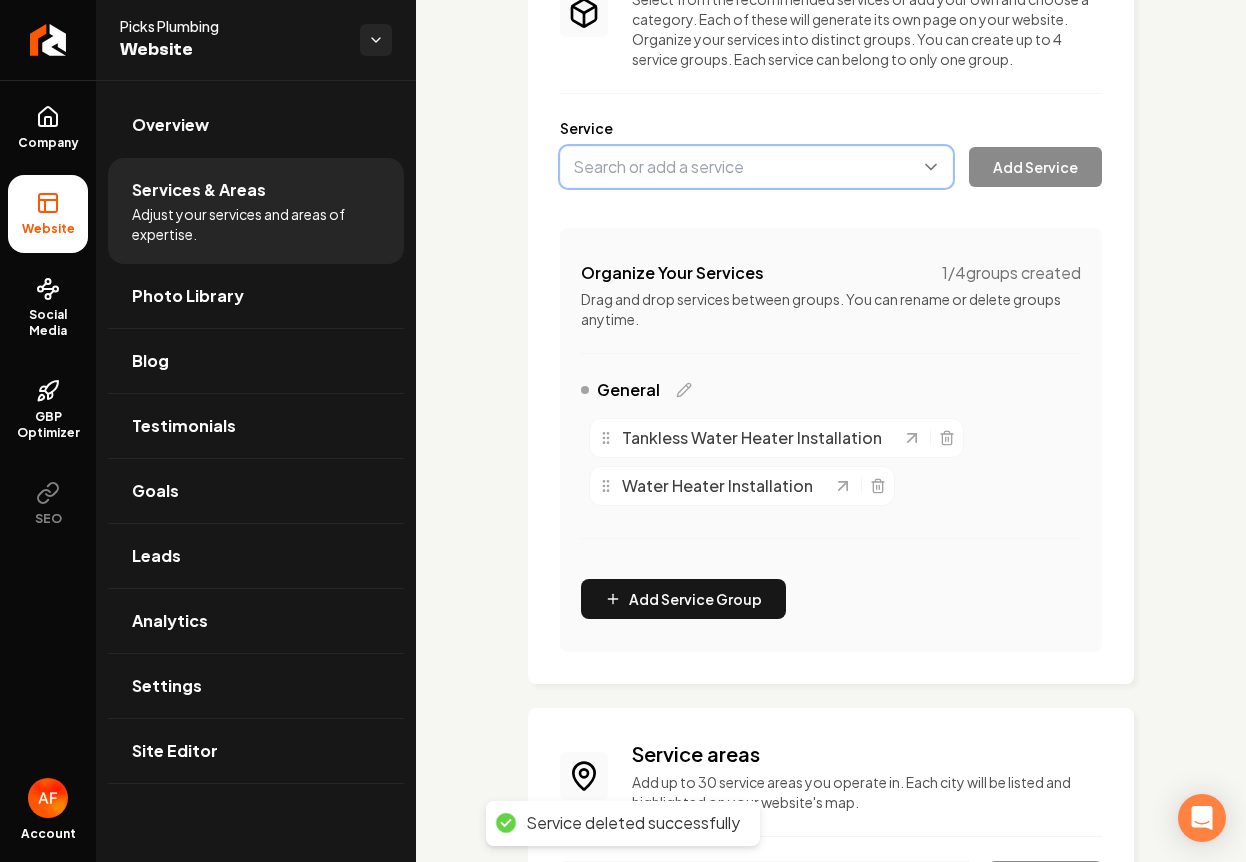 click at bounding box center (756, 167) 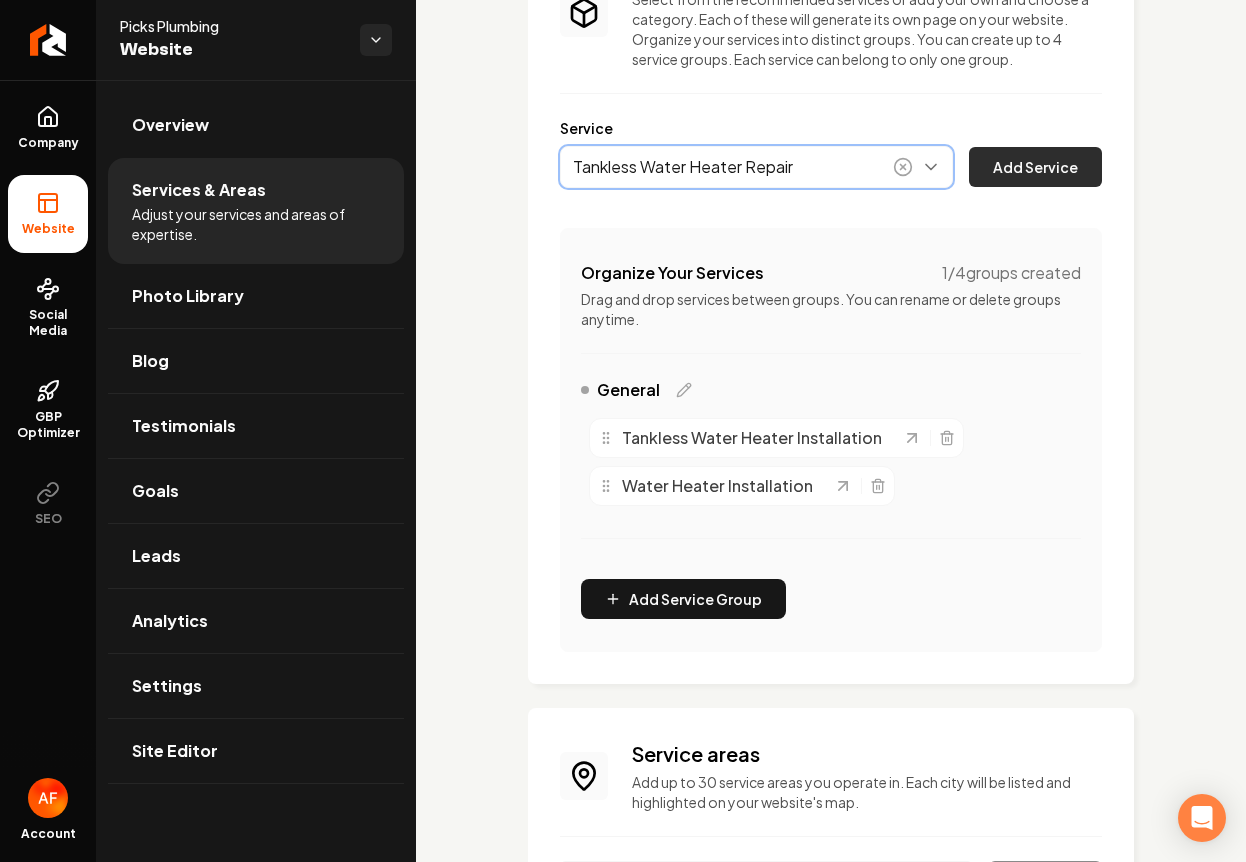 type on "Tankless Water Heater Repair" 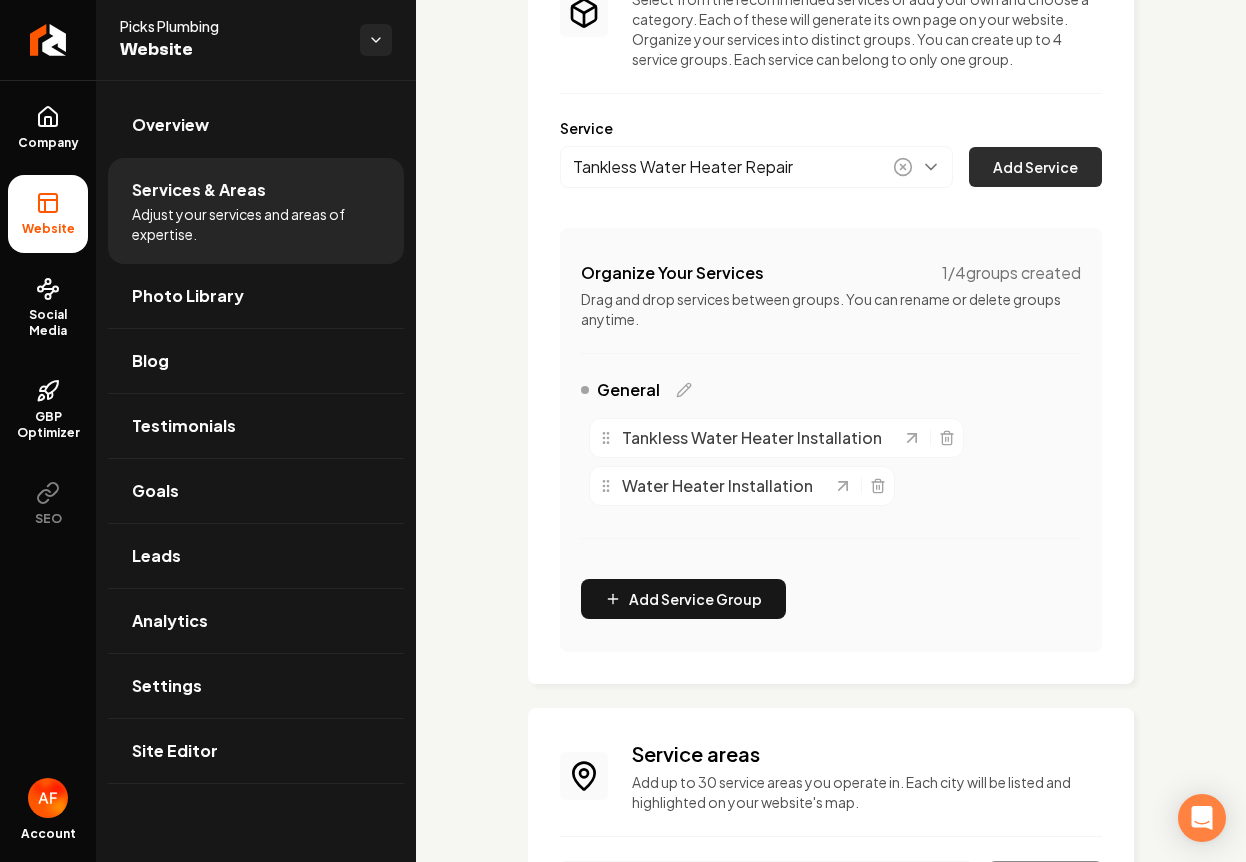click on "Add Service" at bounding box center (1035, 167) 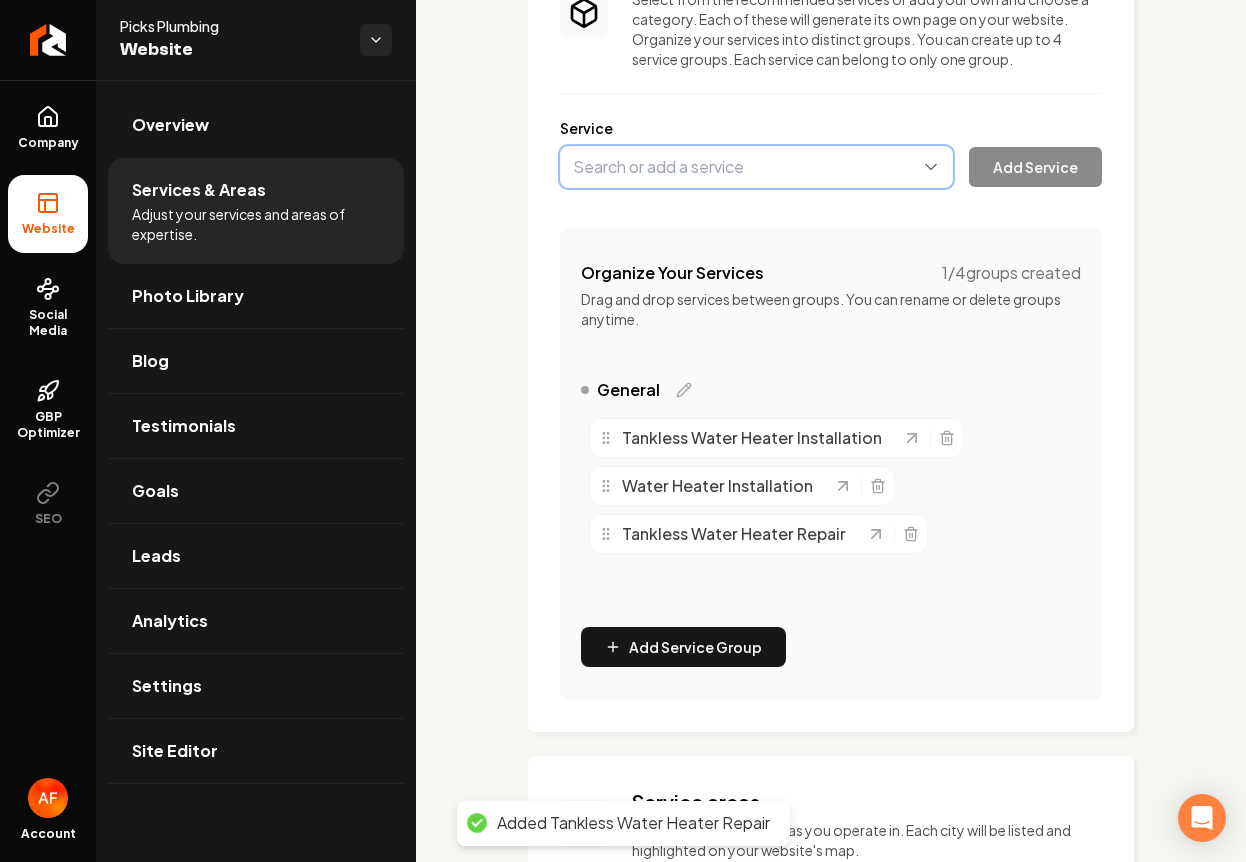 click at bounding box center [756, 167] 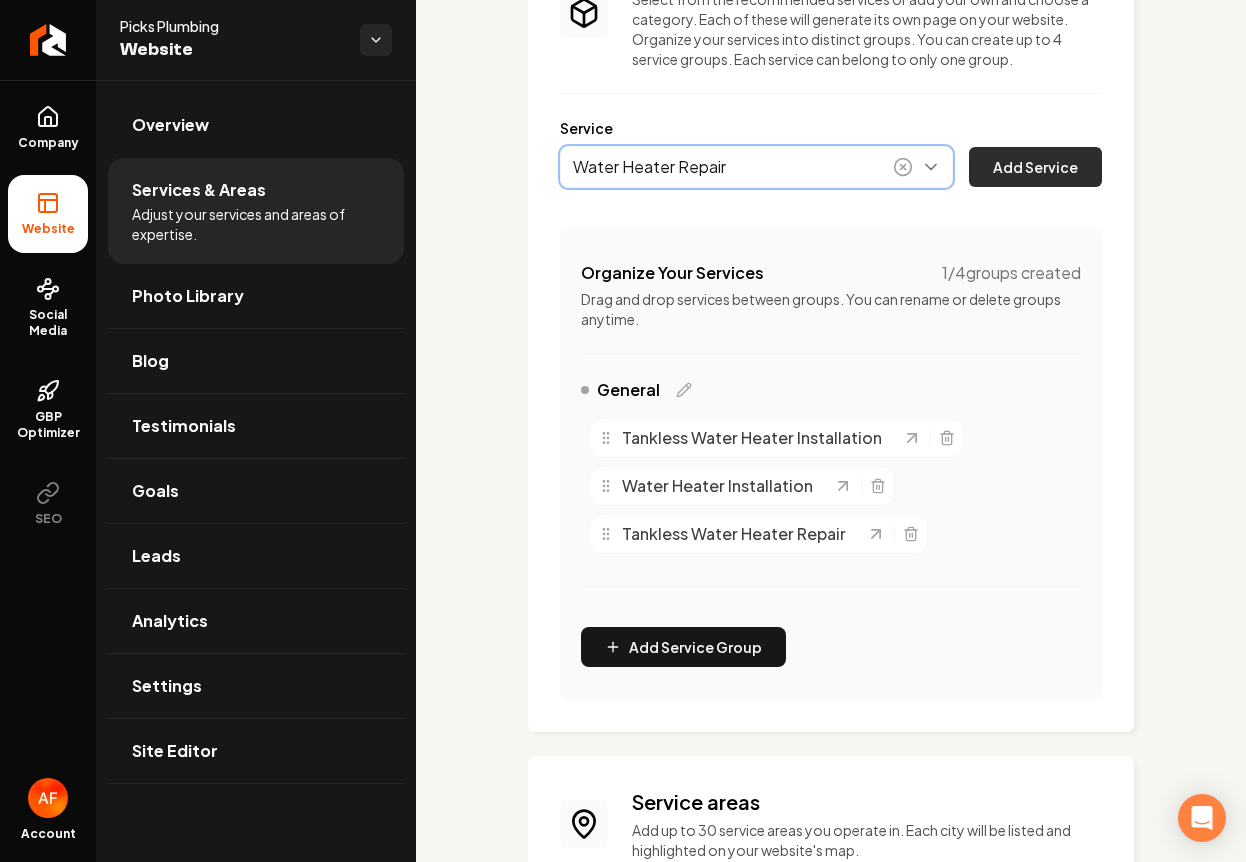 type on "Water Heater Repair" 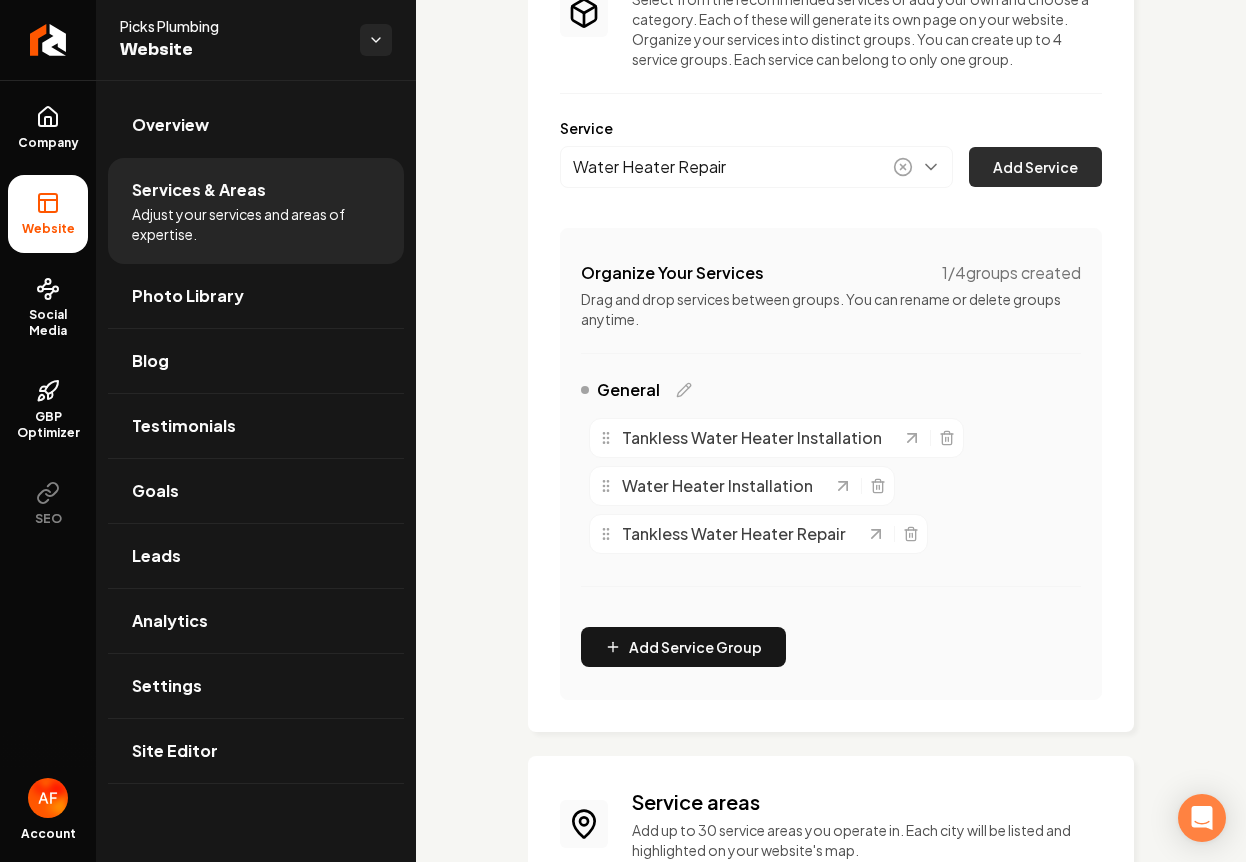 click on "Add Service" at bounding box center (1035, 167) 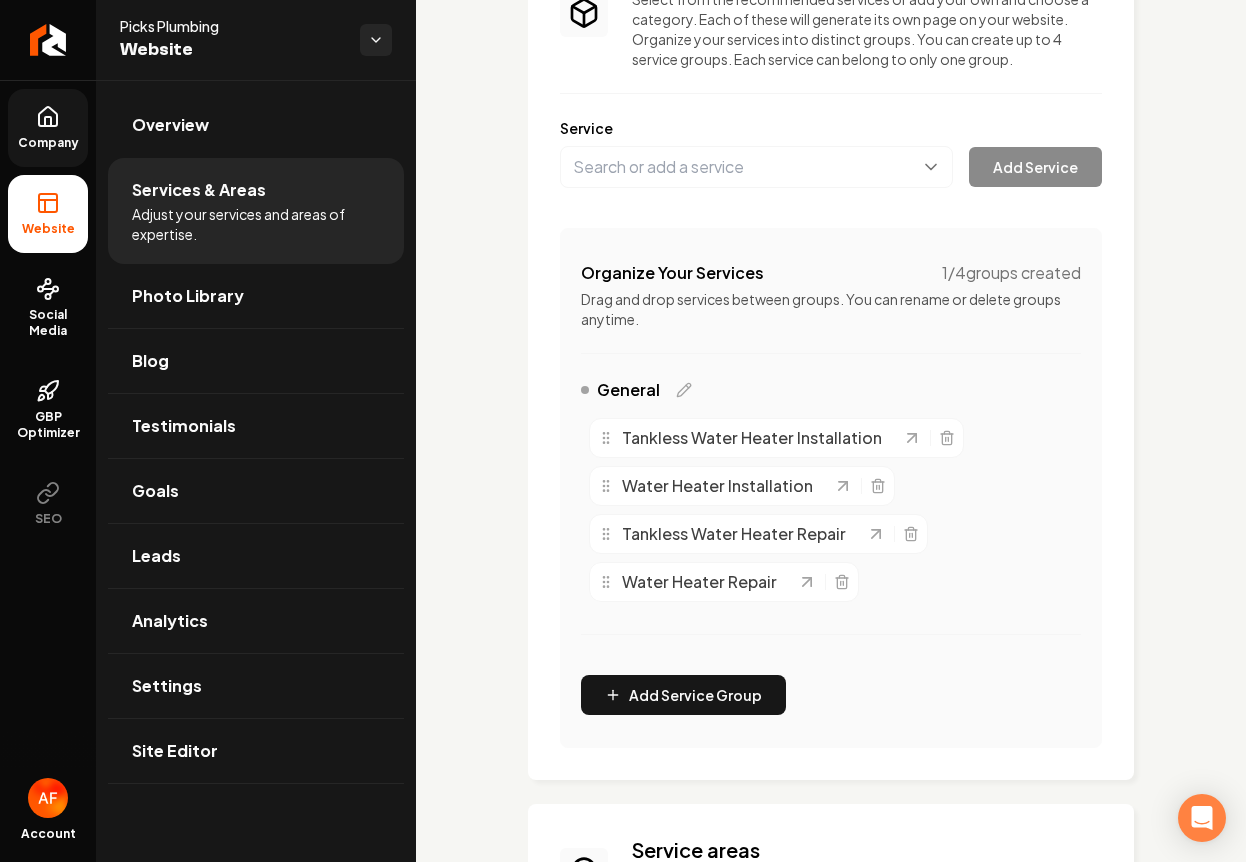 click on "Company" at bounding box center [48, 128] 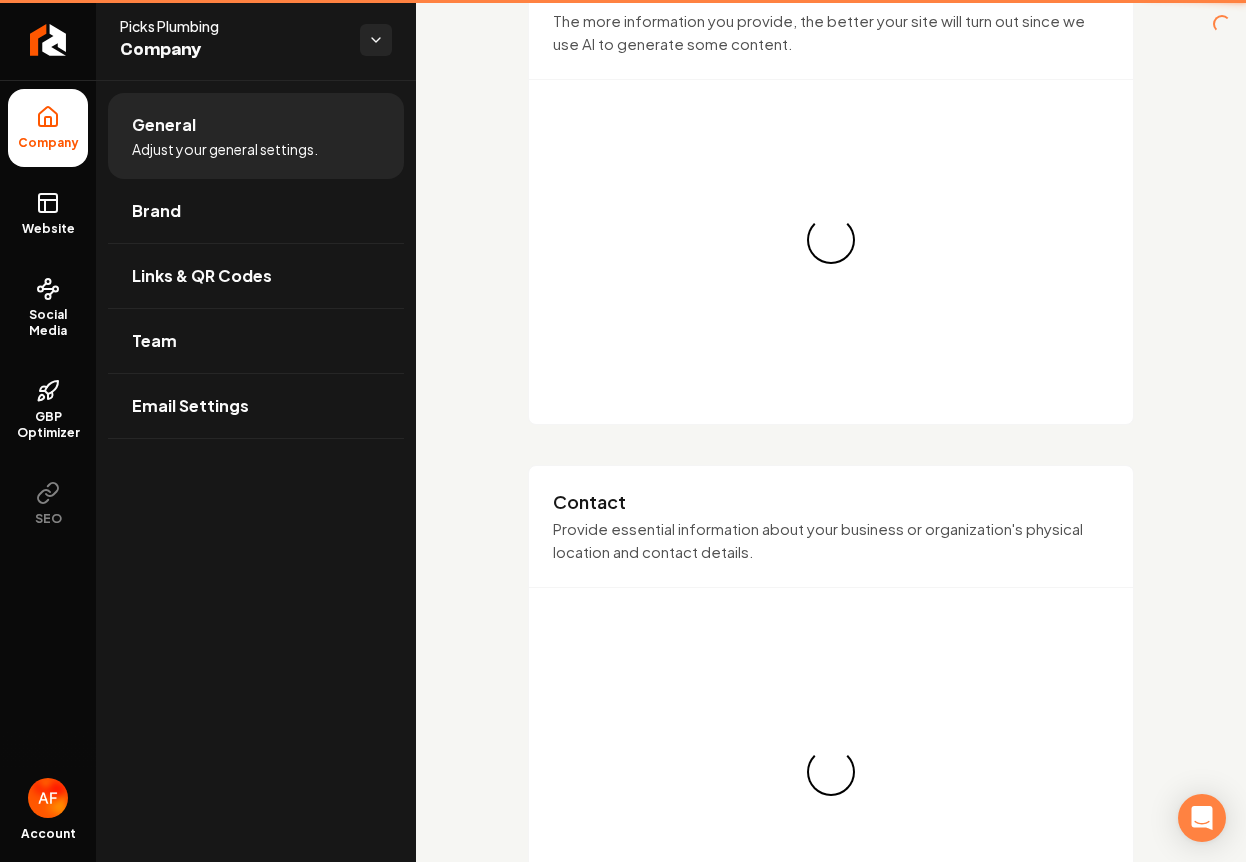 drag, startPoint x: 36, startPoint y: 172, endPoint x: 99, endPoint y: 162, distance: 63.788715 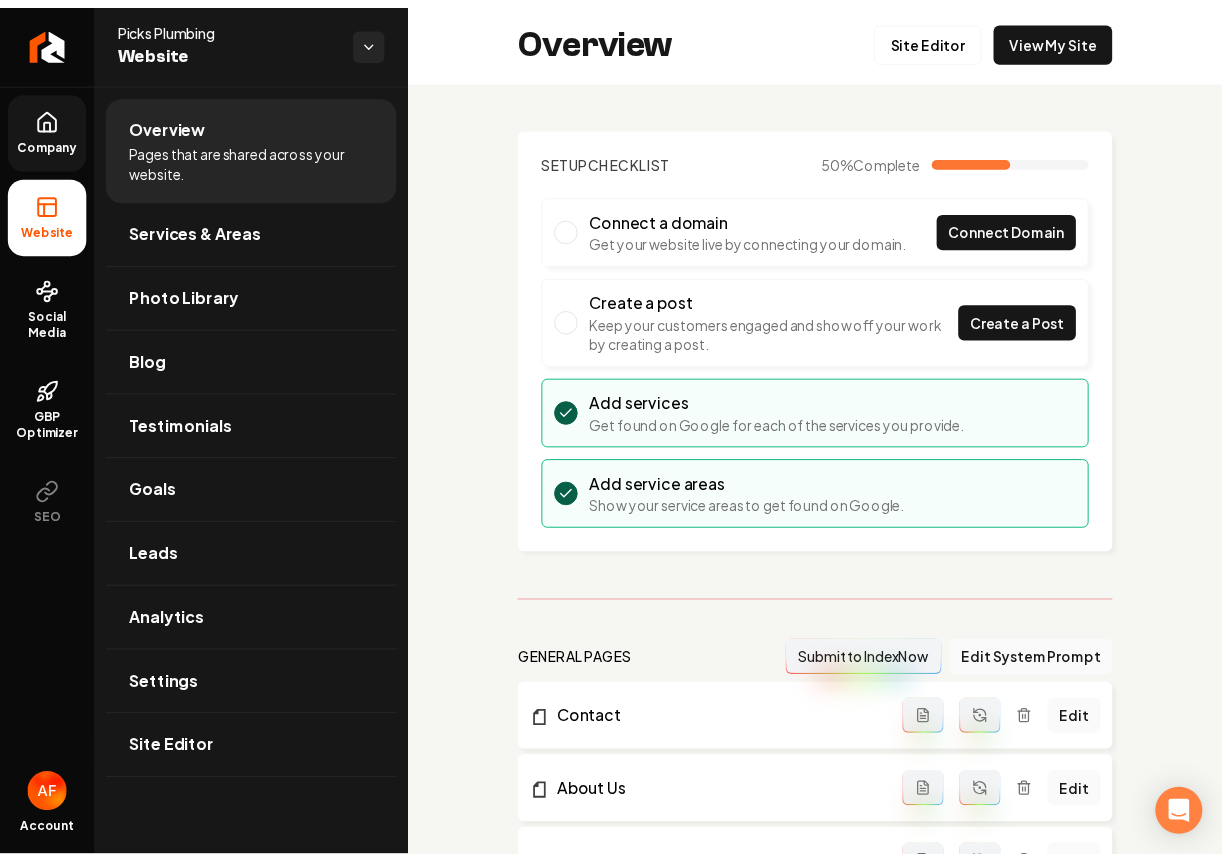 scroll, scrollTop: 0, scrollLeft: 0, axis: both 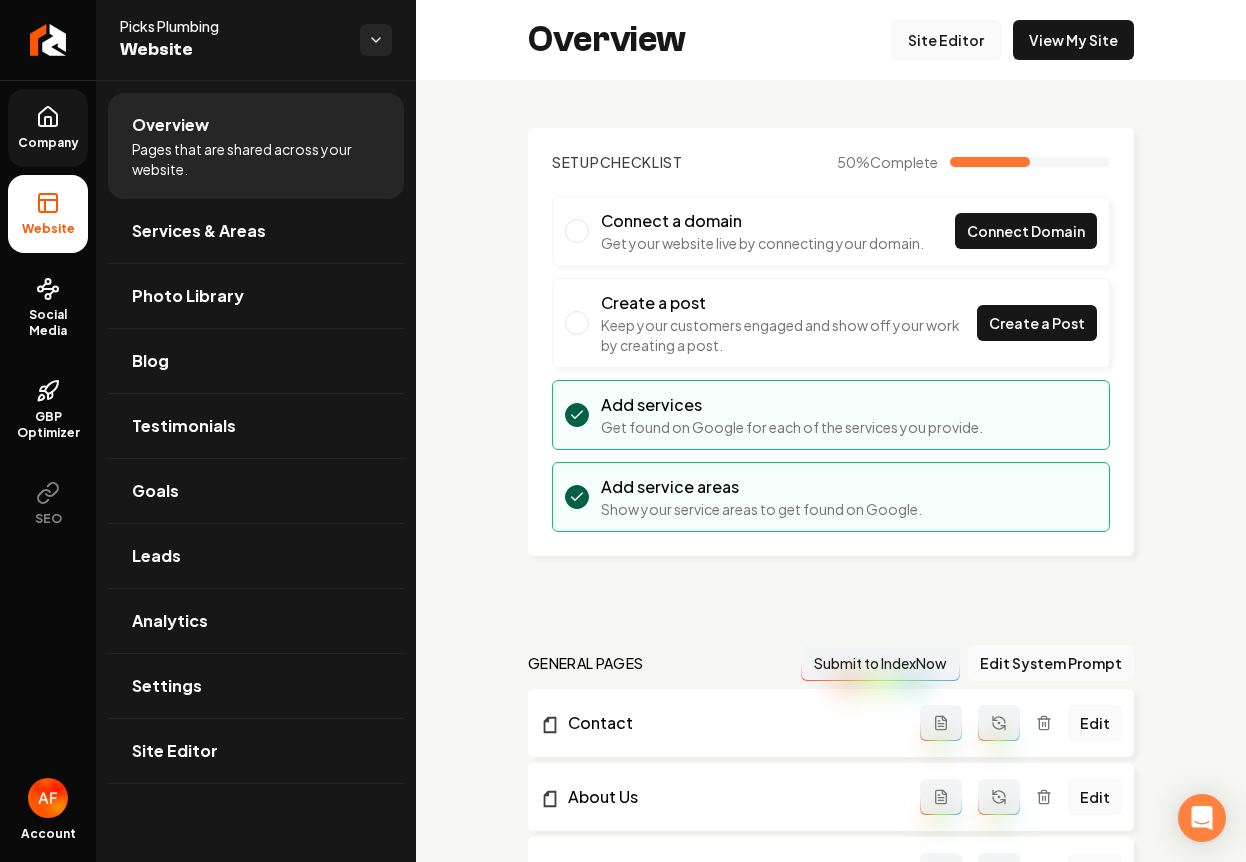click on "Site Editor" at bounding box center [946, 40] 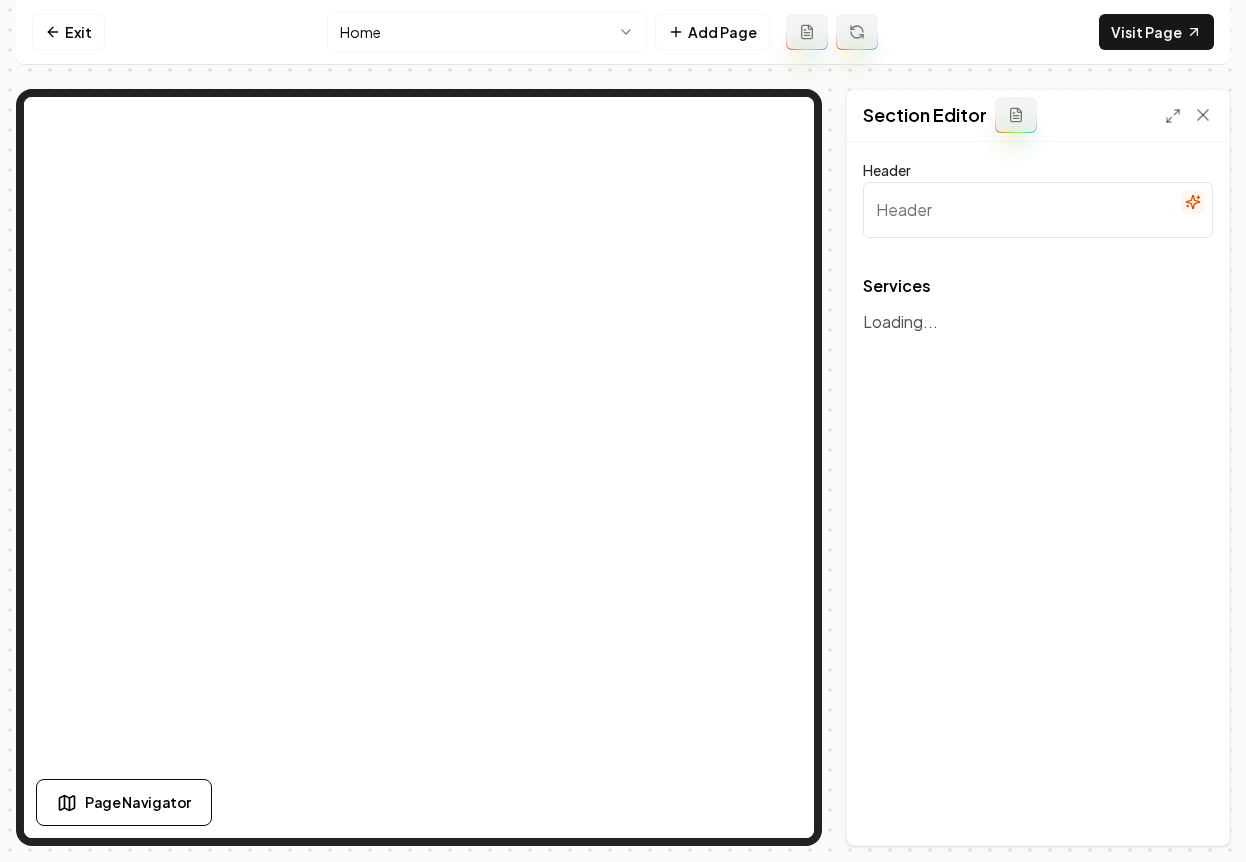 type on "Our Expert Plumbing and Home Maintenance Services" 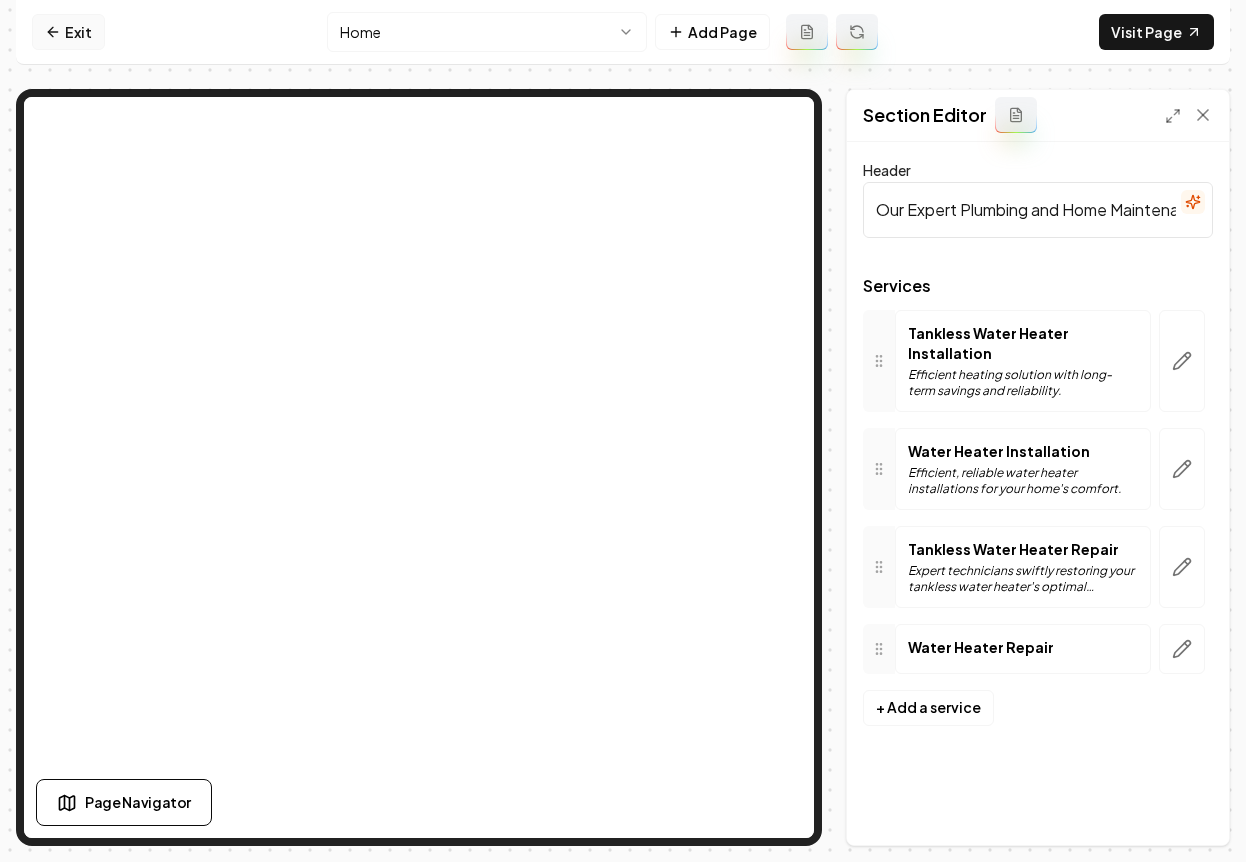 click on "Exit" at bounding box center (68, 32) 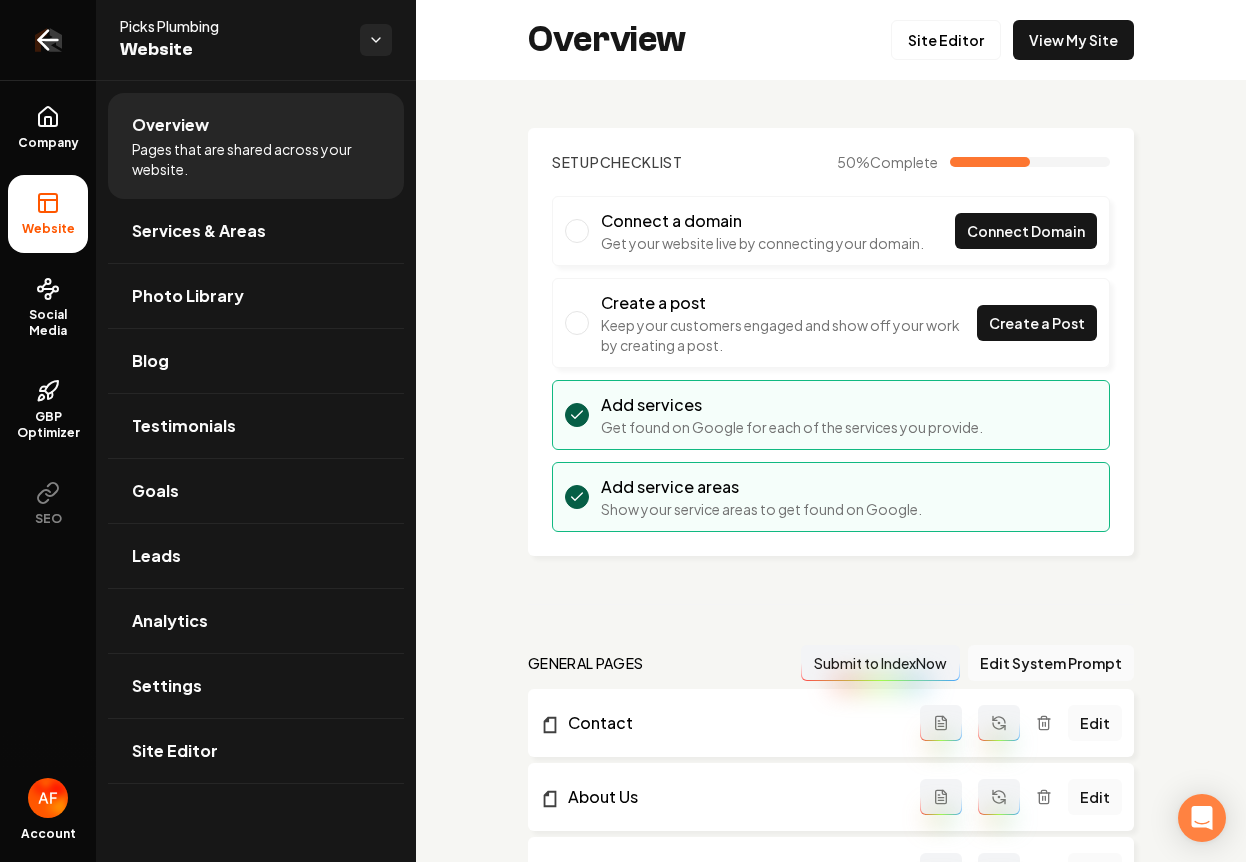 click at bounding box center [48, 40] 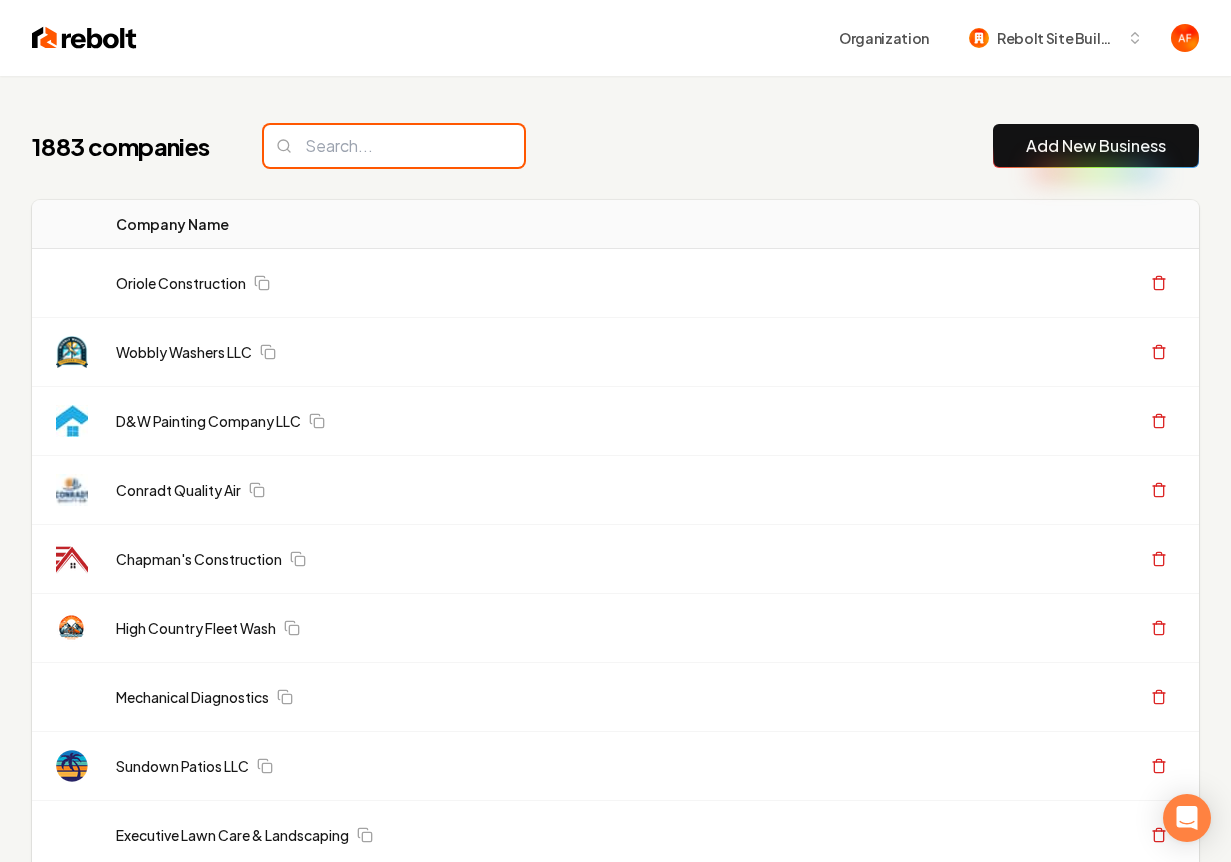 click at bounding box center (394, 146) 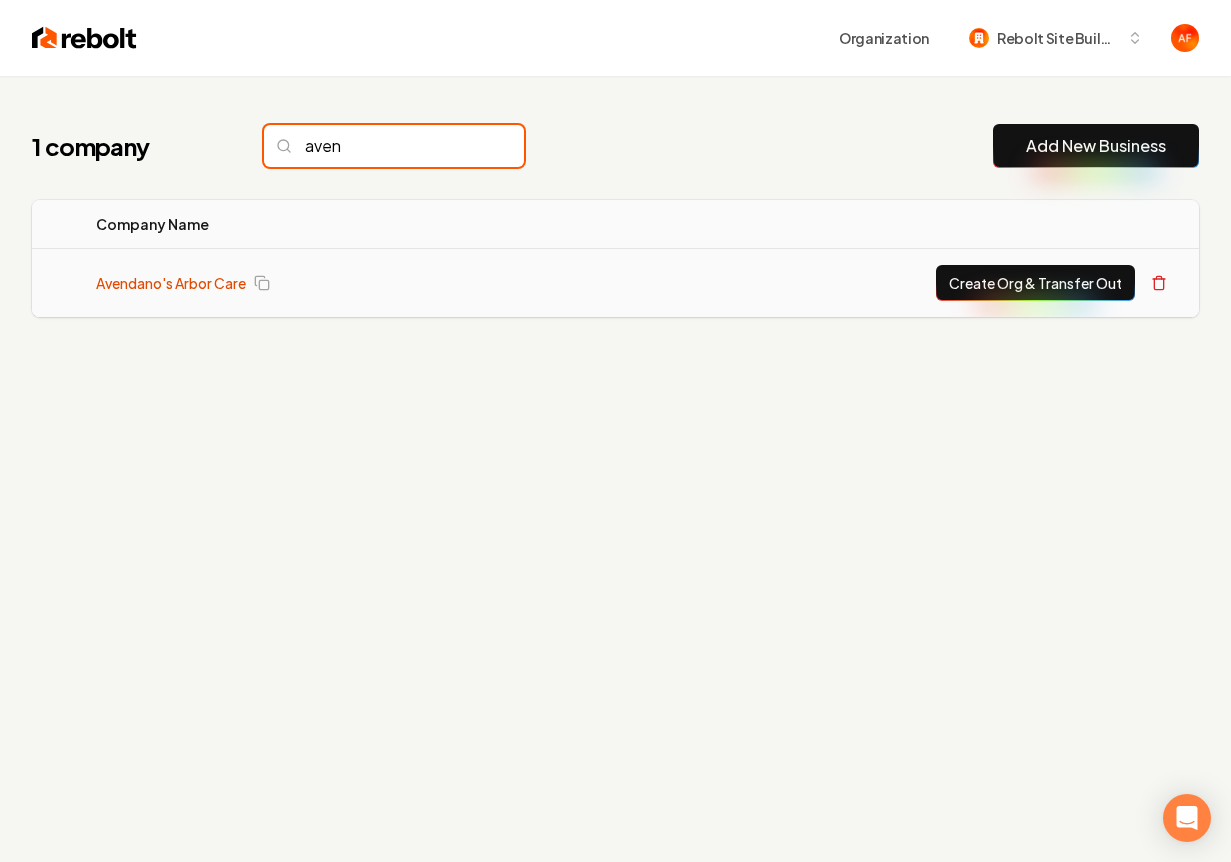 type on "aven" 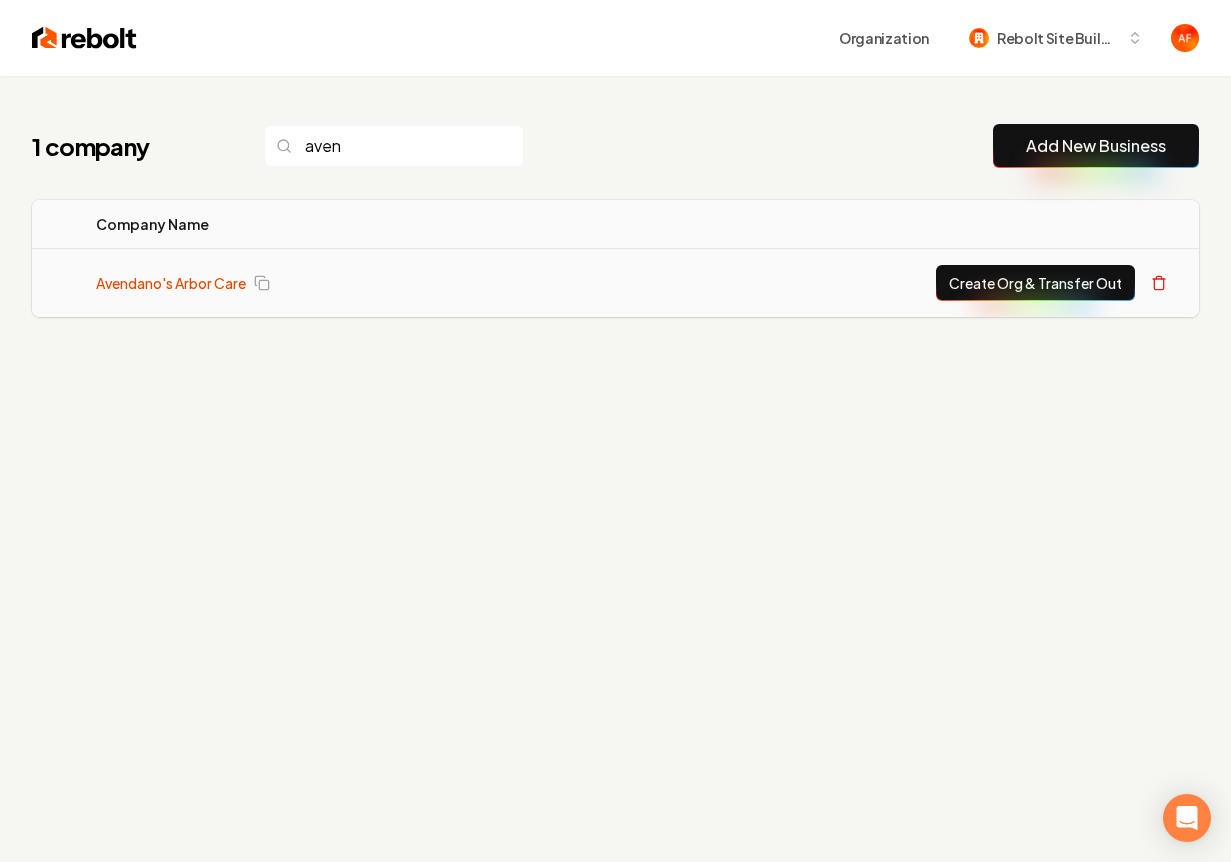 click on "Avendano's Arbor Care" at bounding box center [171, 283] 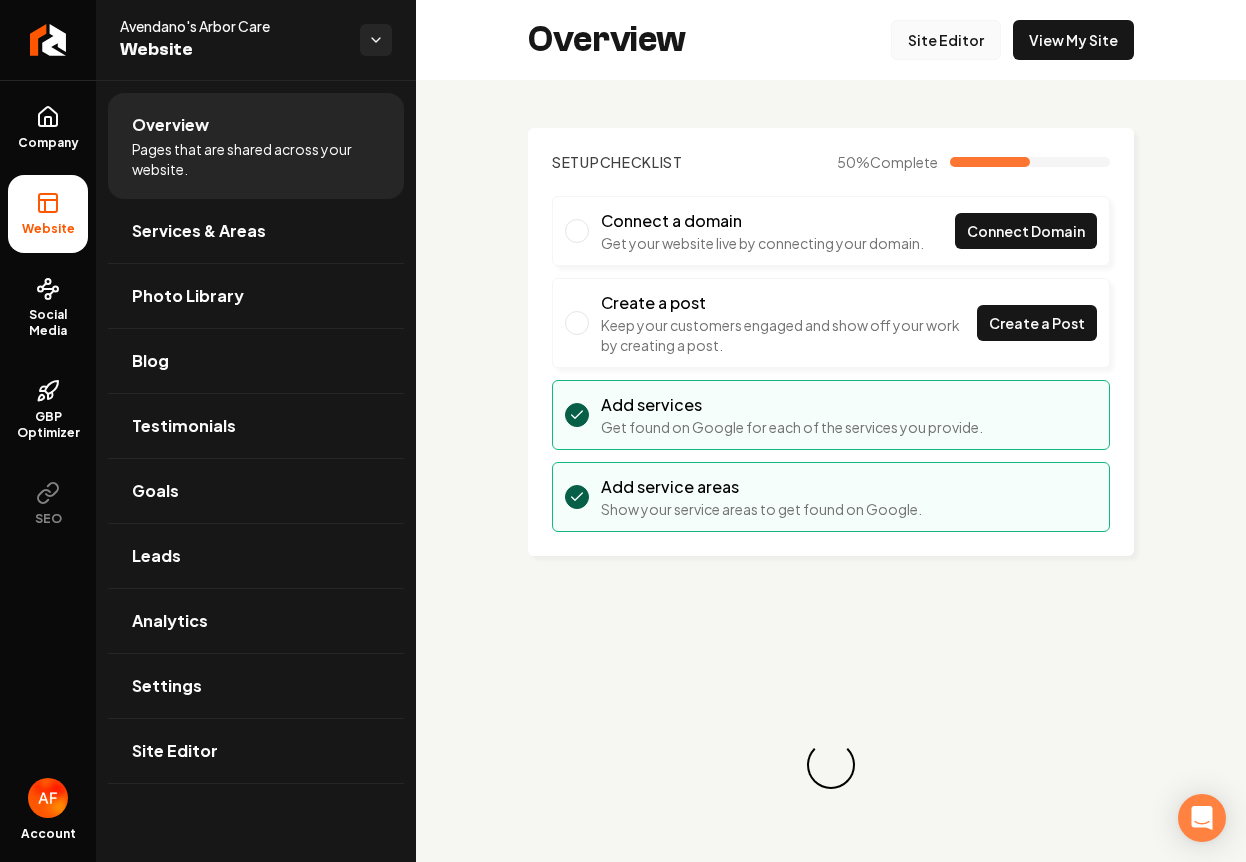 click on "Site Editor" at bounding box center [946, 40] 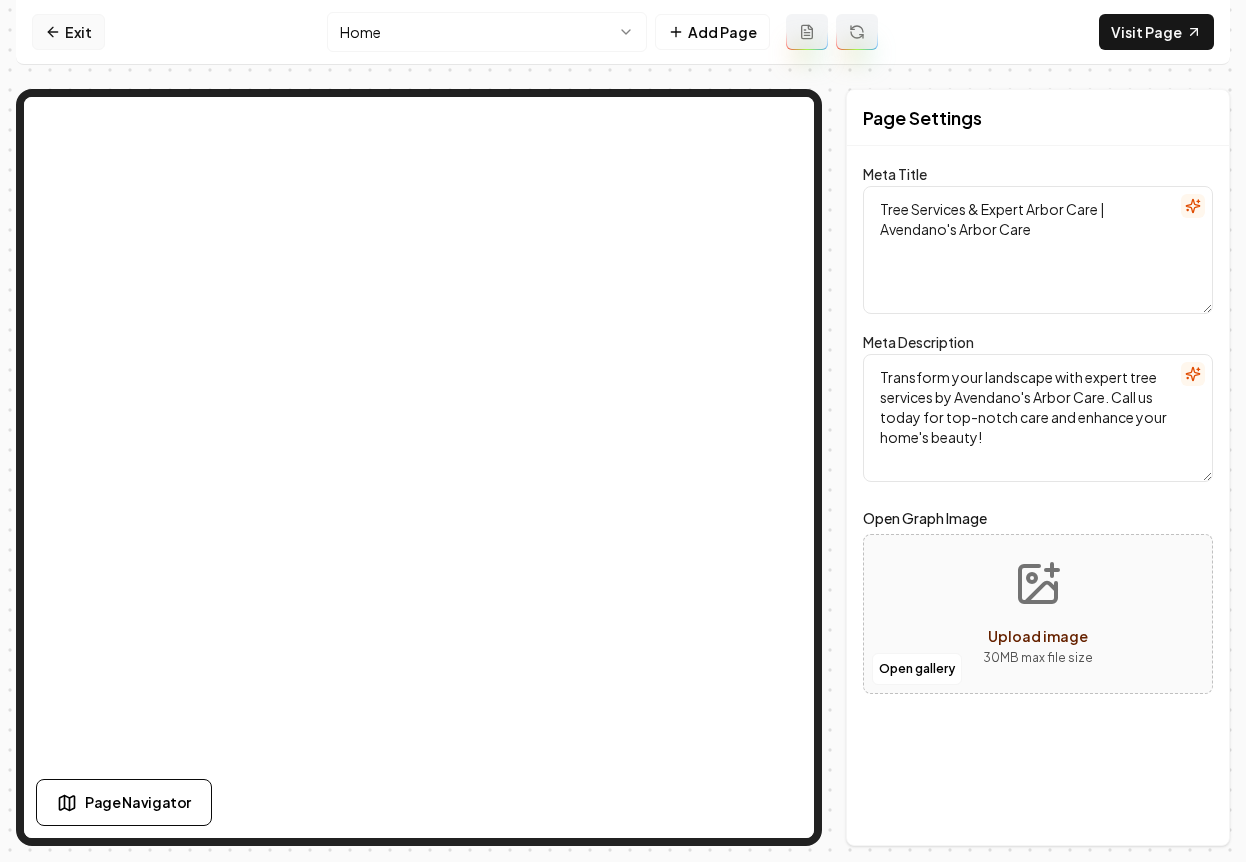 click on "Exit" at bounding box center (68, 32) 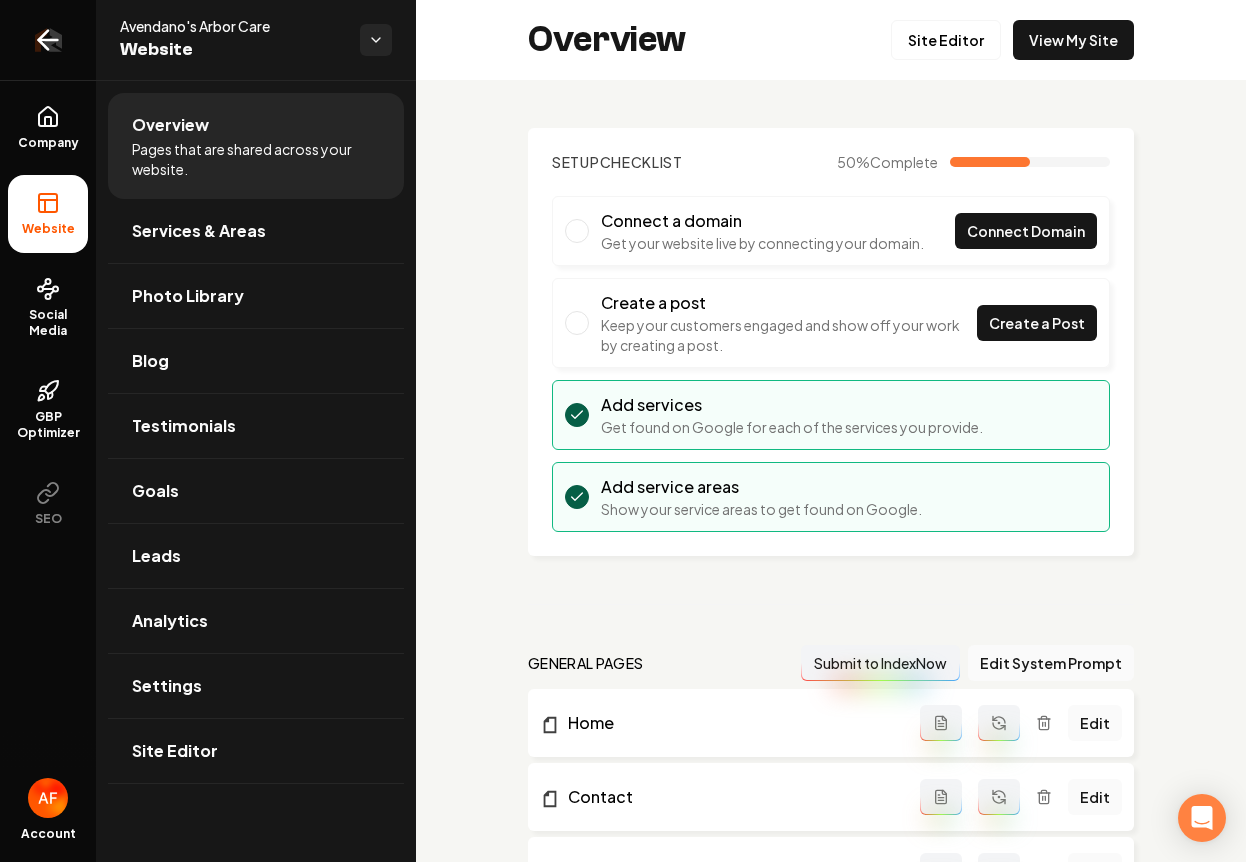 click 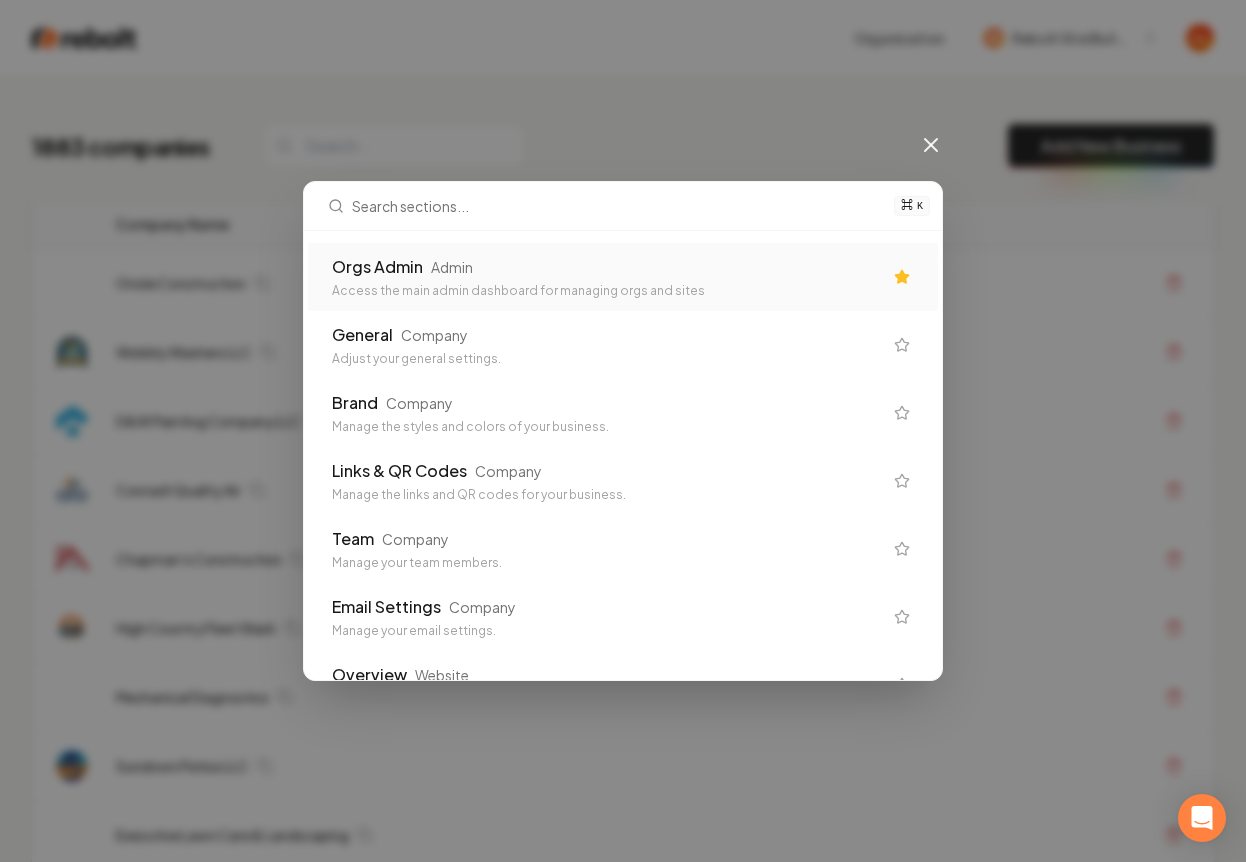 click on "Orgs Admin  Admin" at bounding box center [607, 267] 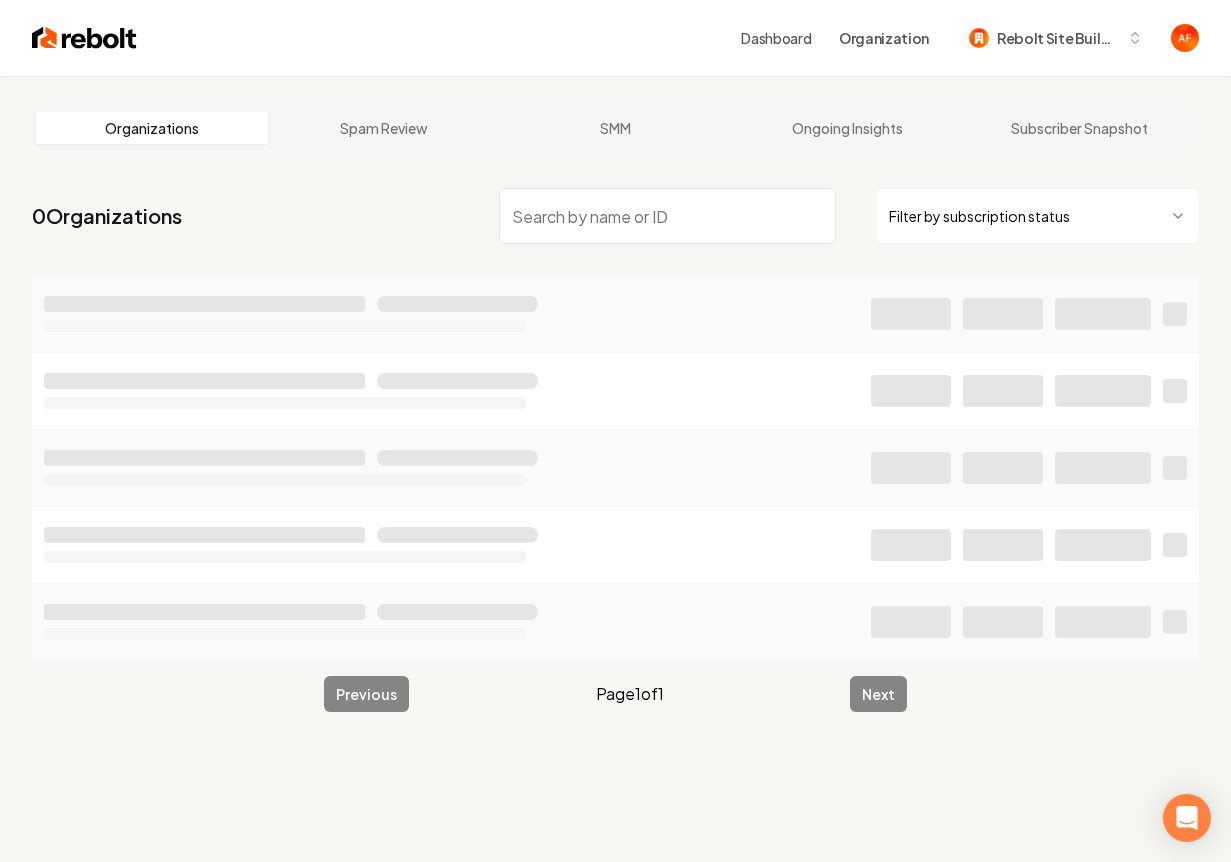click at bounding box center [667, 216] 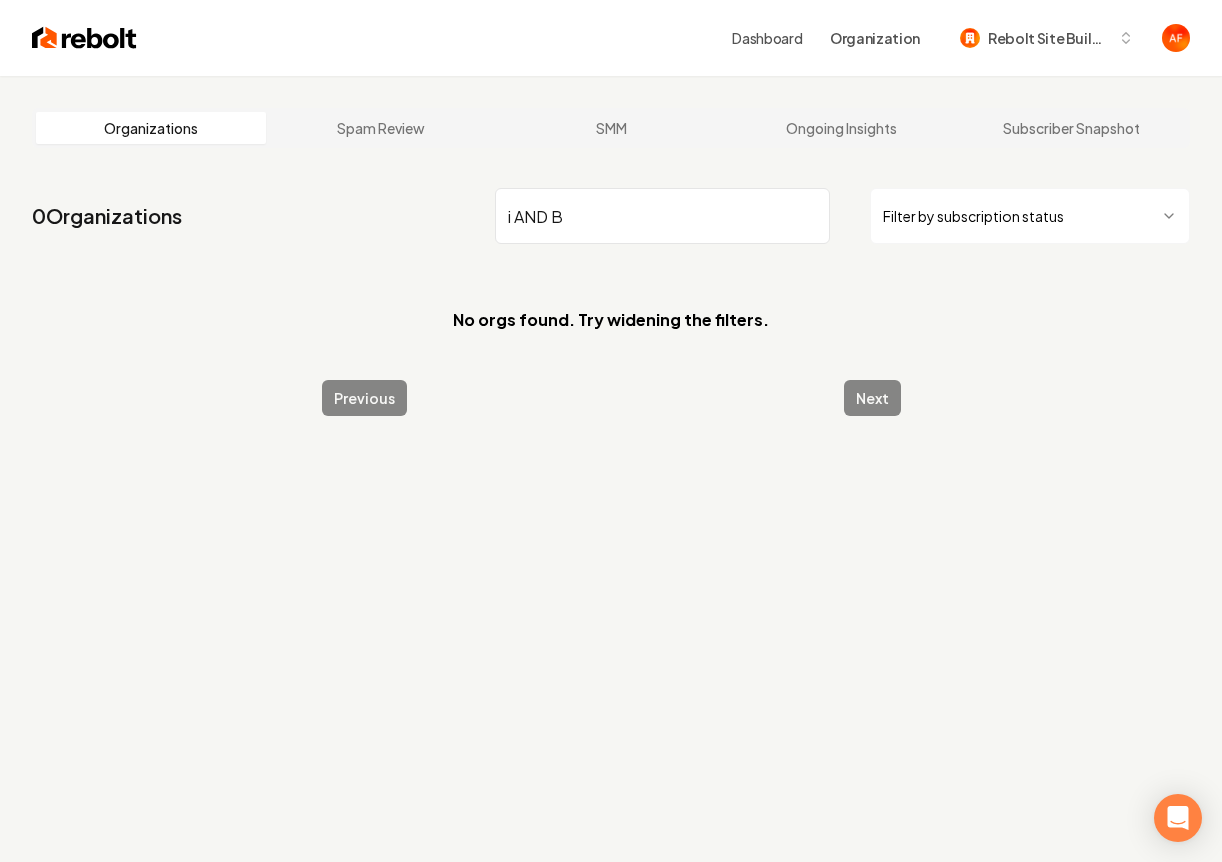 click on "i AND B" at bounding box center (662, 216) 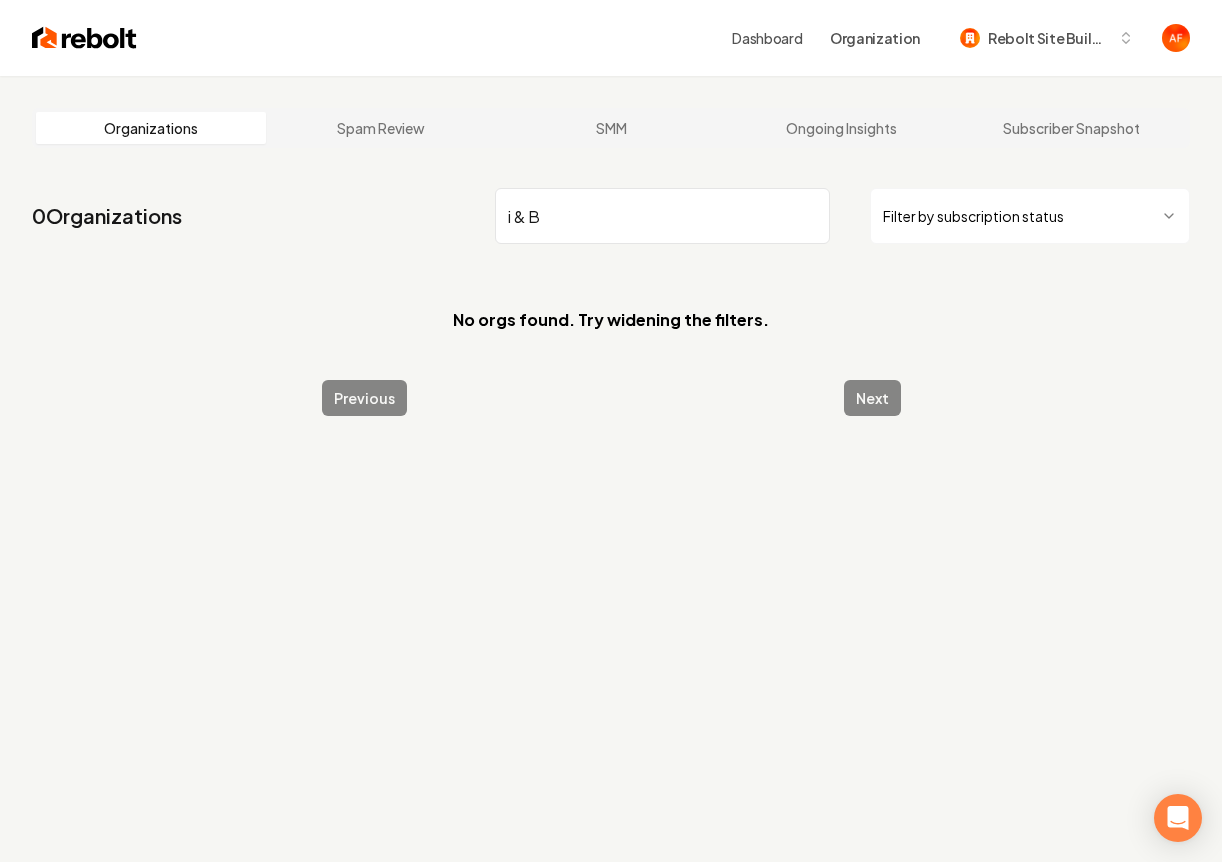 drag, startPoint x: 574, startPoint y: 229, endPoint x: 492, endPoint y: 223, distance: 82.219215 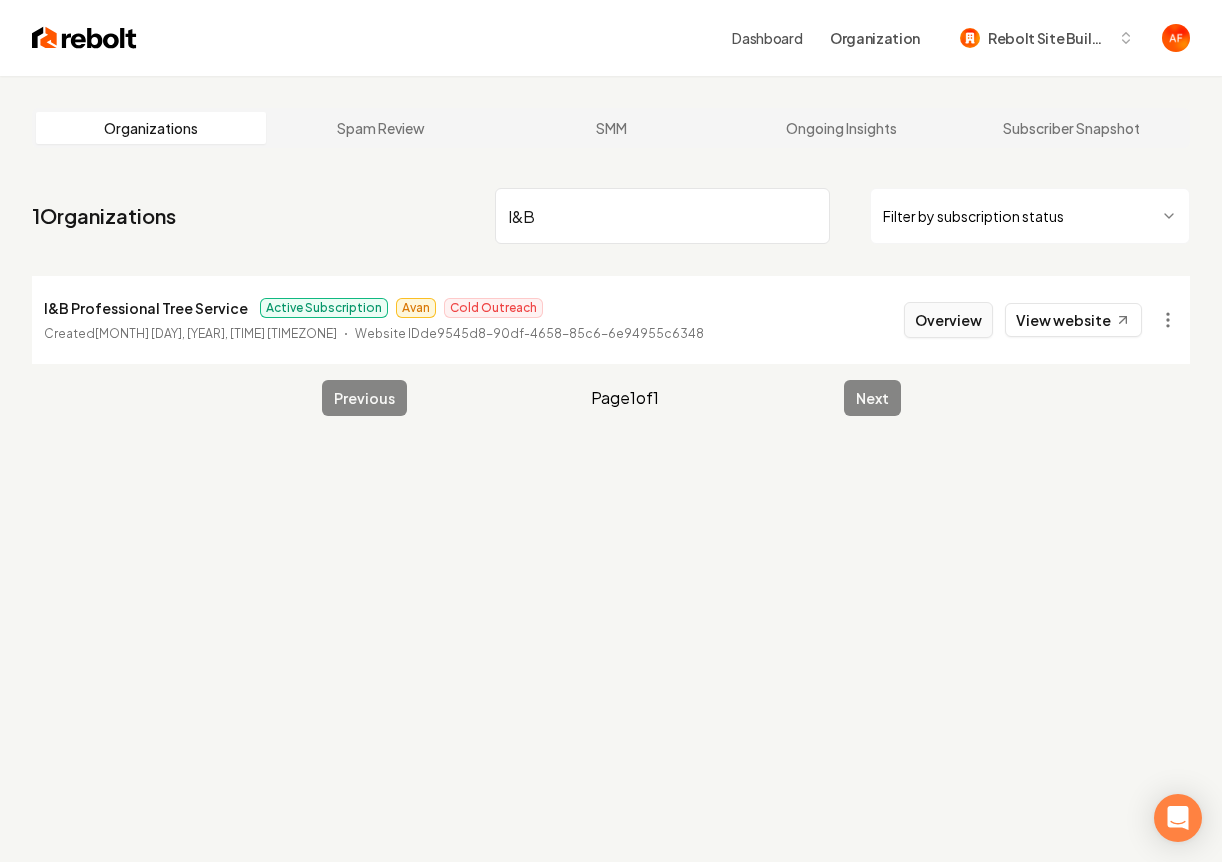 type on "I&B" 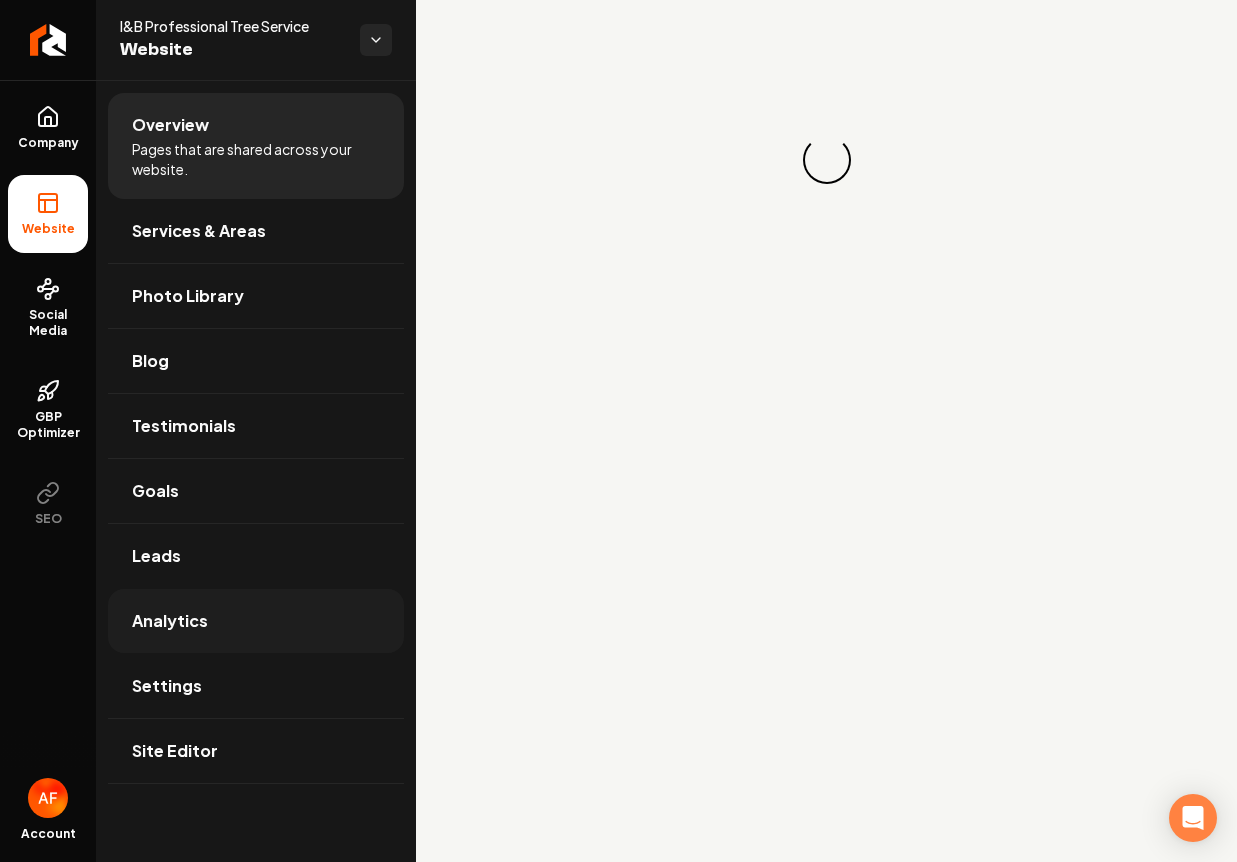 click on "Analytics" at bounding box center [170, 621] 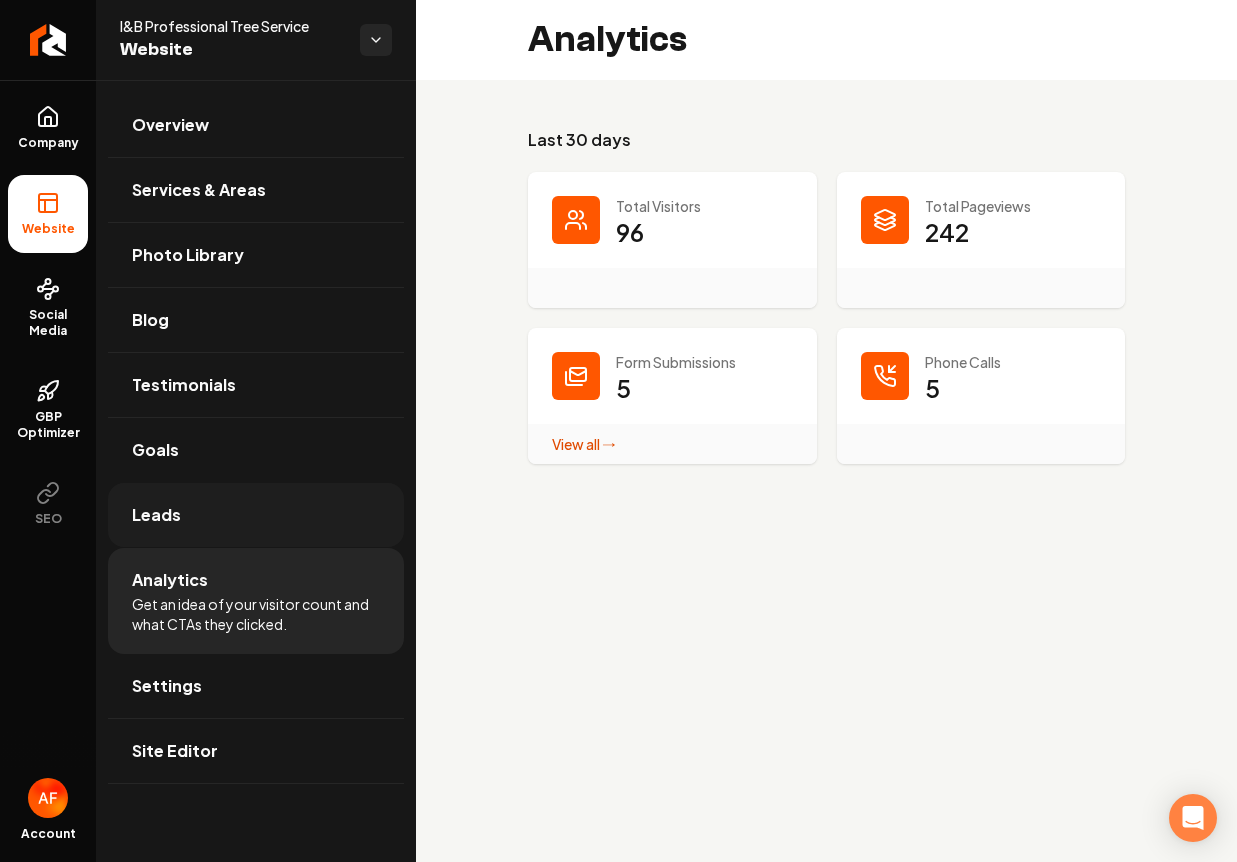 click on "Leads" at bounding box center [256, 515] 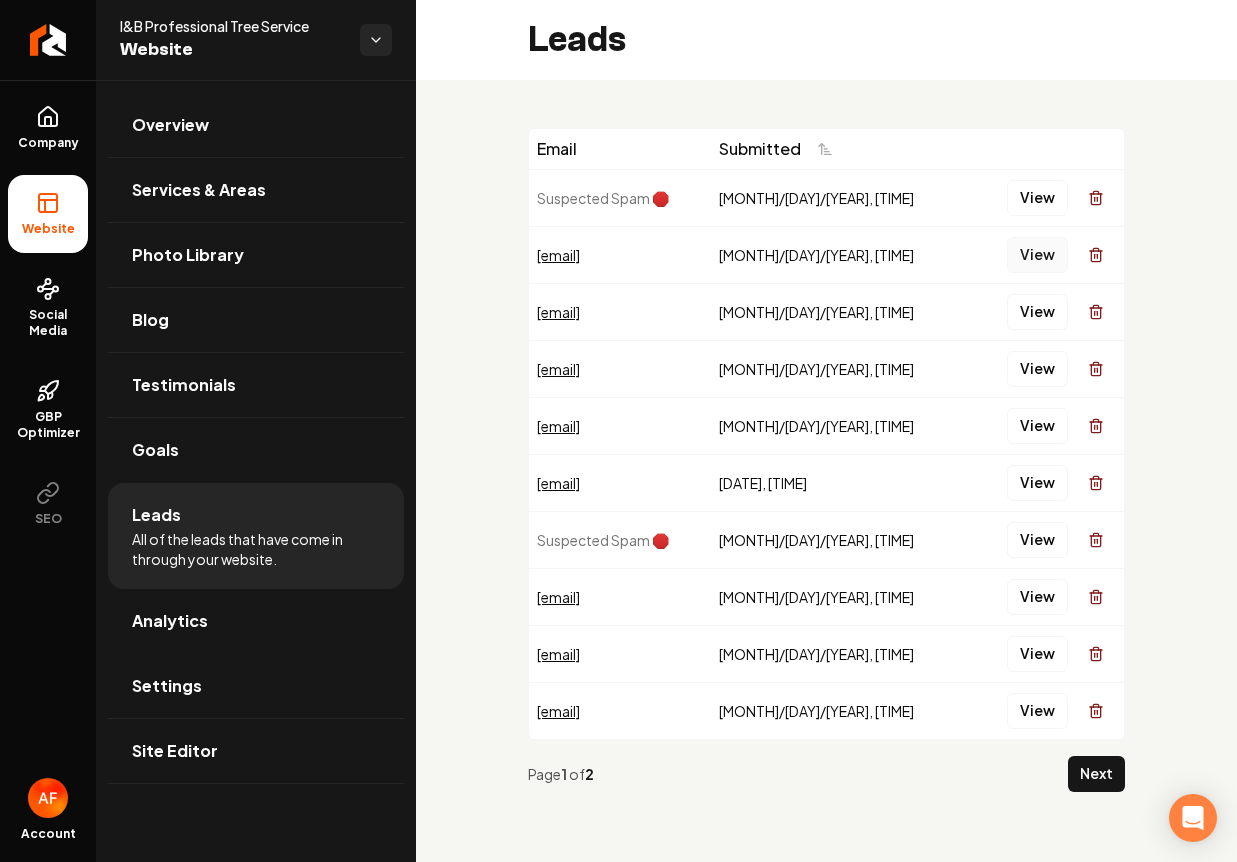 click on "View" at bounding box center (1037, 255) 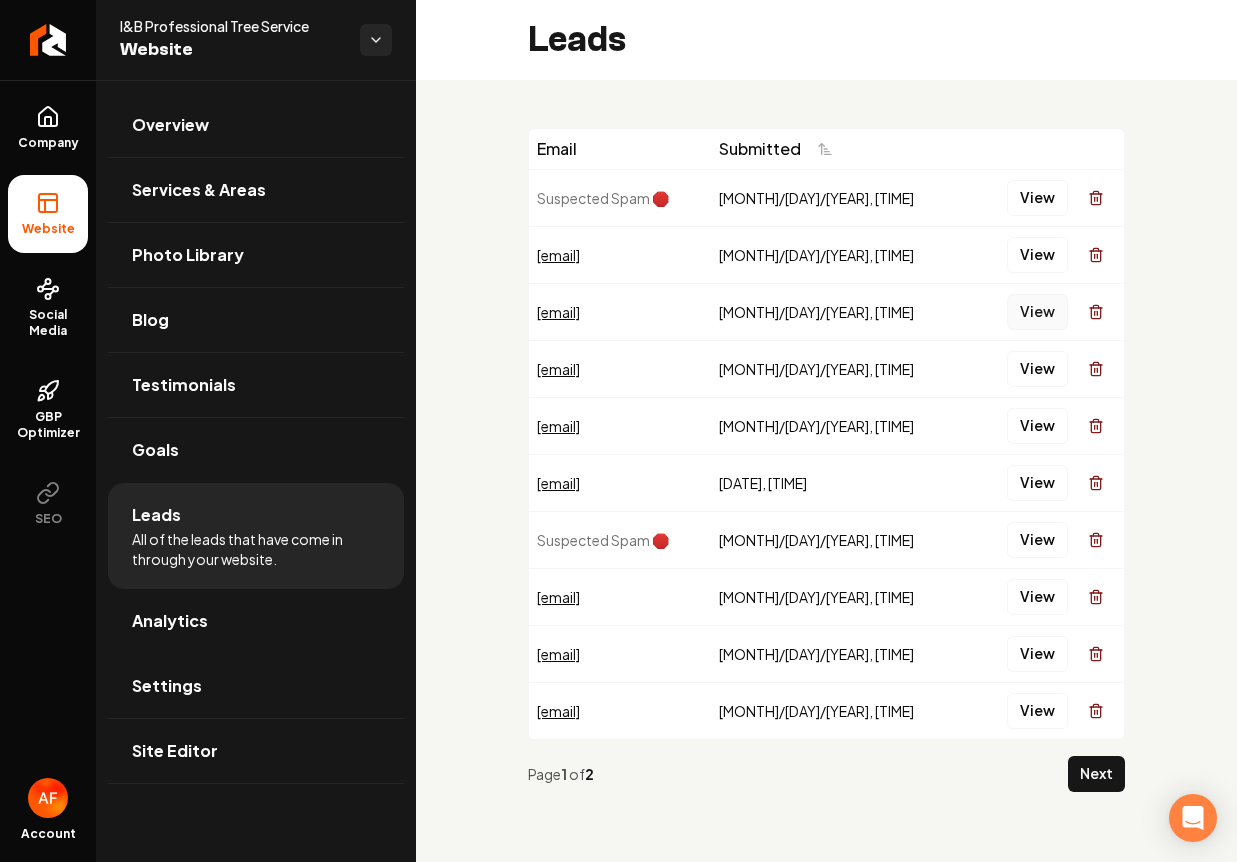 click on "View" at bounding box center (1037, 312) 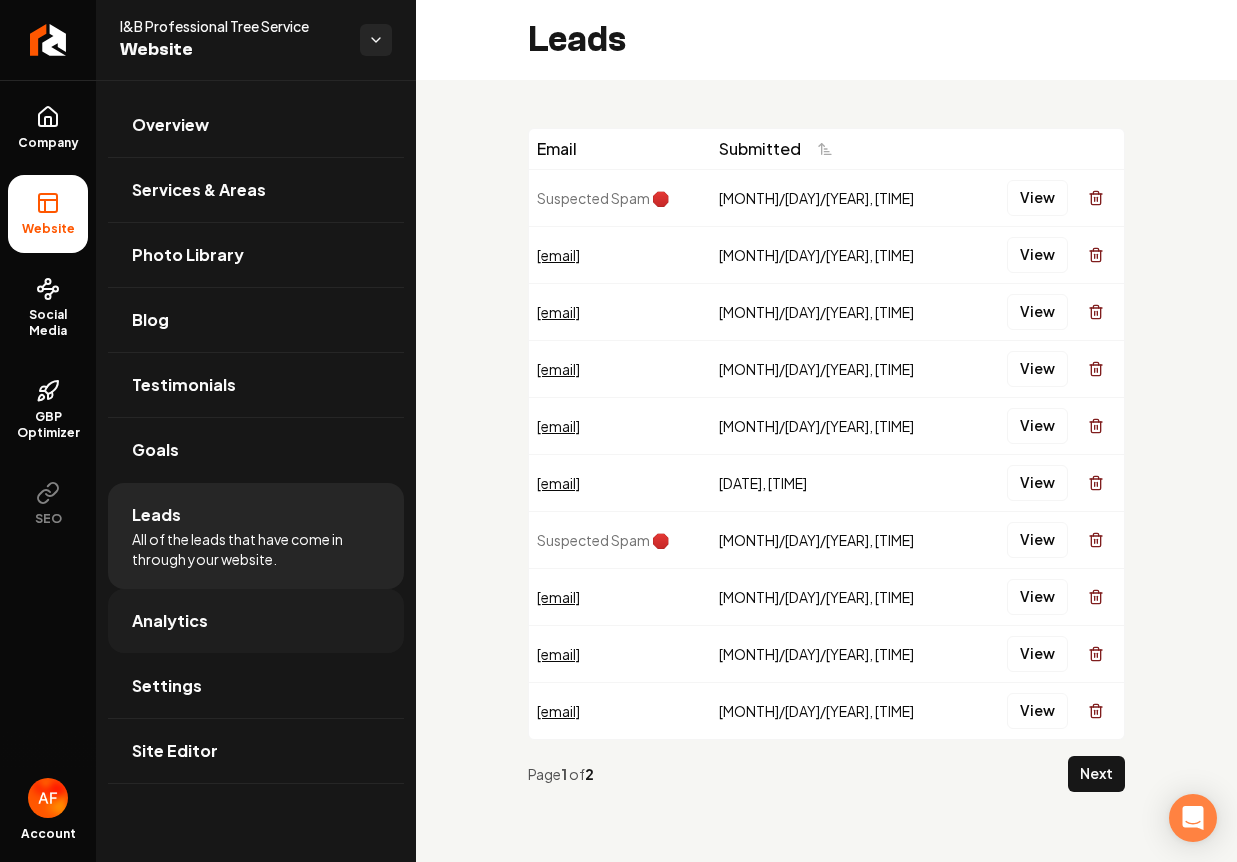 click on "Analytics" at bounding box center (256, 621) 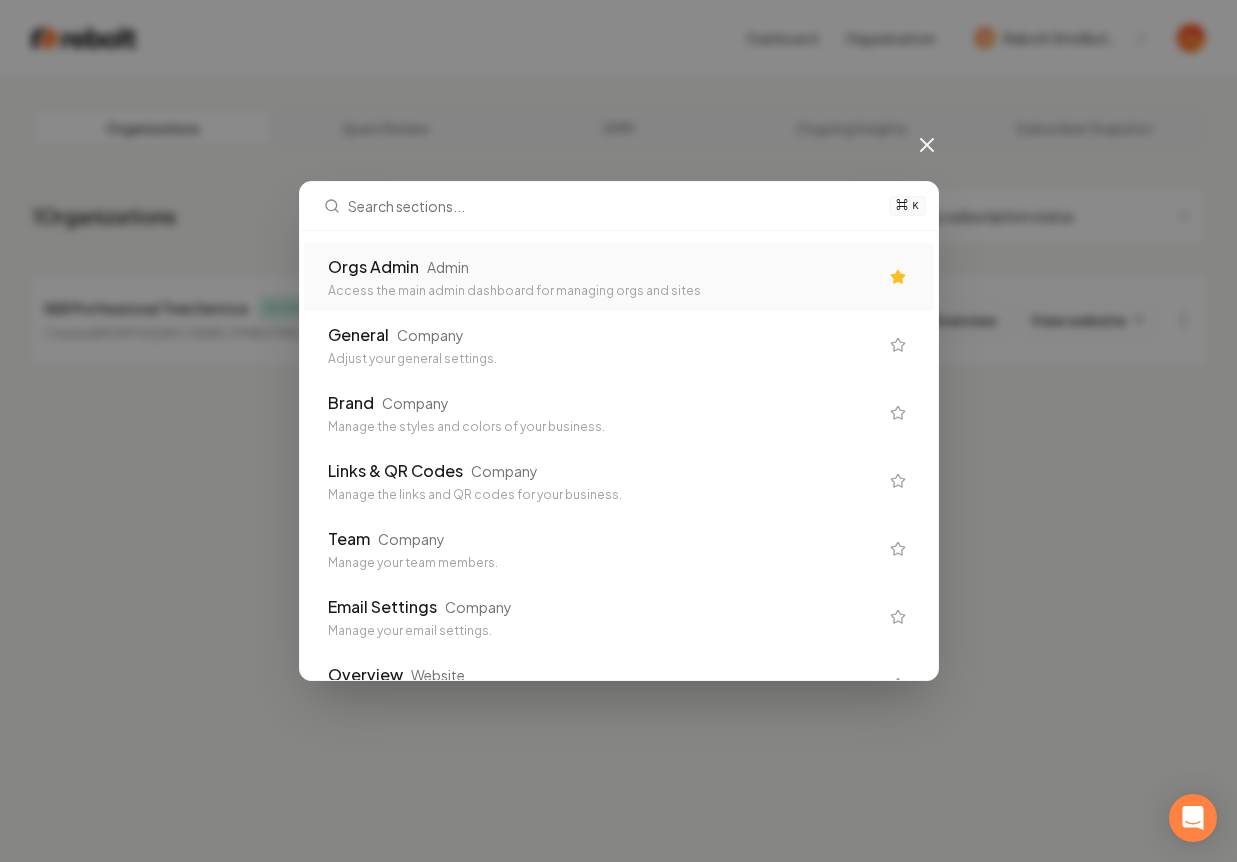 click on "Access the main admin dashboard for managing orgs and sites" at bounding box center [603, 291] 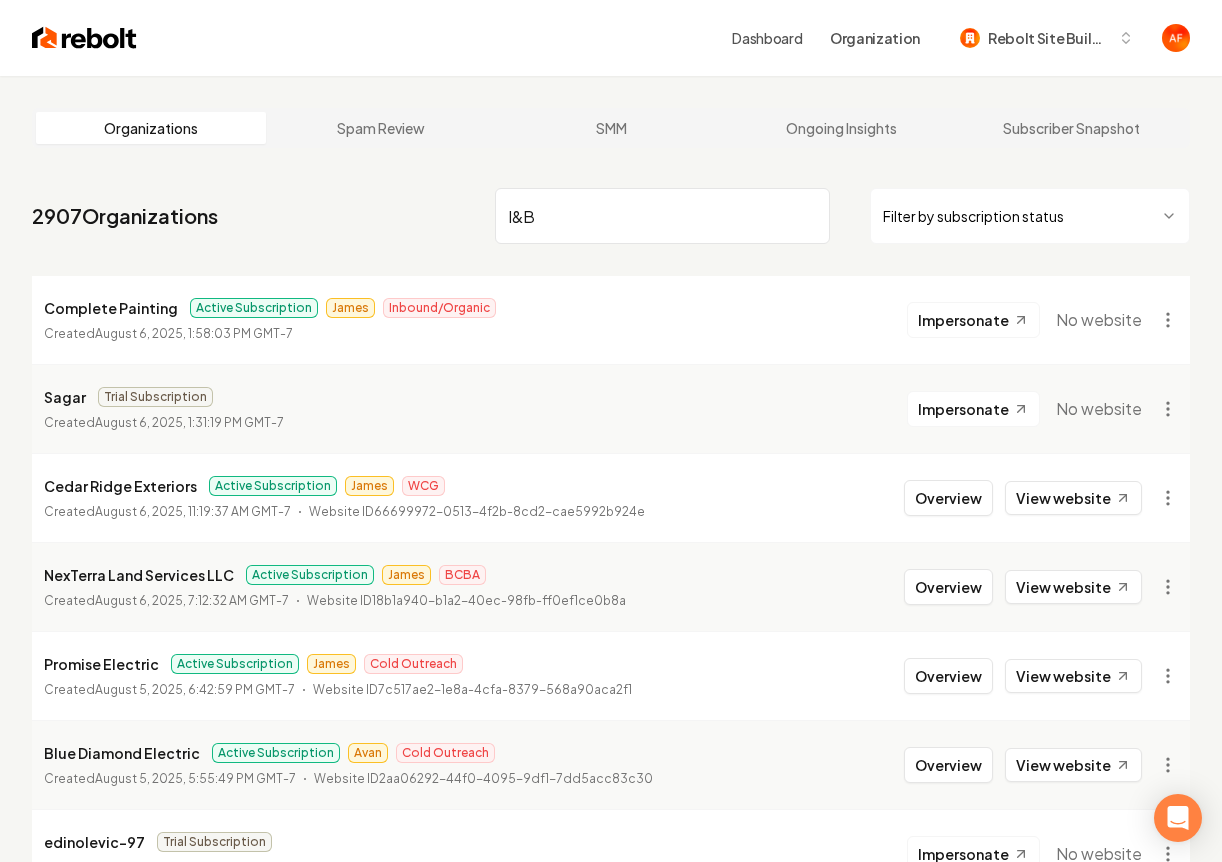 click on "I&B" at bounding box center (662, 216) 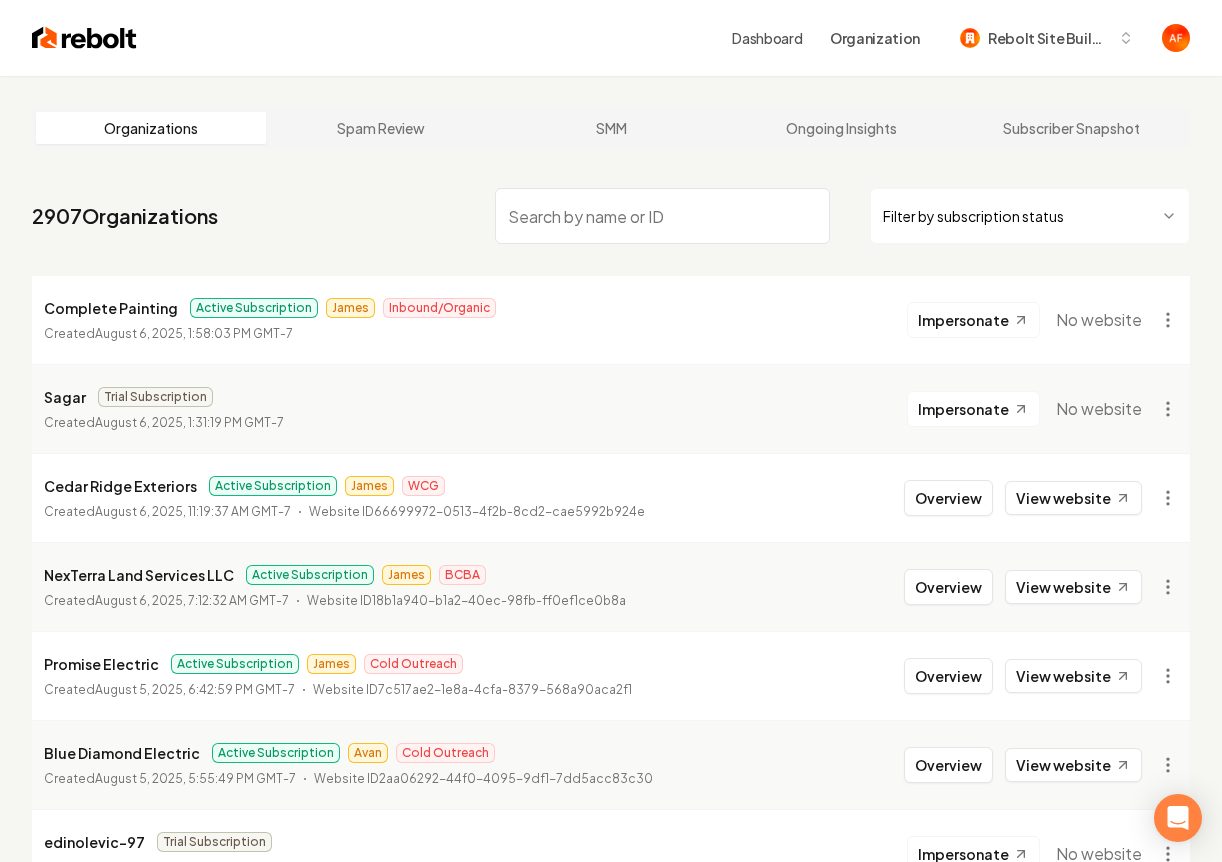 click at bounding box center (662, 216) 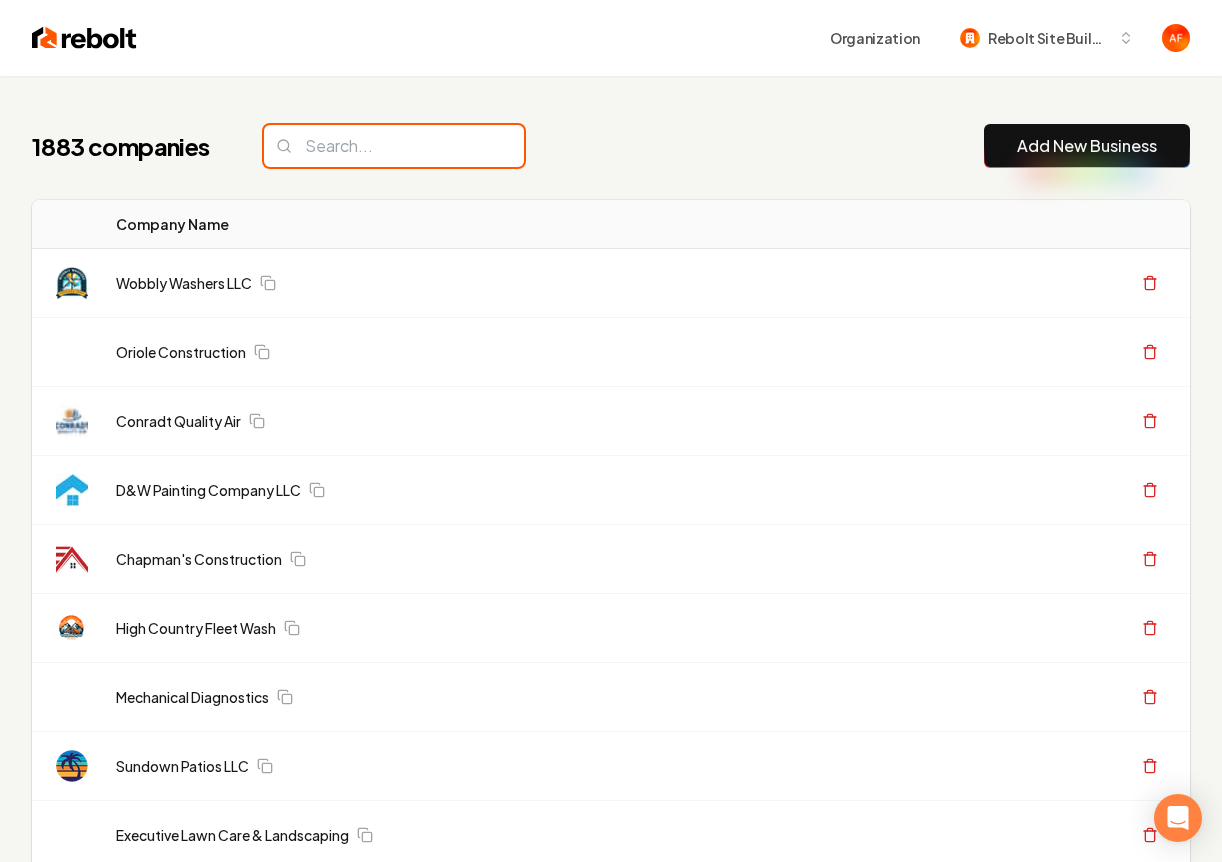 click at bounding box center (394, 146) 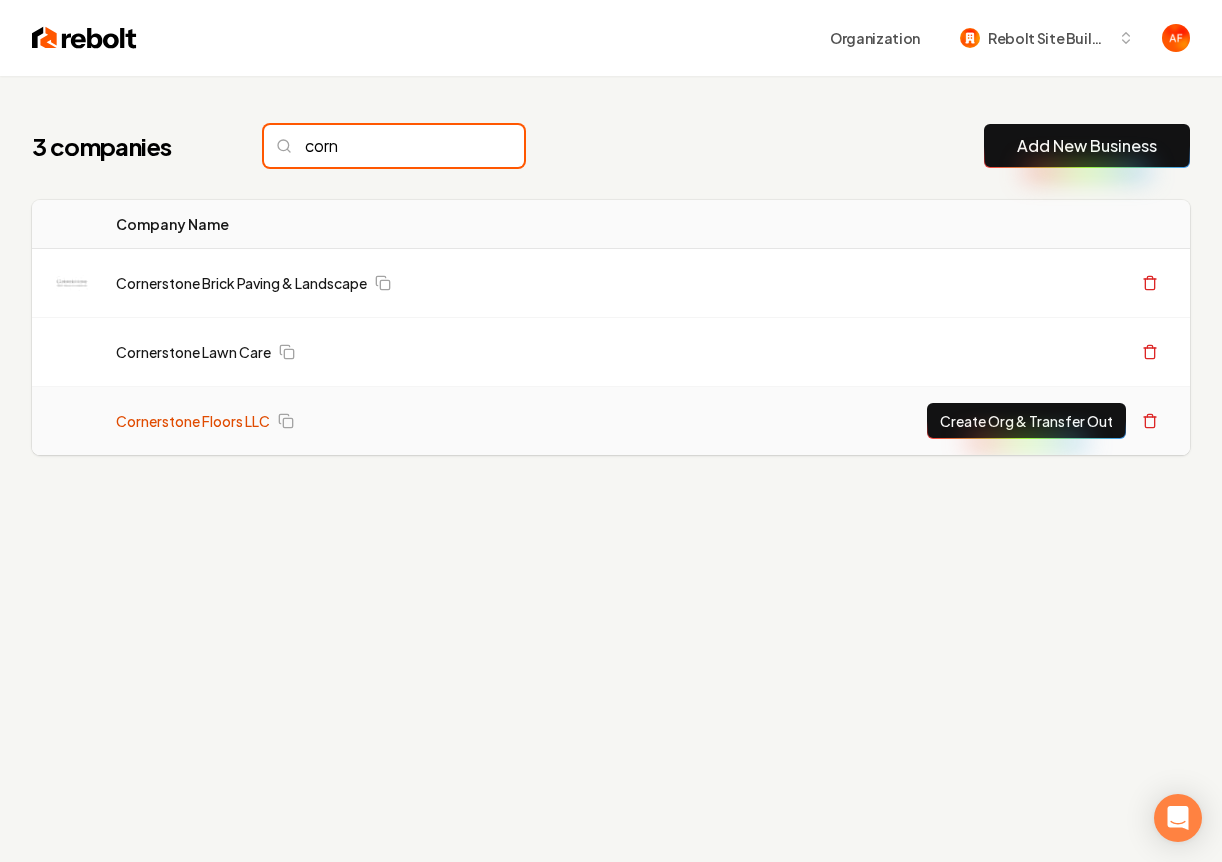 type on "corn" 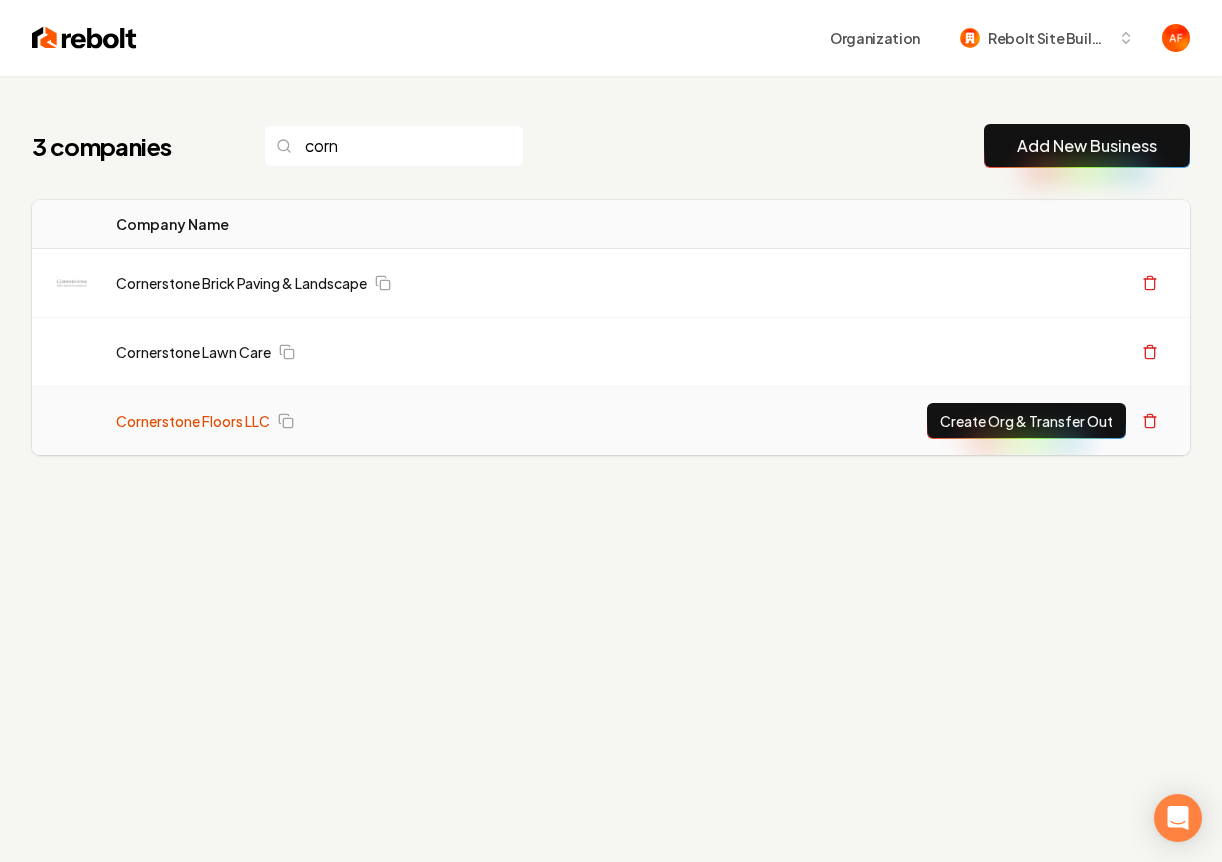 click on "Cornerstone Floors LLC" at bounding box center [193, 421] 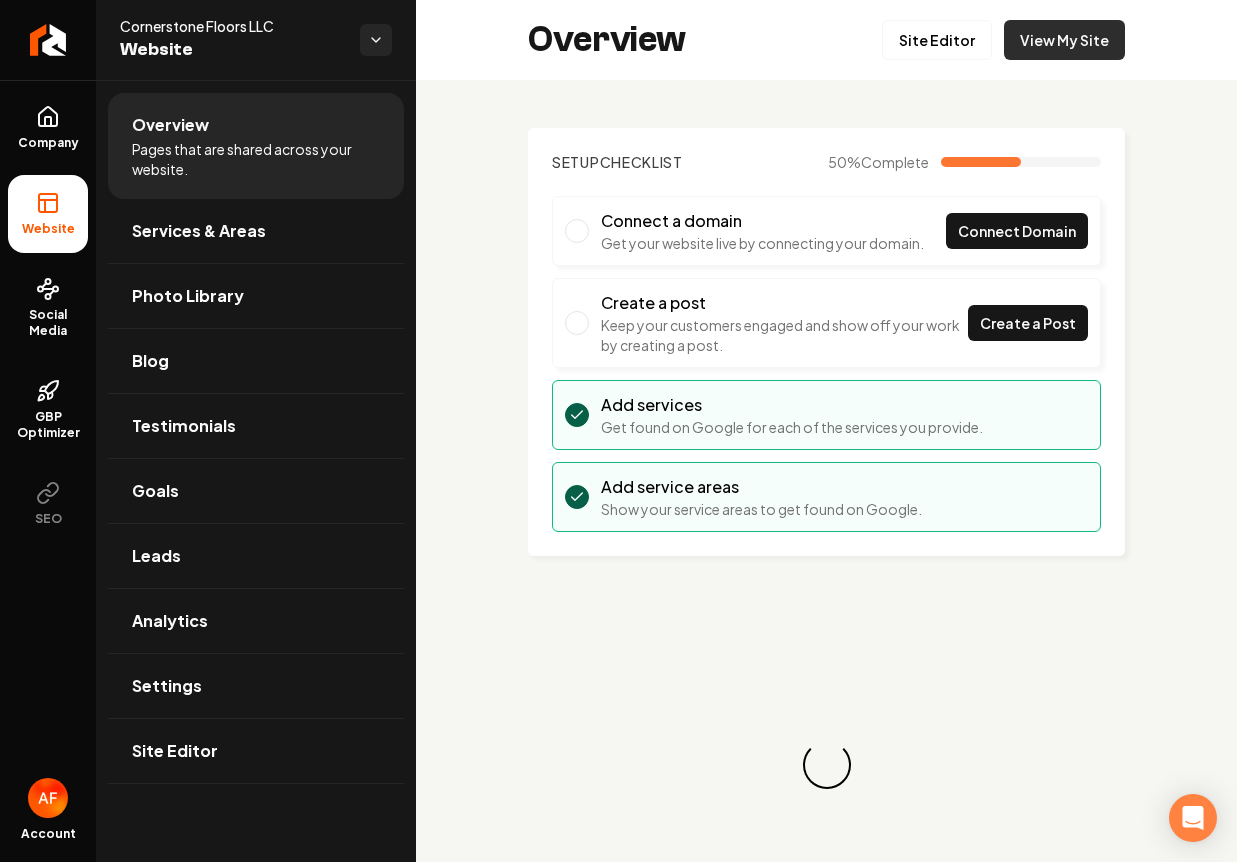 click on "View My Site" at bounding box center (1064, 40) 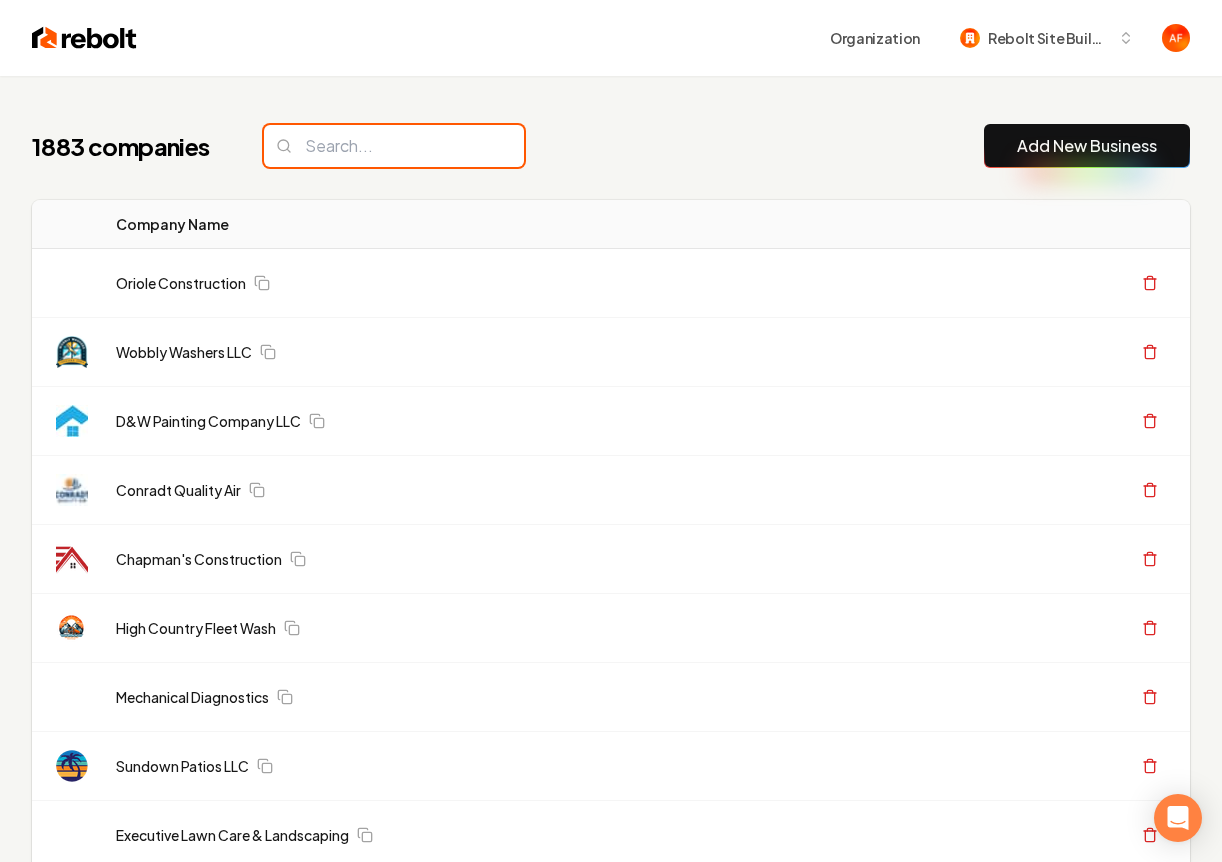 click at bounding box center [394, 146] 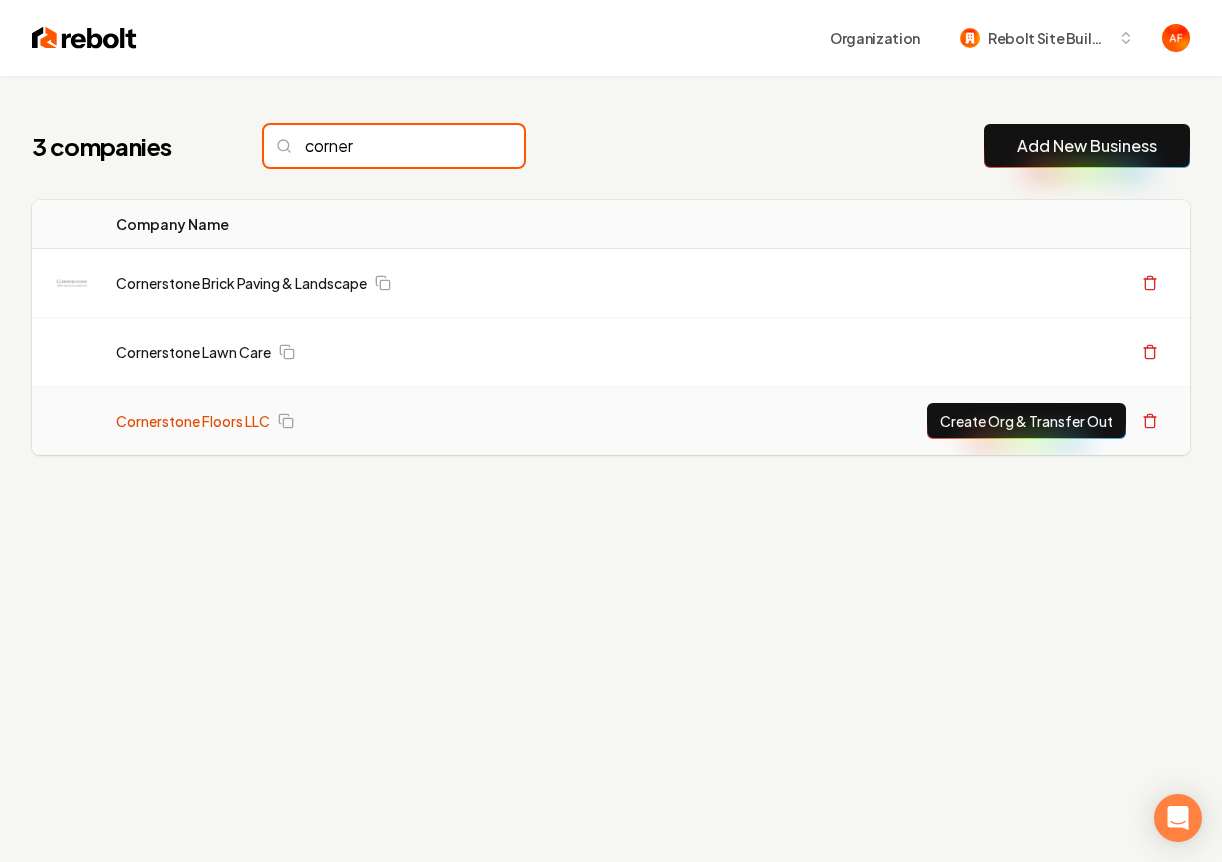 type on "corner" 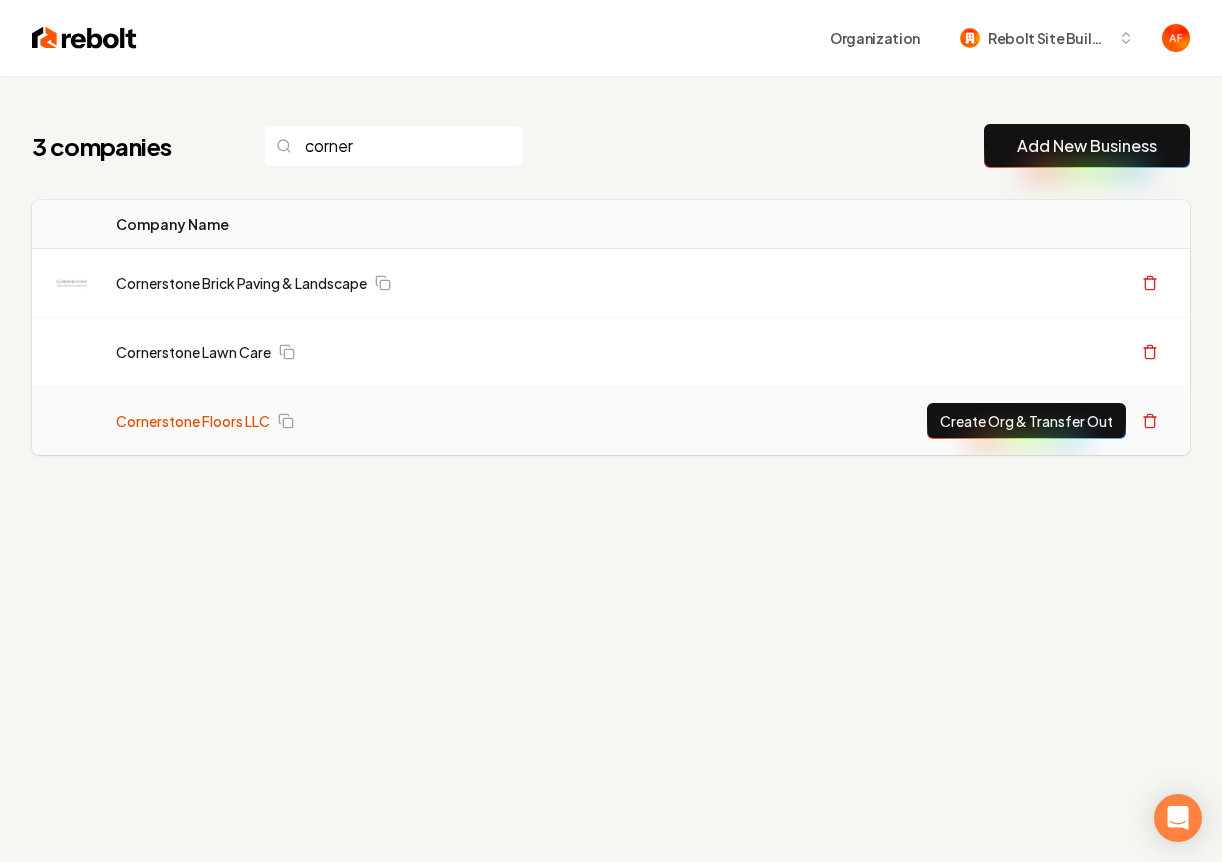 click on "Cornerstone Floors LLC" at bounding box center [193, 421] 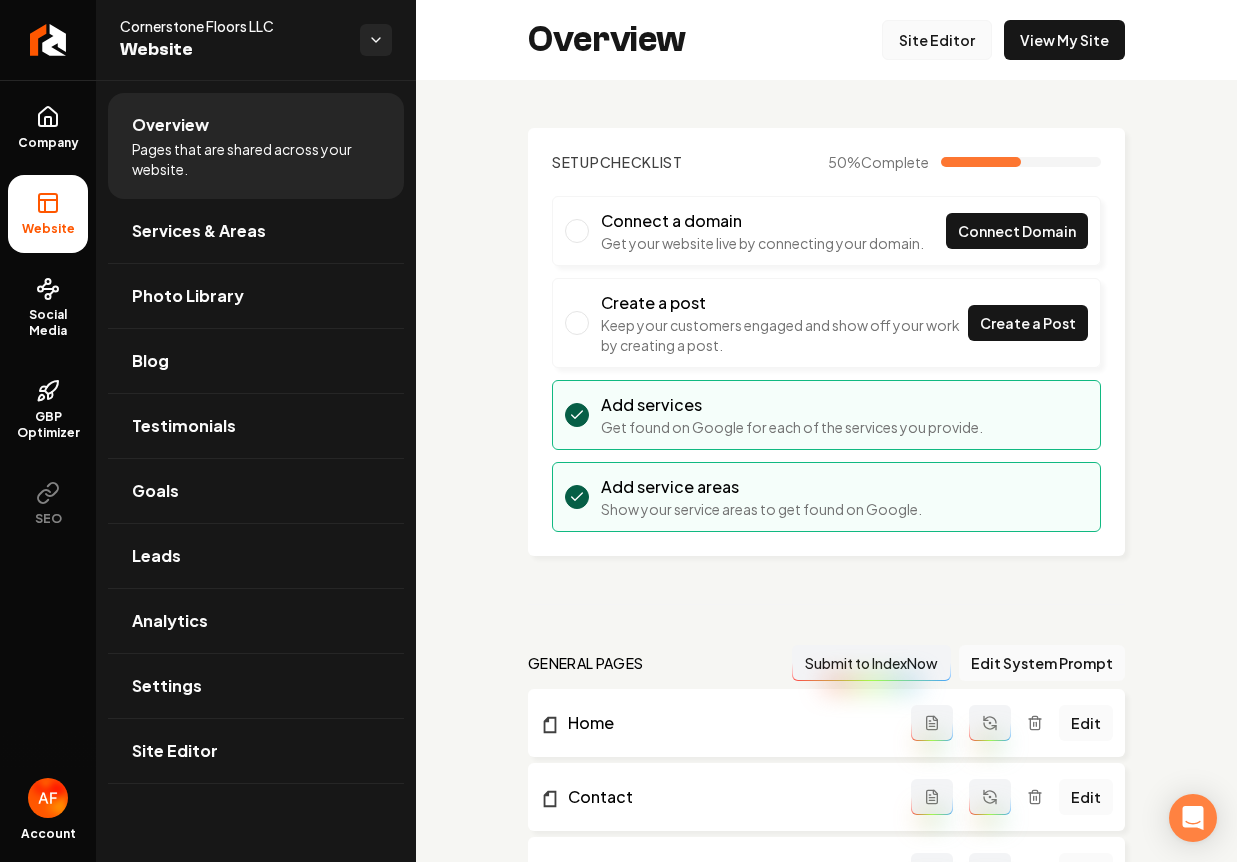 click on "Site Editor" at bounding box center [937, 40] 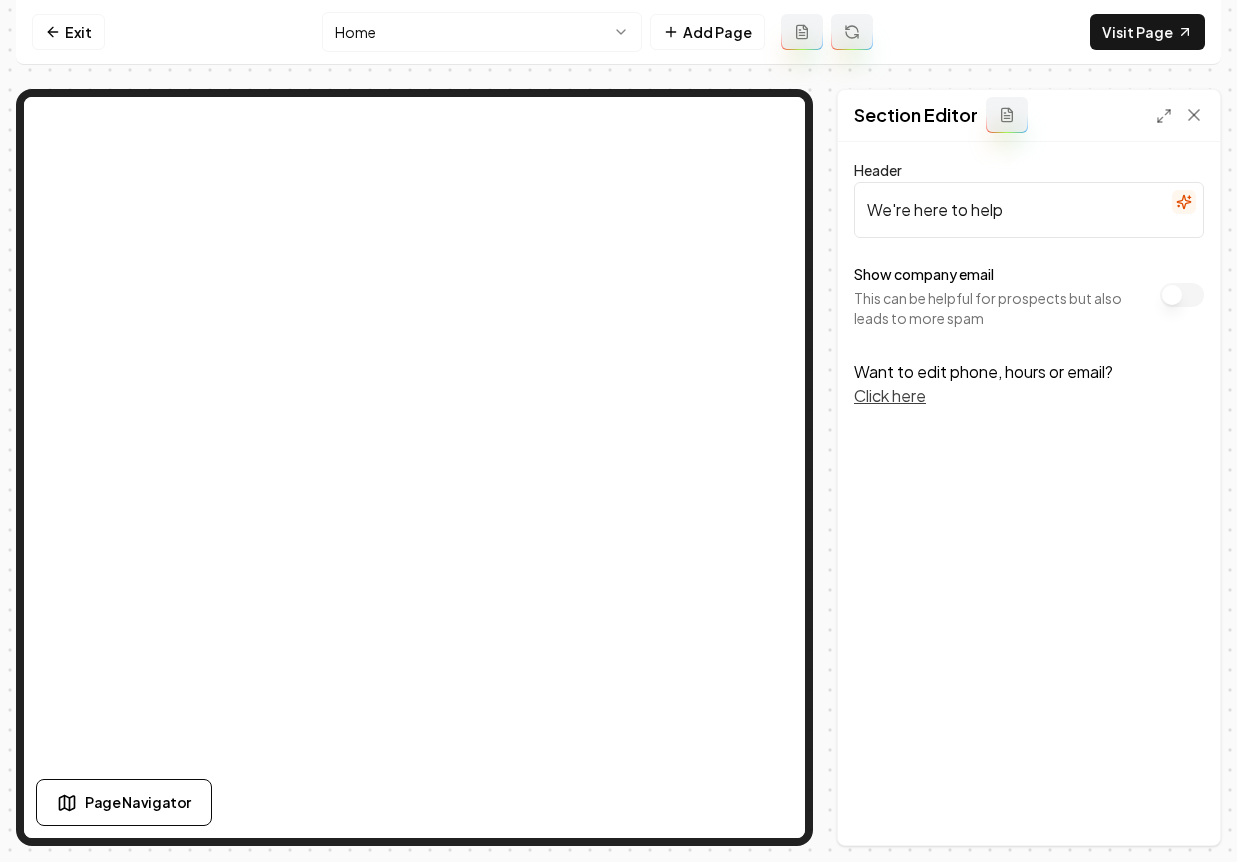 drag, startPoint x: 1223, startPoint y: 105, endPoint x: 1214, endPoint y: 110, distance: 10.29563 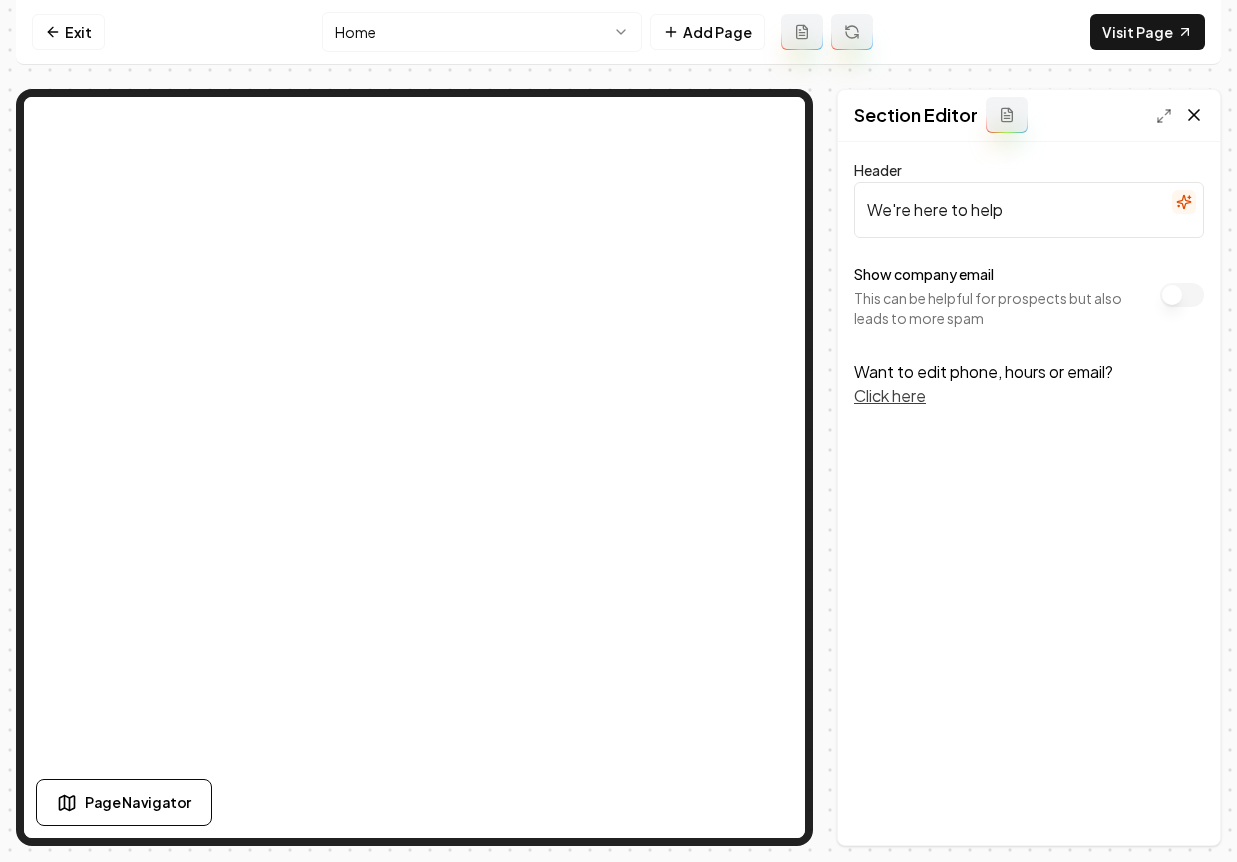 click 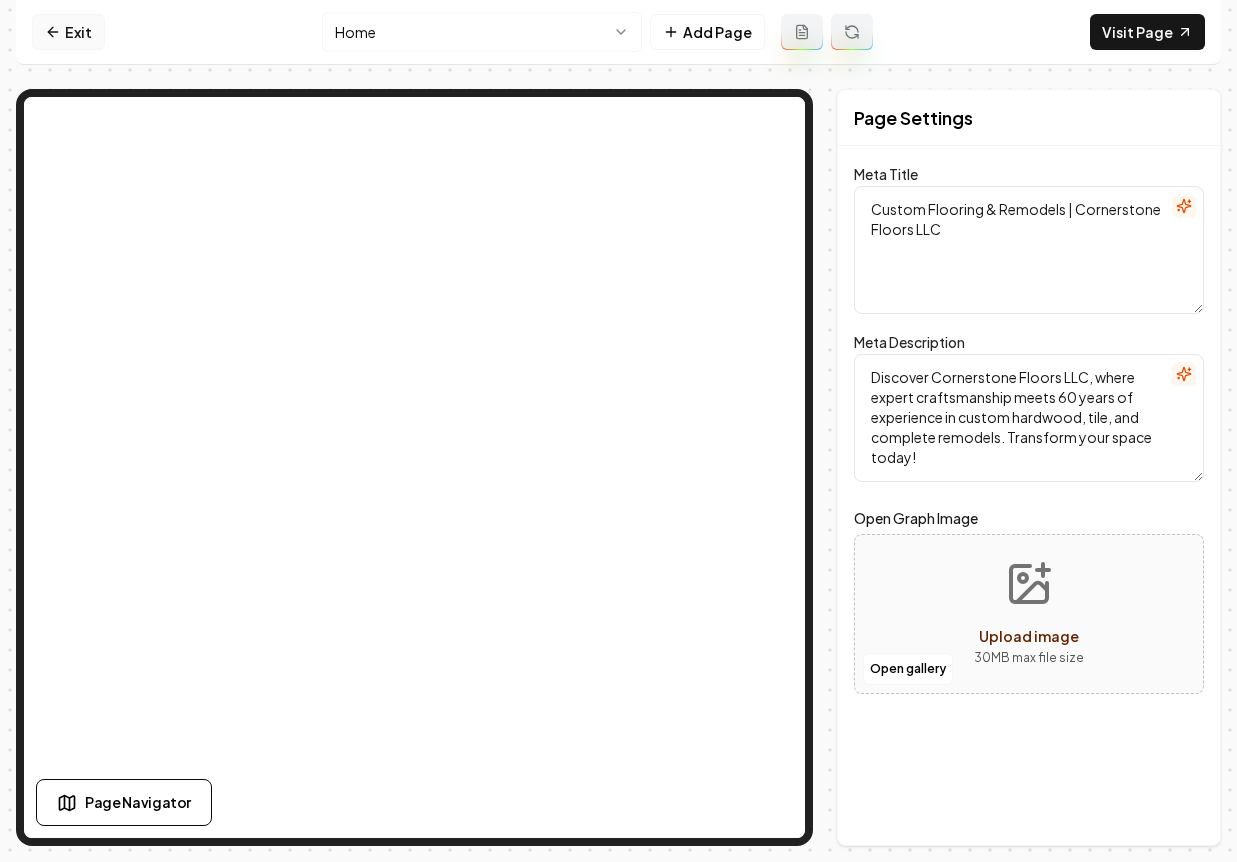 click on "Exit" at bounding box center (68, 32) 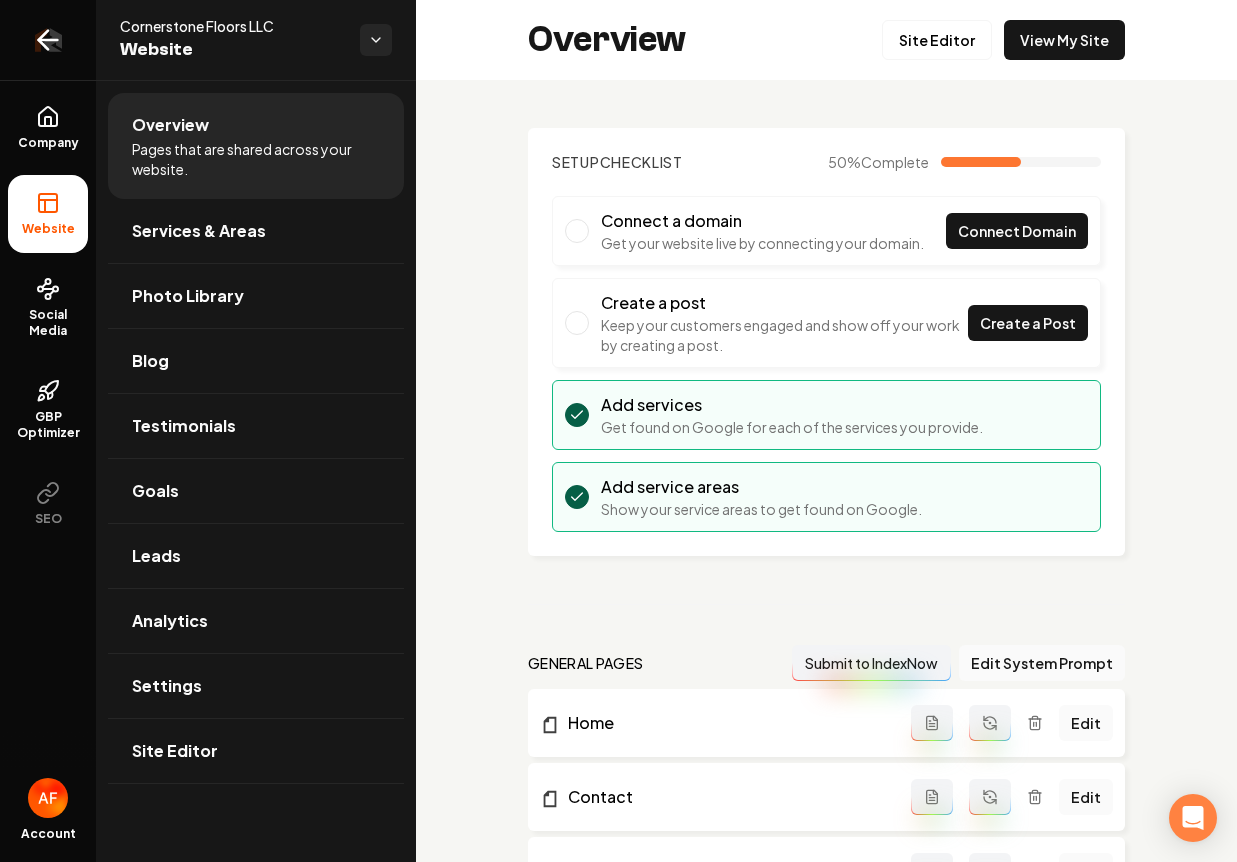 click 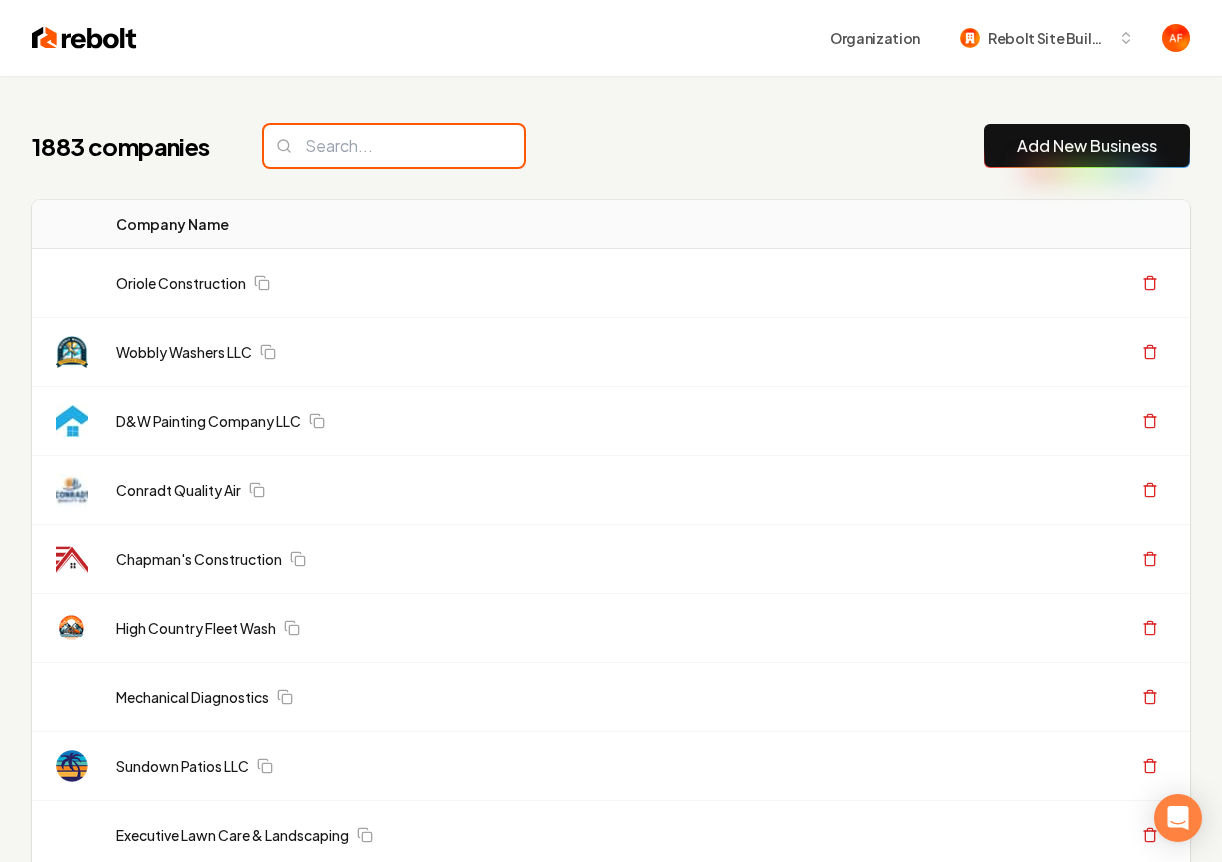 click at bounding box center (394, 146) 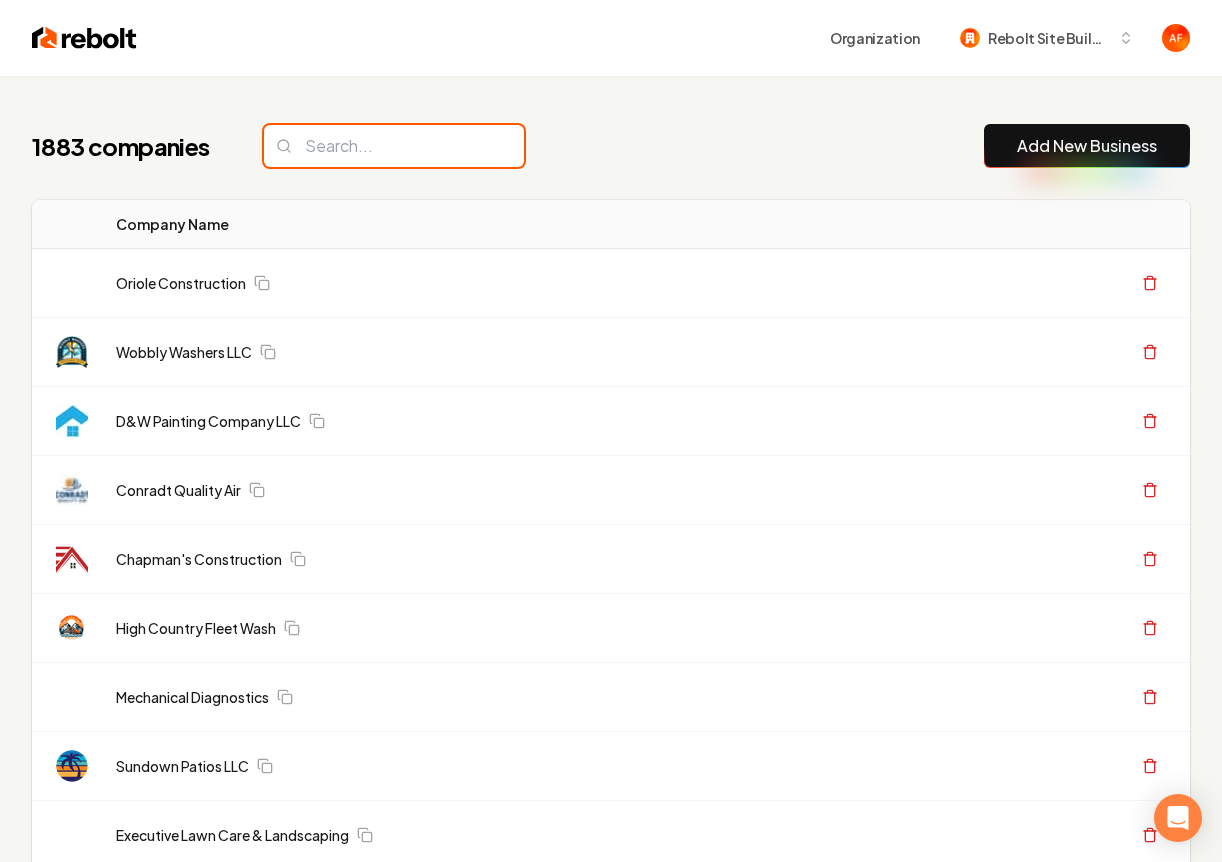 click at bounding box center [394, 146] 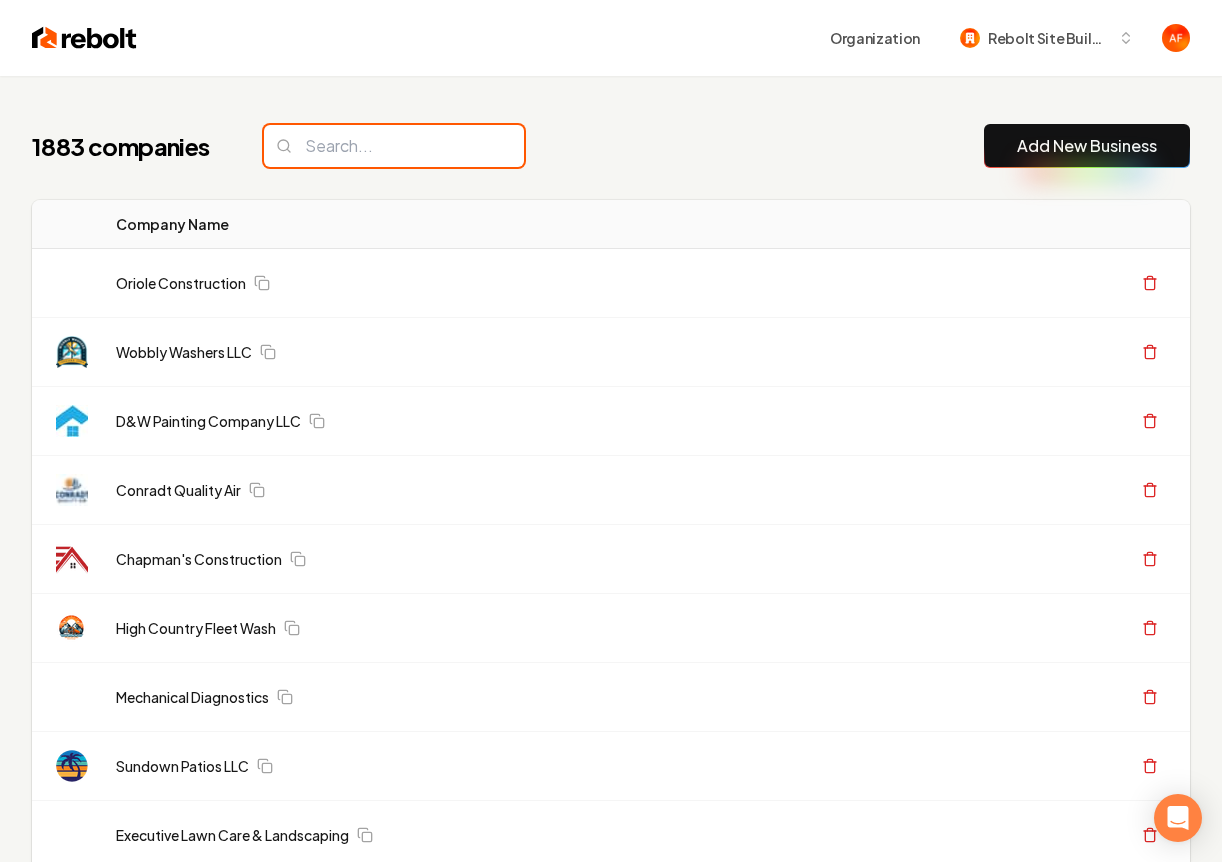 click at bounding box center (394, 146) 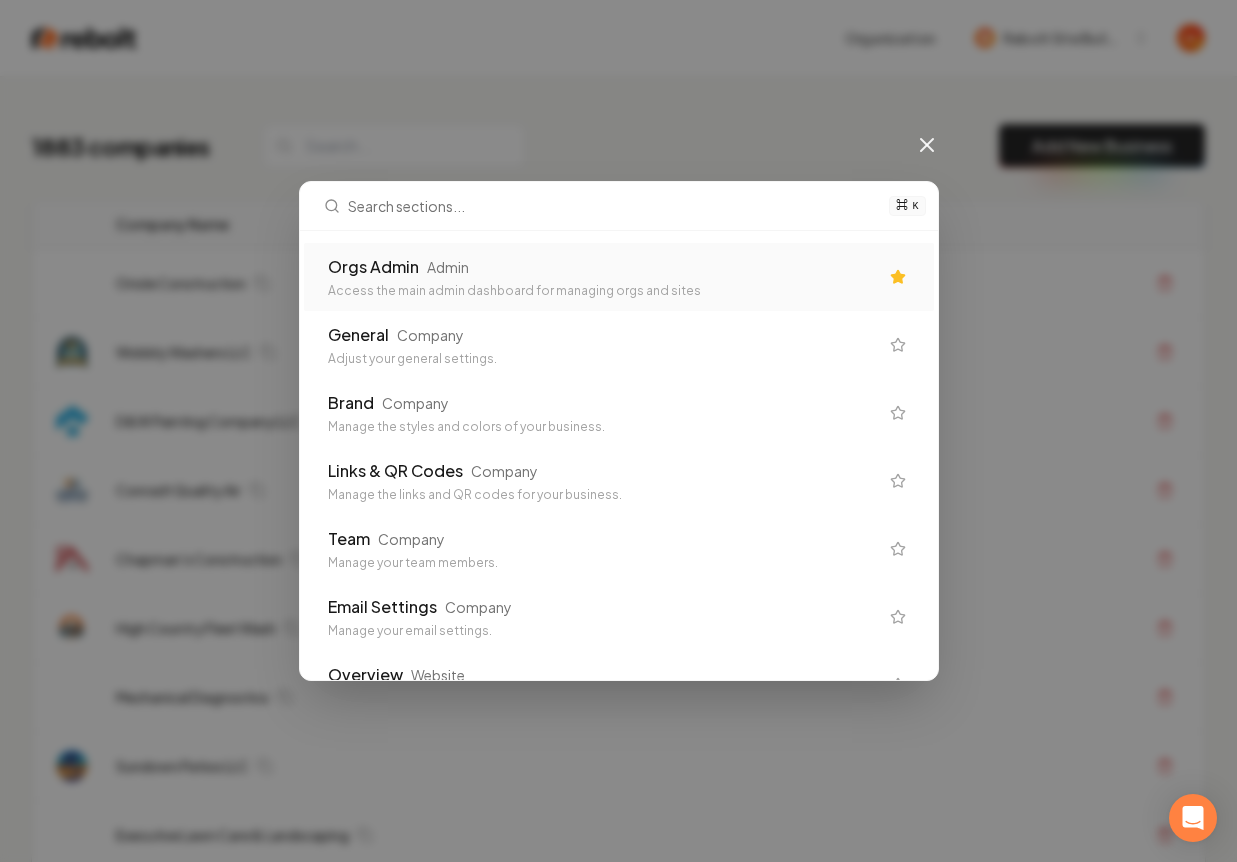 click on "Orgs Admin  Admin Access the main admin dashboard for managing orgs and sites" at bounding box center [603, 277] 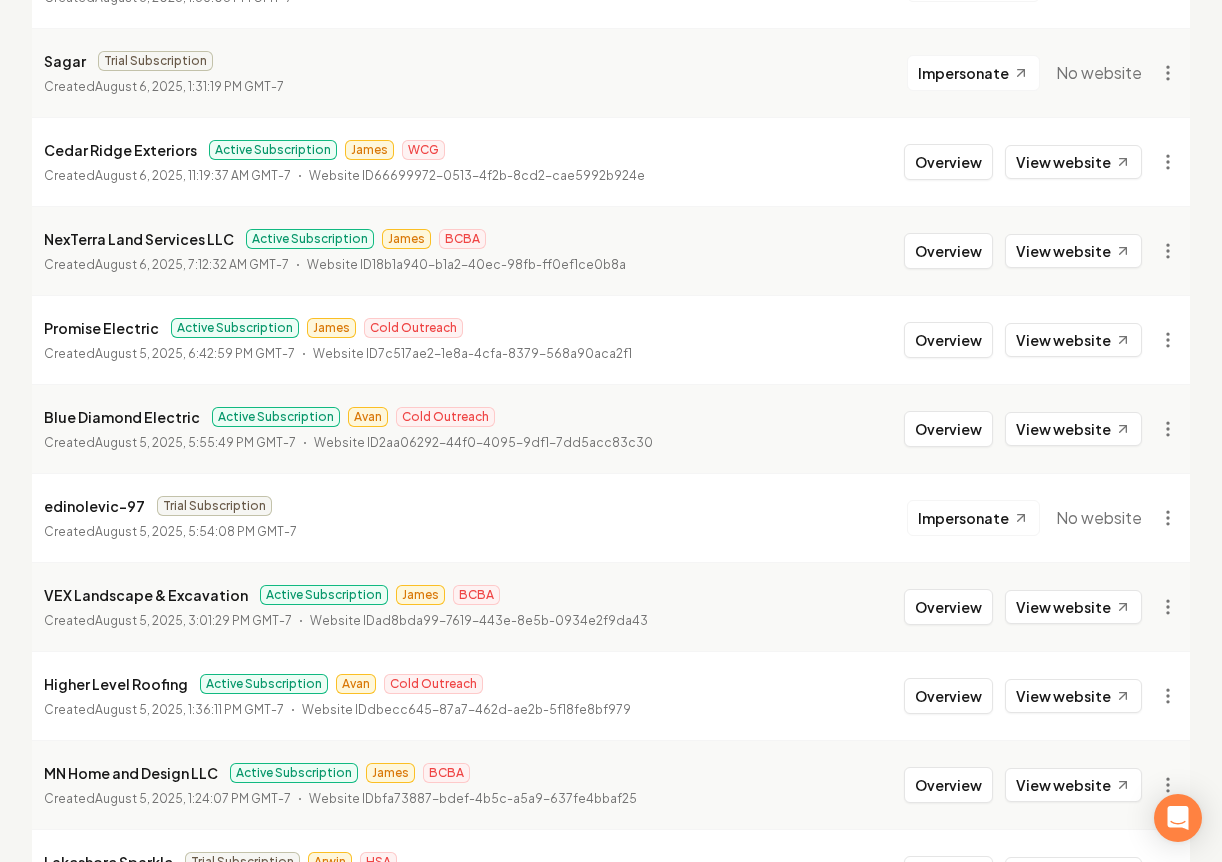 scroll, scrollTop: 342, scrollLeft: 0, axis: vertical 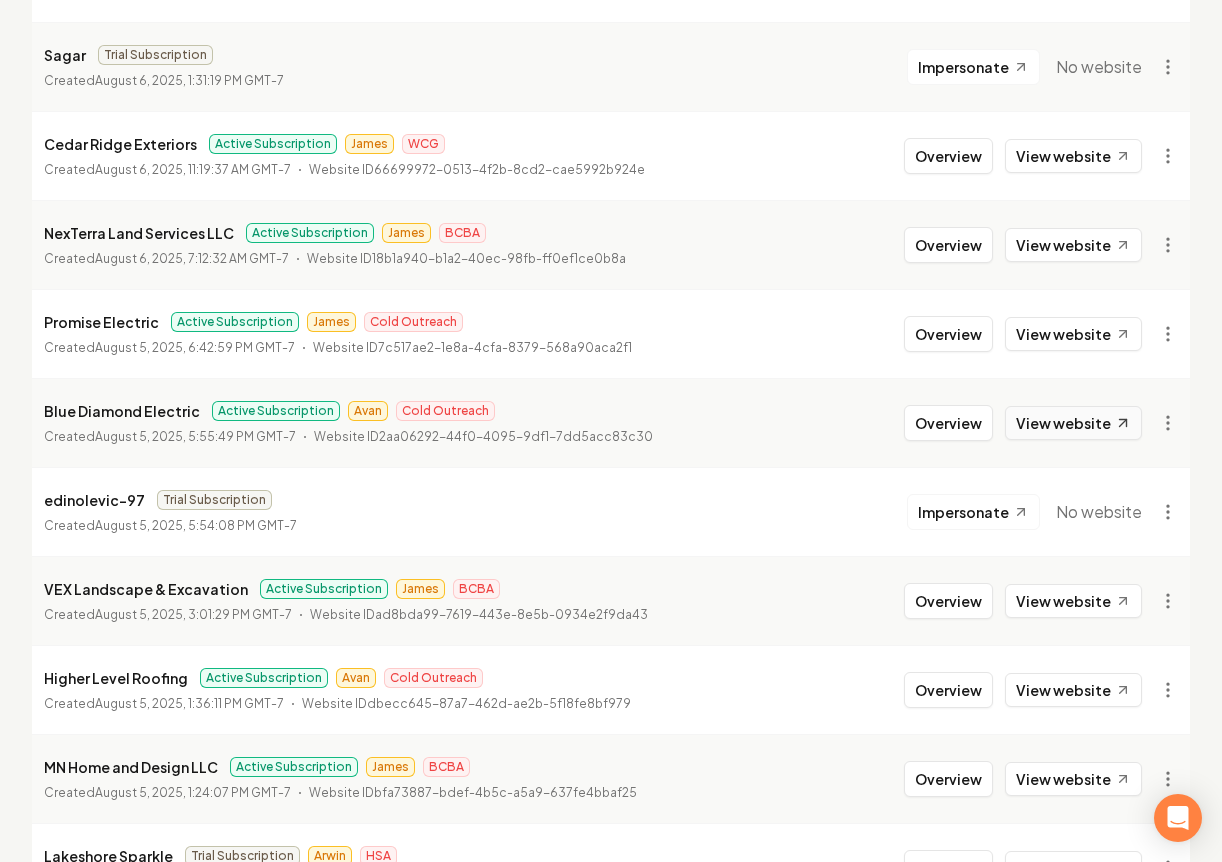 click on "View website" at bounding box center (1073, 423) 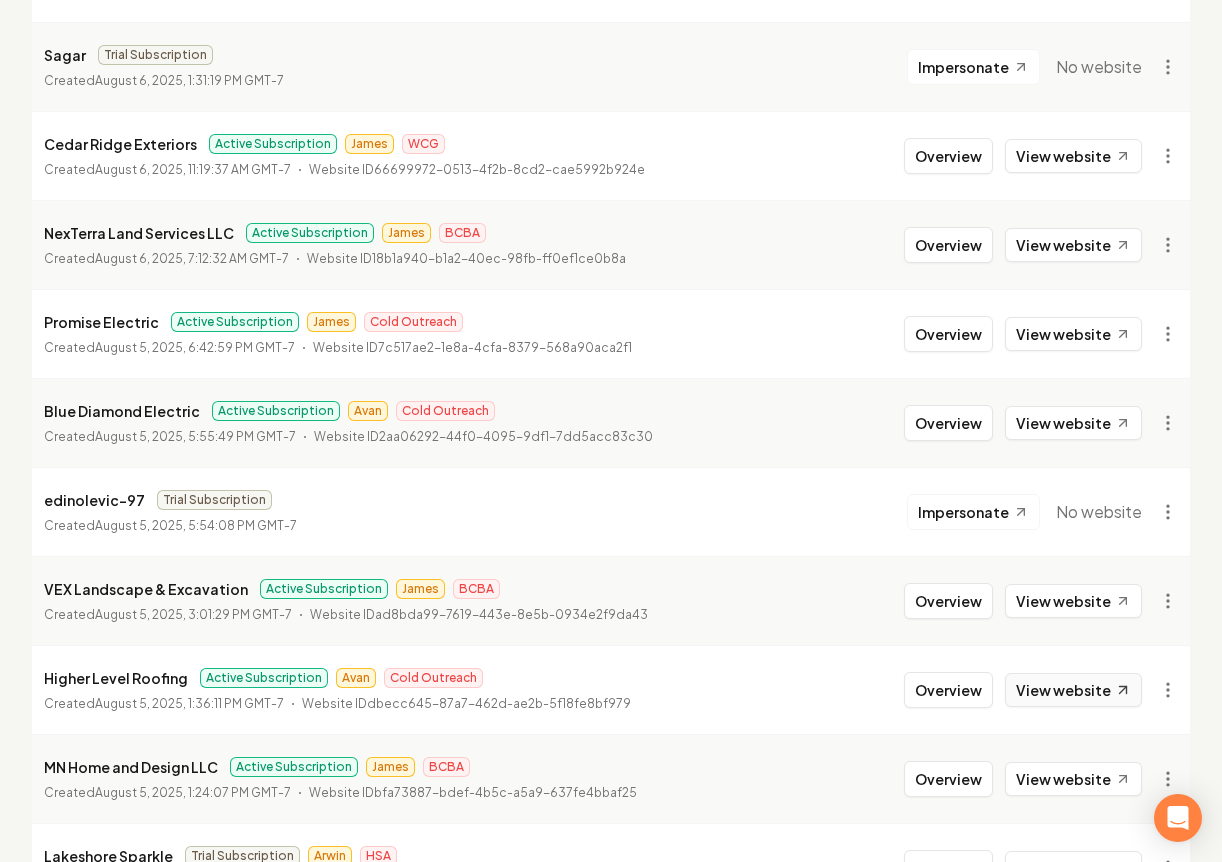 click on "View website" at bounding box center [1073, 690] 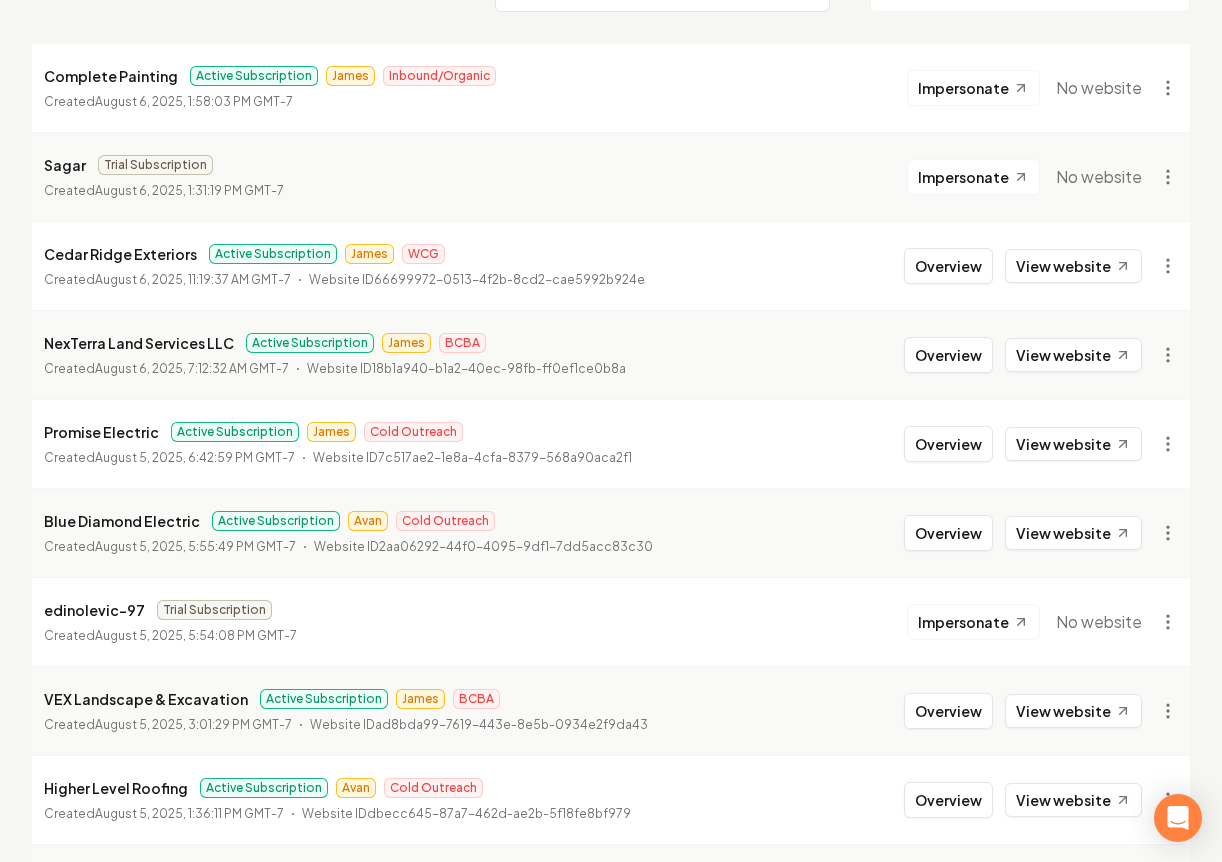 scroll, scrollTop: 0, scrollLeft: 0, axis: both 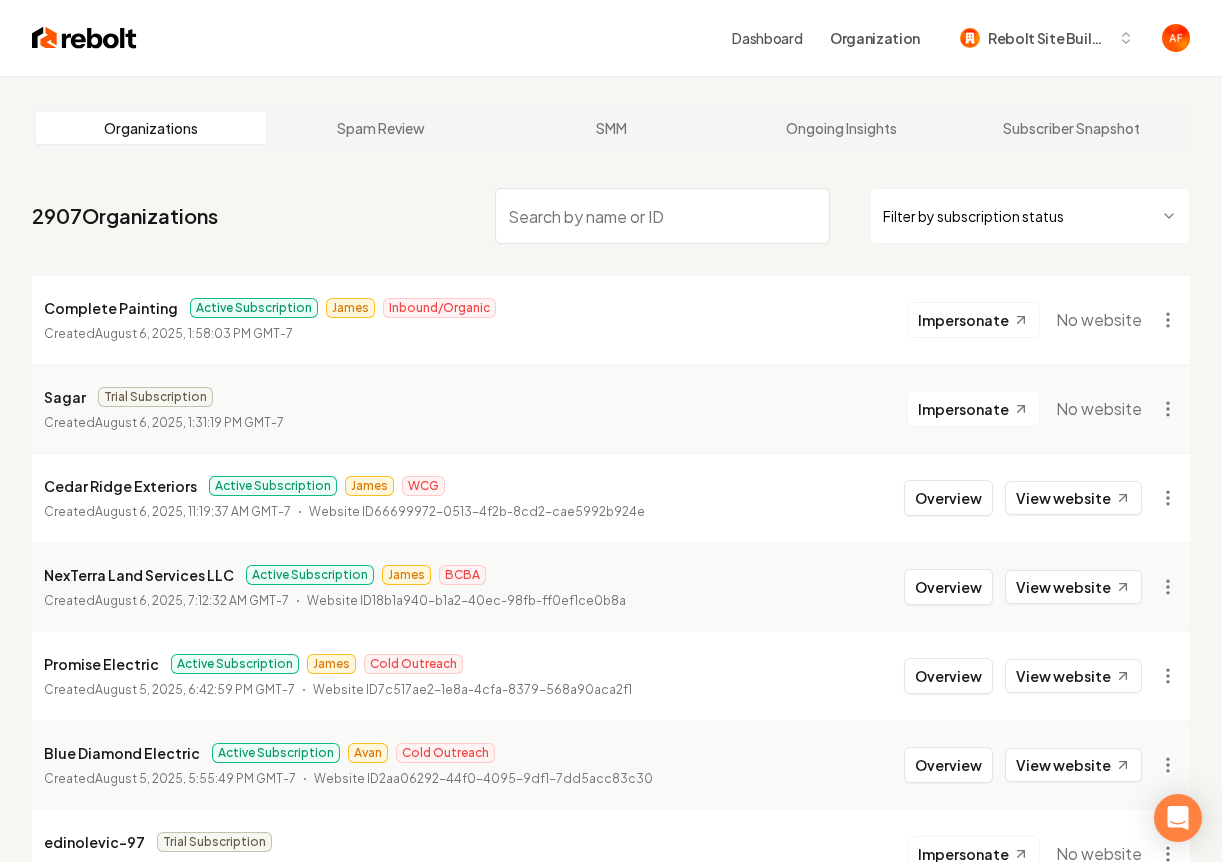 click on "Dashboard Organization Rebolt Site Builder Organizations Spam Review SMM Ongoing Insights Subscriber Snapshot 2907  Organizations Filter by subscription status Complete Painting Active Subscription James Inbound/Organic Created  August 6, 2025, 1:58:03 PM GMT-7 Impersonate No website Sagar Trial Subscription Created  August 6, 2025, 1:31:19 PM GMT-7 Impersonate No website Cedar Ridge Exteriors Active Subscription James WCG Created  August 6, 2025, 11:19:37 AM GMT-7   Website ID  66699972-0513-4f2b-8cd2-cae5992b924e Overview View website NexTerra Land Services LLC Active Subscription James BCBA Created  August 6, 2025, 7:12:32 AM GMT-7   Website ID  18b1a940-b1a2-40ec-98fb-ff0ef1ce0b8a Overview View website Promise Electric Active Subscription James Cold Outreach Created  August 5, 2025, 6:42:59 PM GMT-7   Website ID  7c517ae2-1e8a-4cfa-8379-568a90aca2f1 Overview View website Blue Diamond Electric Active Subscription Avan Cold Outreach Created  August 5, 2025, 5:55:49 PM GMT-7   Website ID  Overview BCBA" at bounding box center (611, 431) 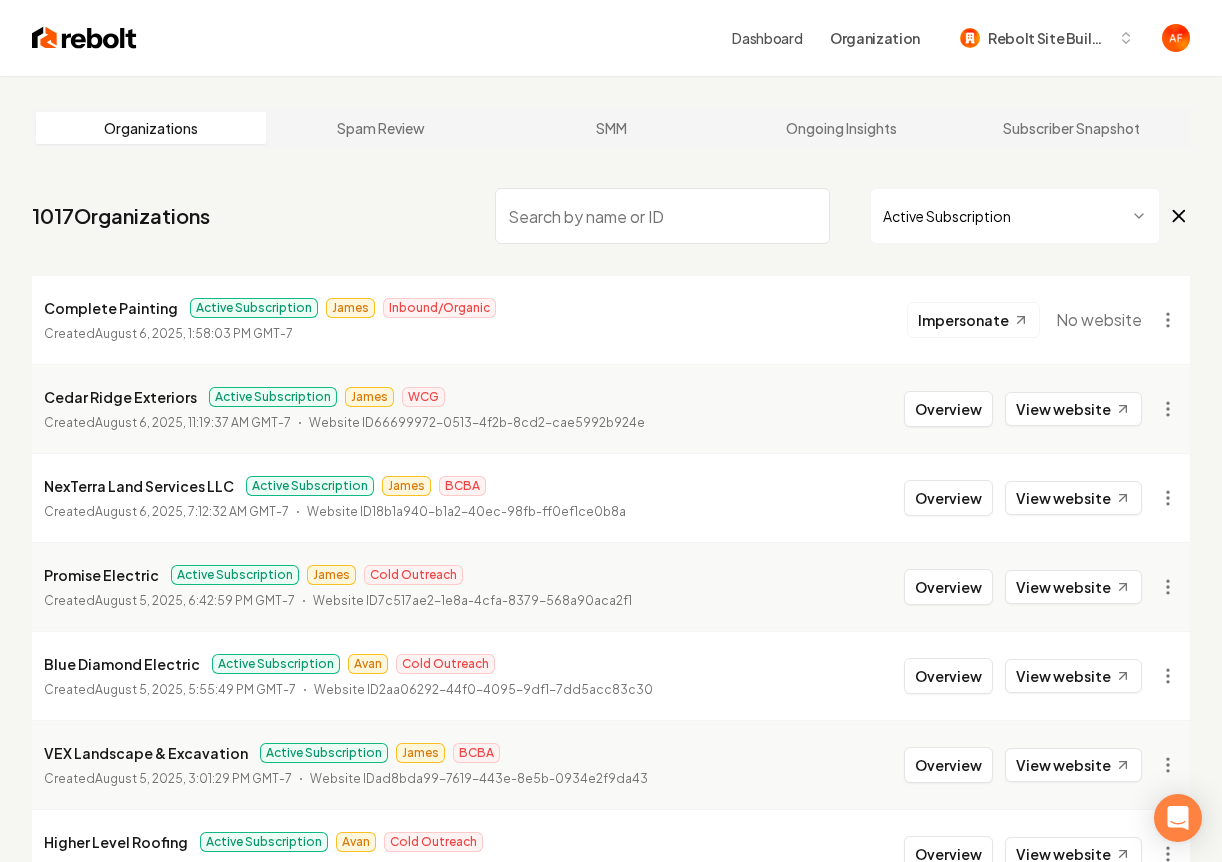 click at bounding box center [662, 216] 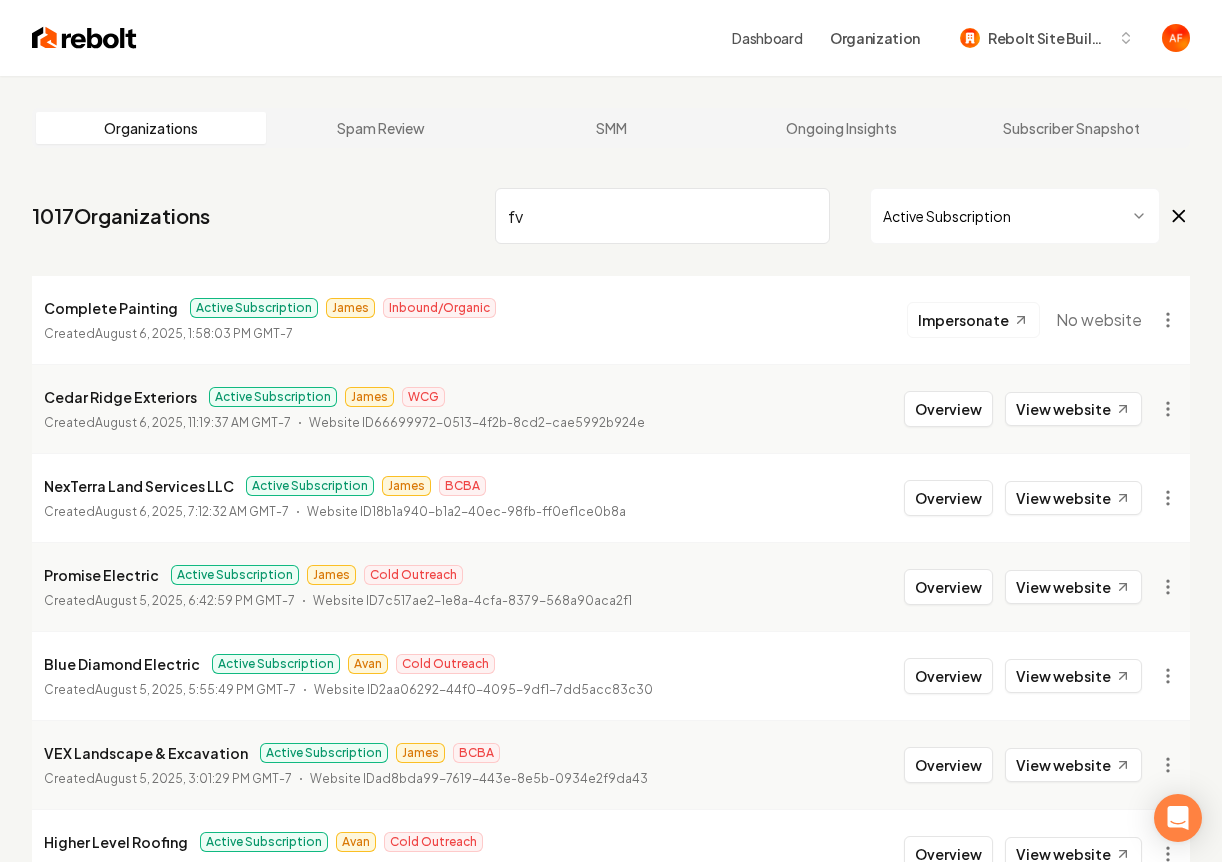 click on "fv" at bounding box center [662, 216] 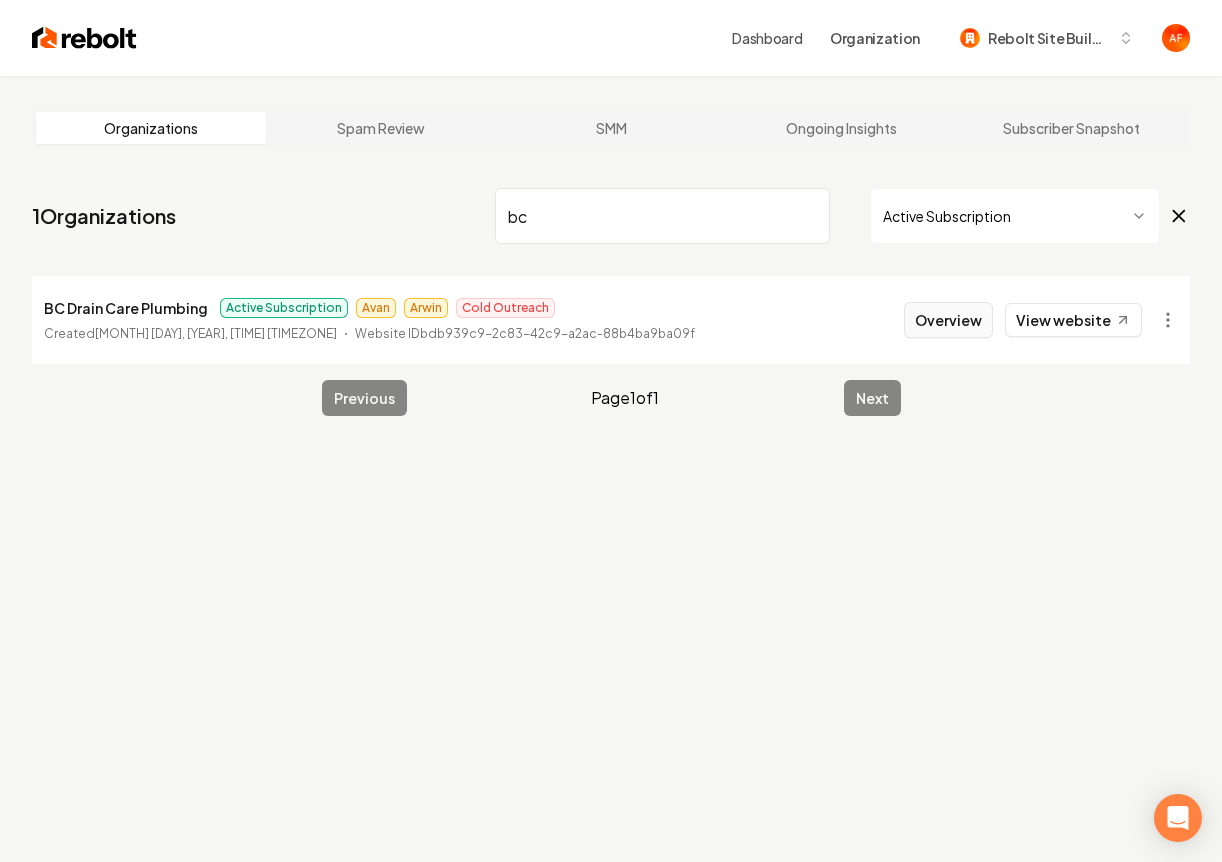 type on "bc" 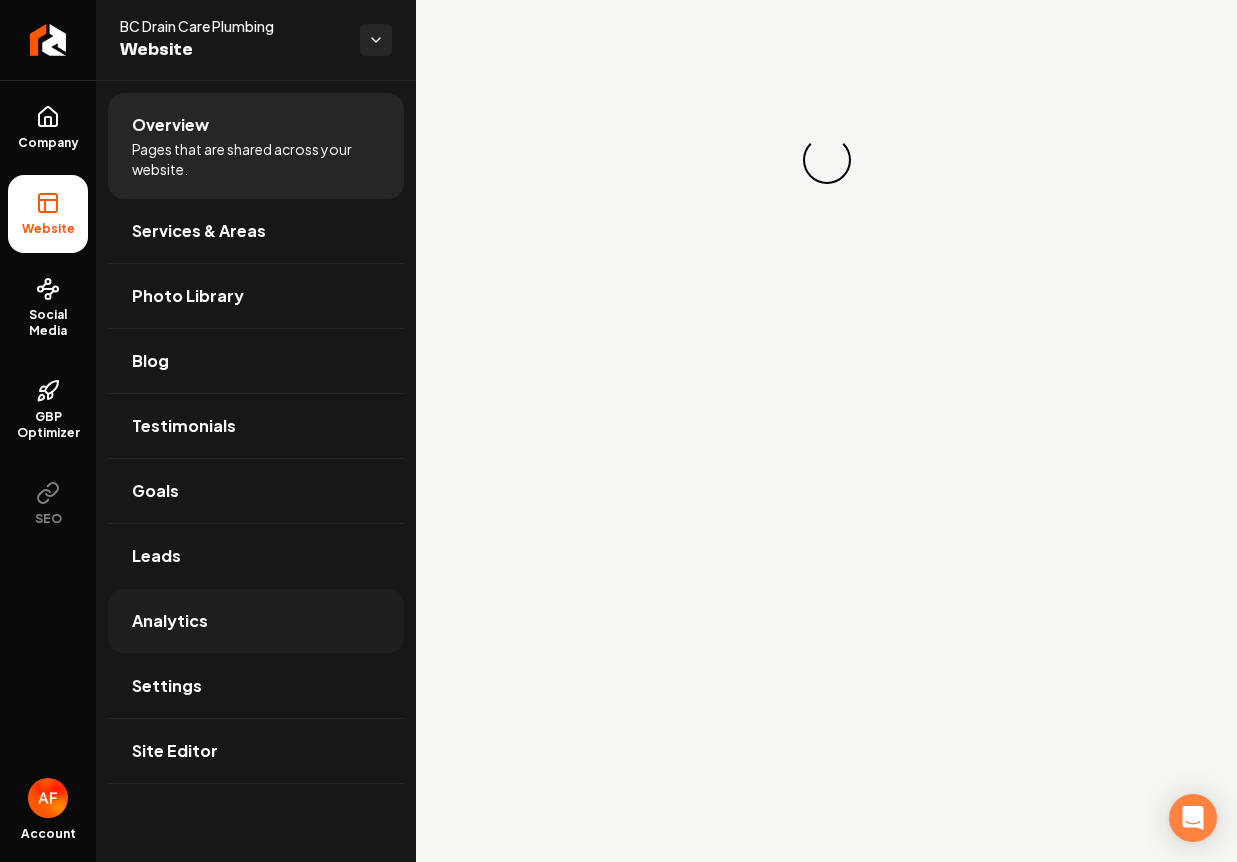 click on "Analytics" at bounding box center (256, 621) 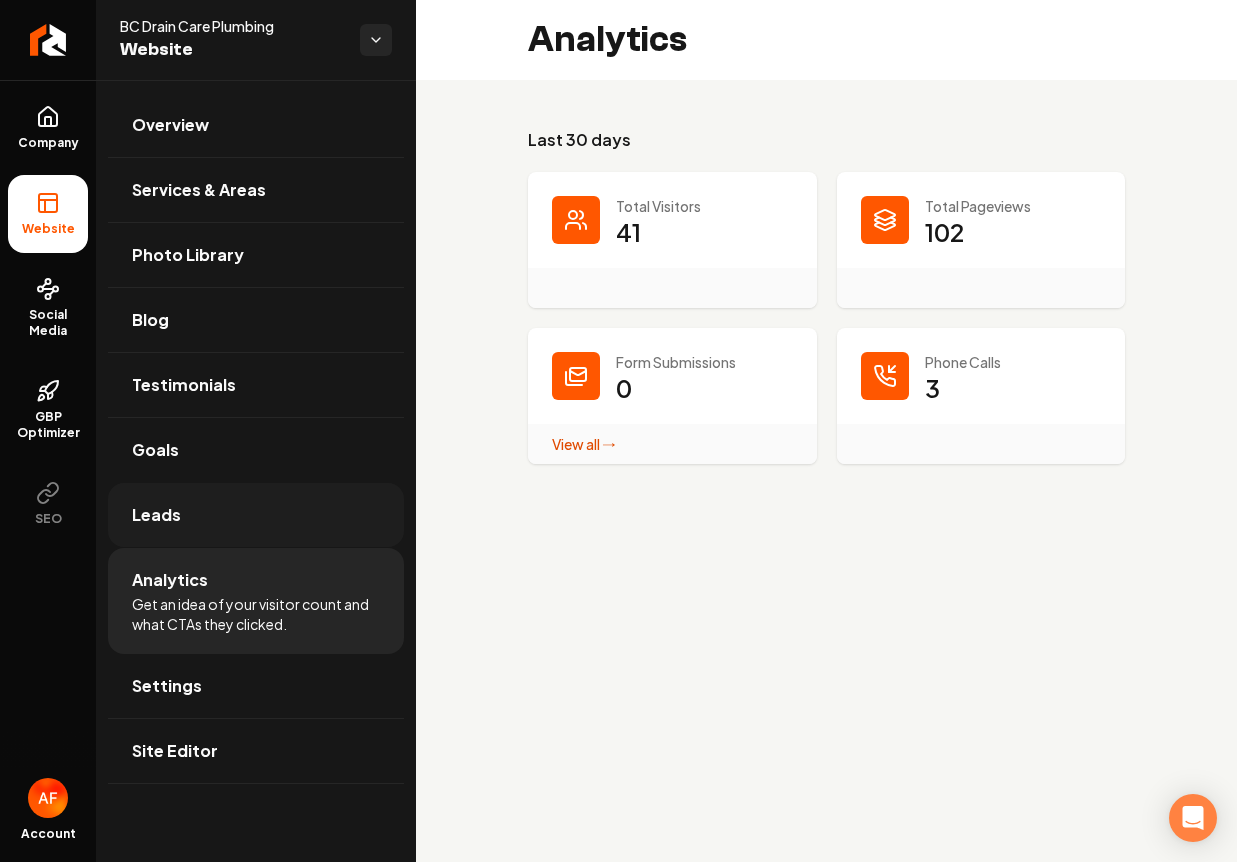click on "Leads" at bounding box center [256, 515] 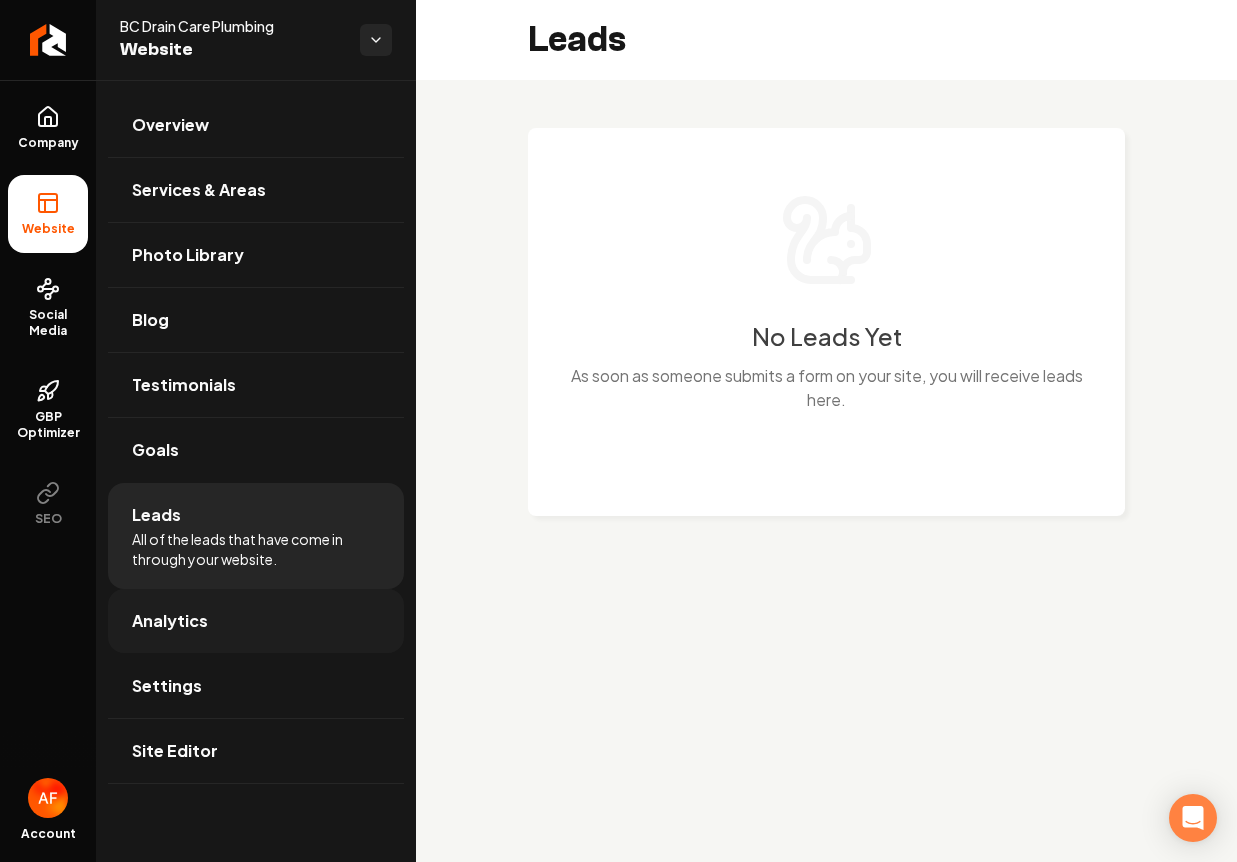click on "Analytics" at bounding box center [256, 621] 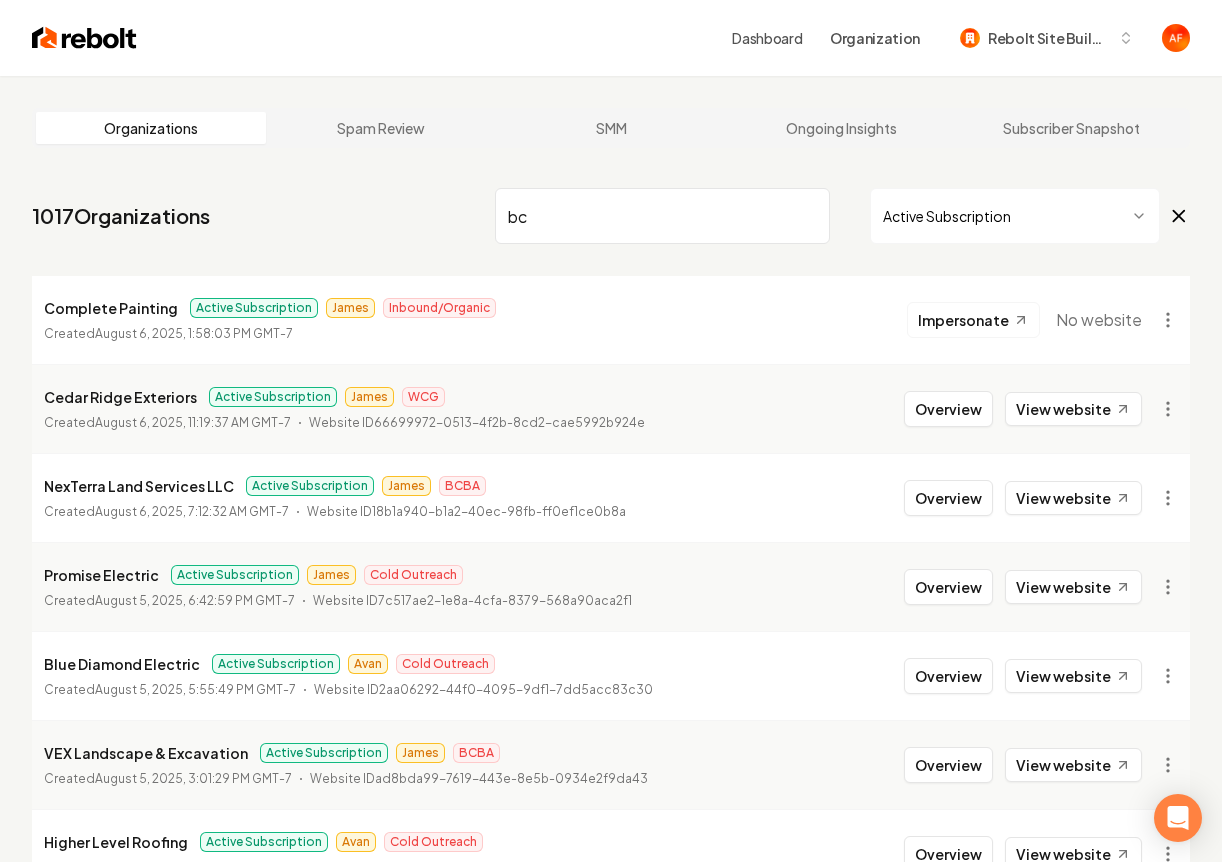 click on "bc" at bounding box center [662, 216] 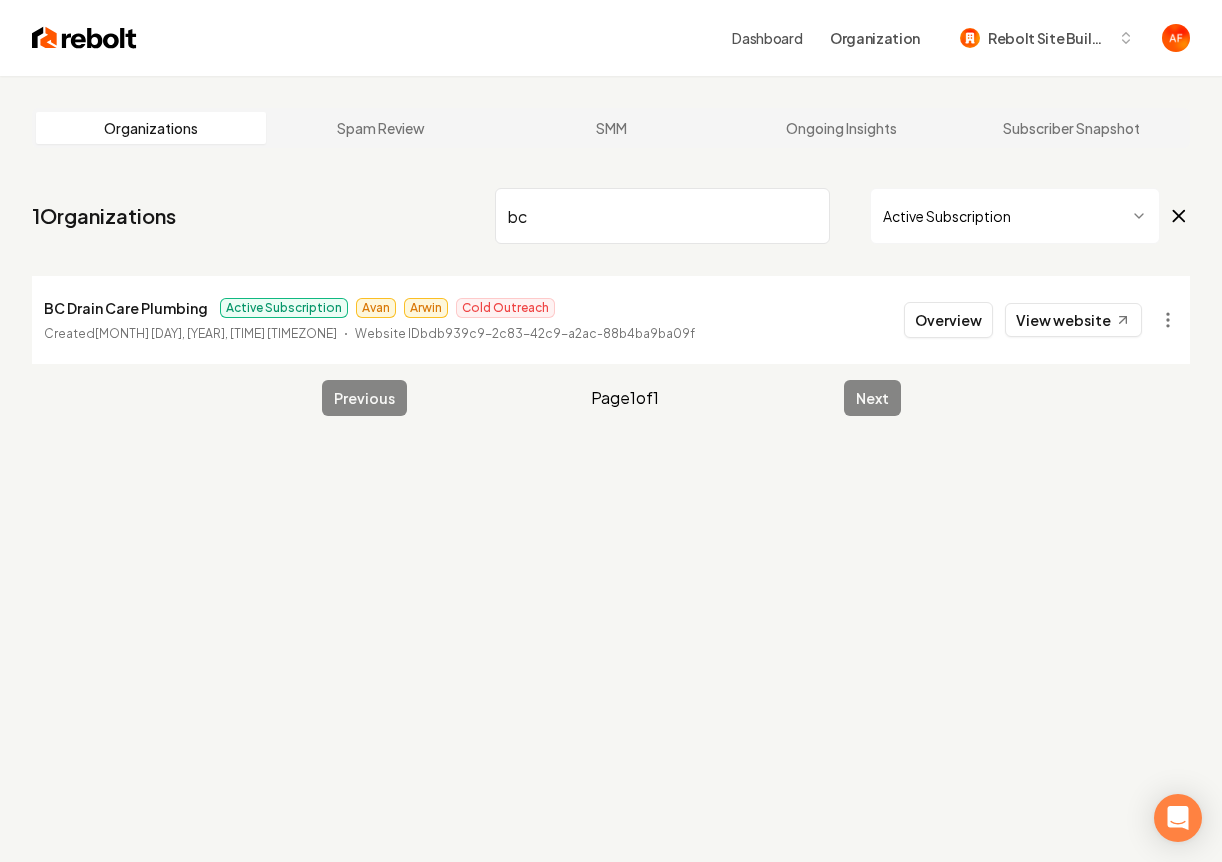 click on "bc" at bounding box center [662, 216] 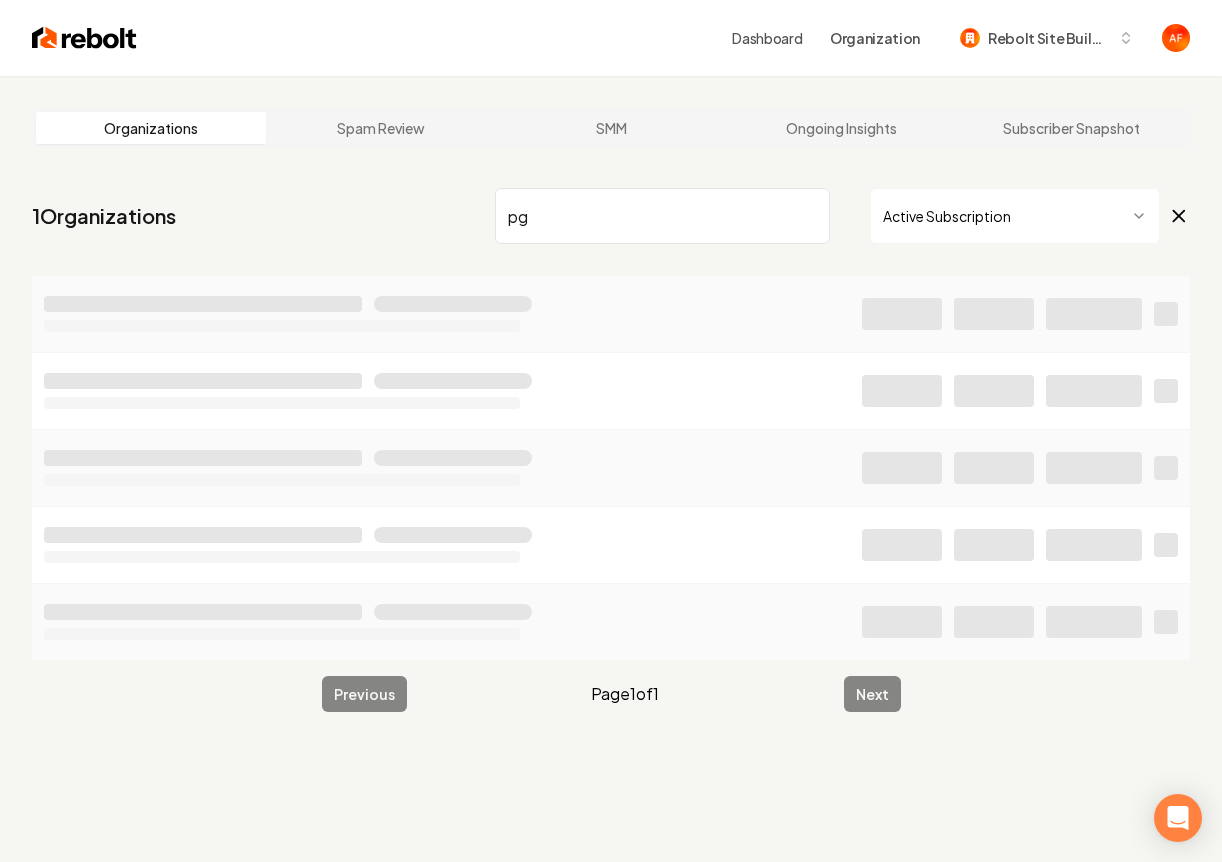 type on "pg" 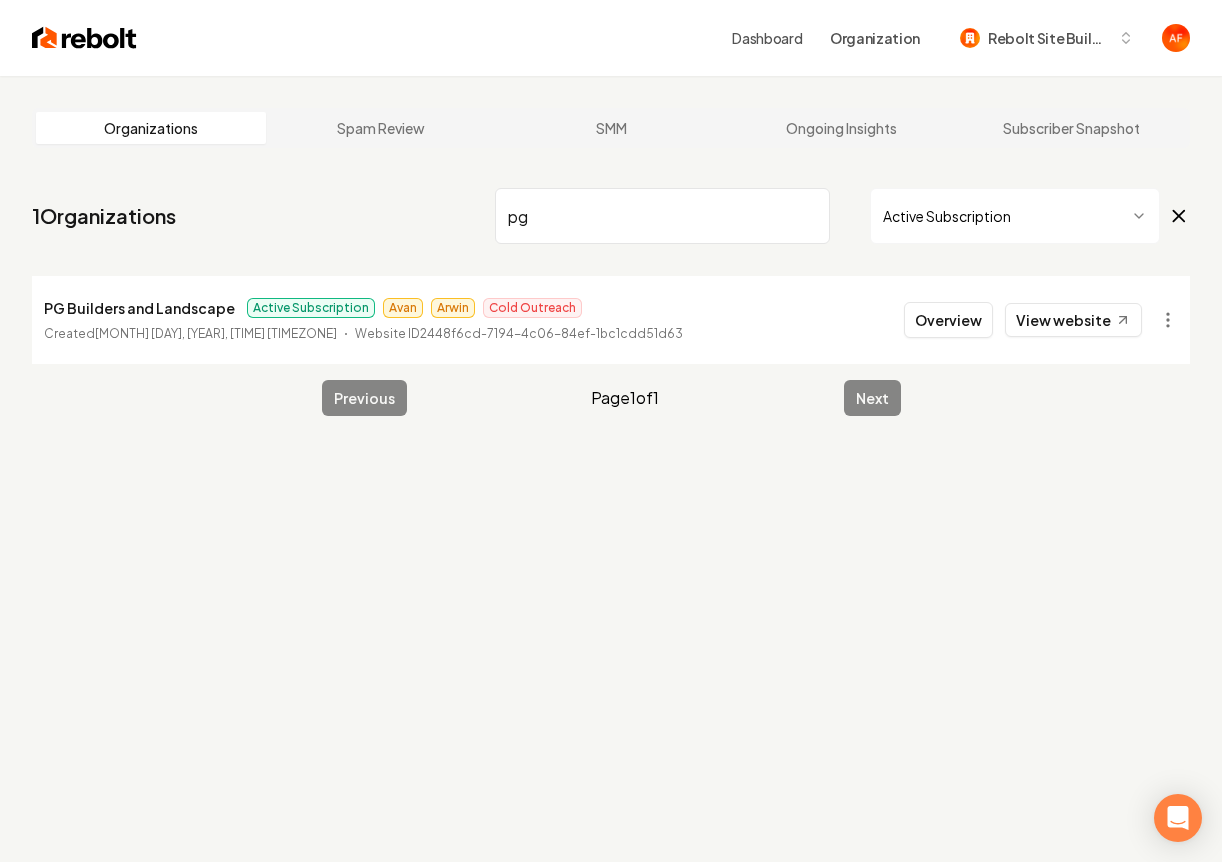 click on "pg" at bounding box center [662, 216] 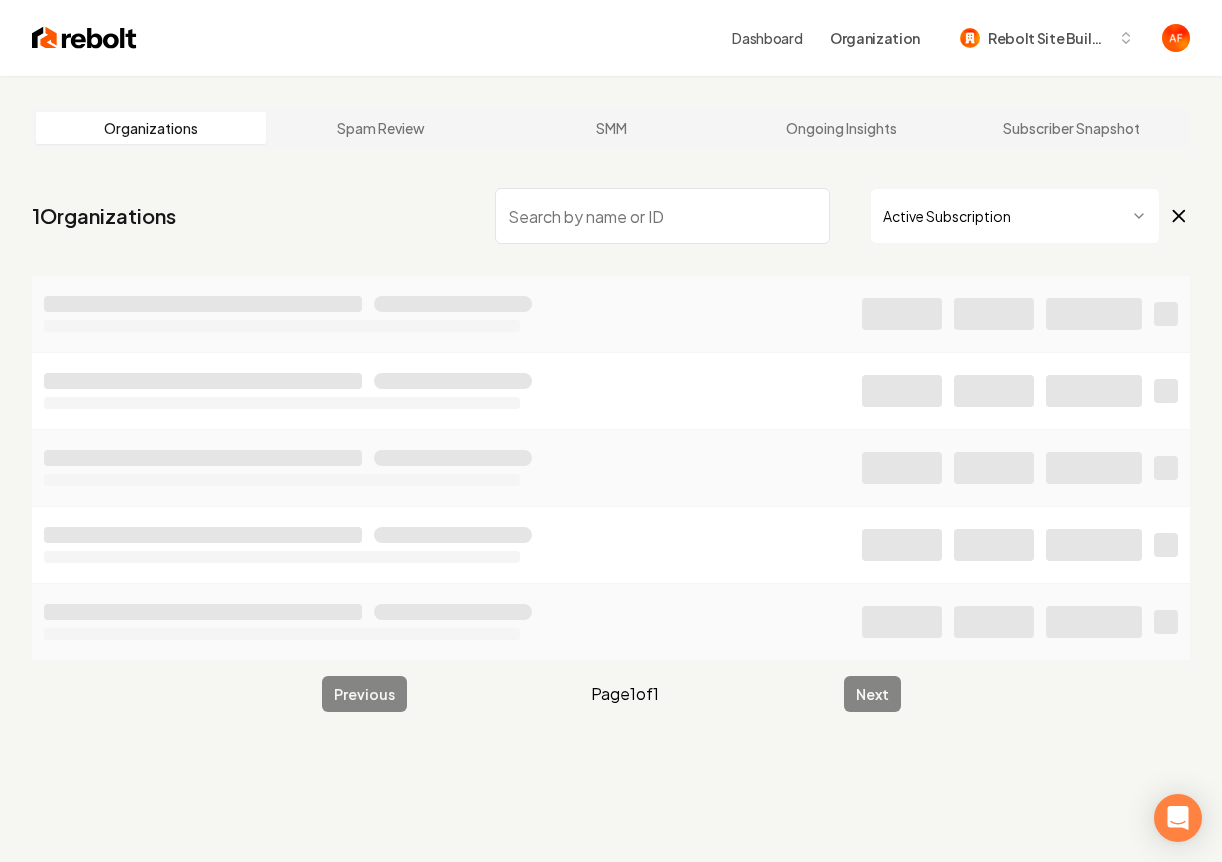 type 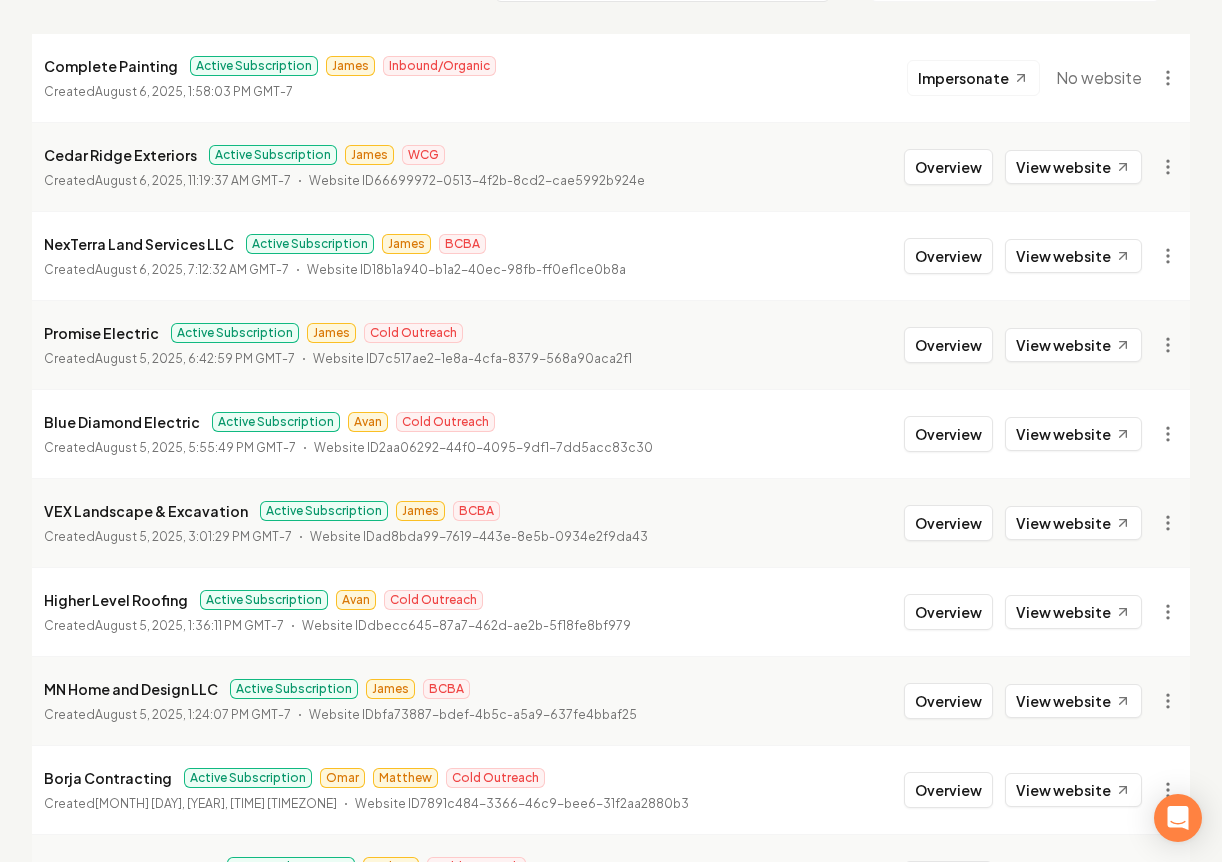 scroll, scrollTop: 0, scrollLeft: 0, axis: both 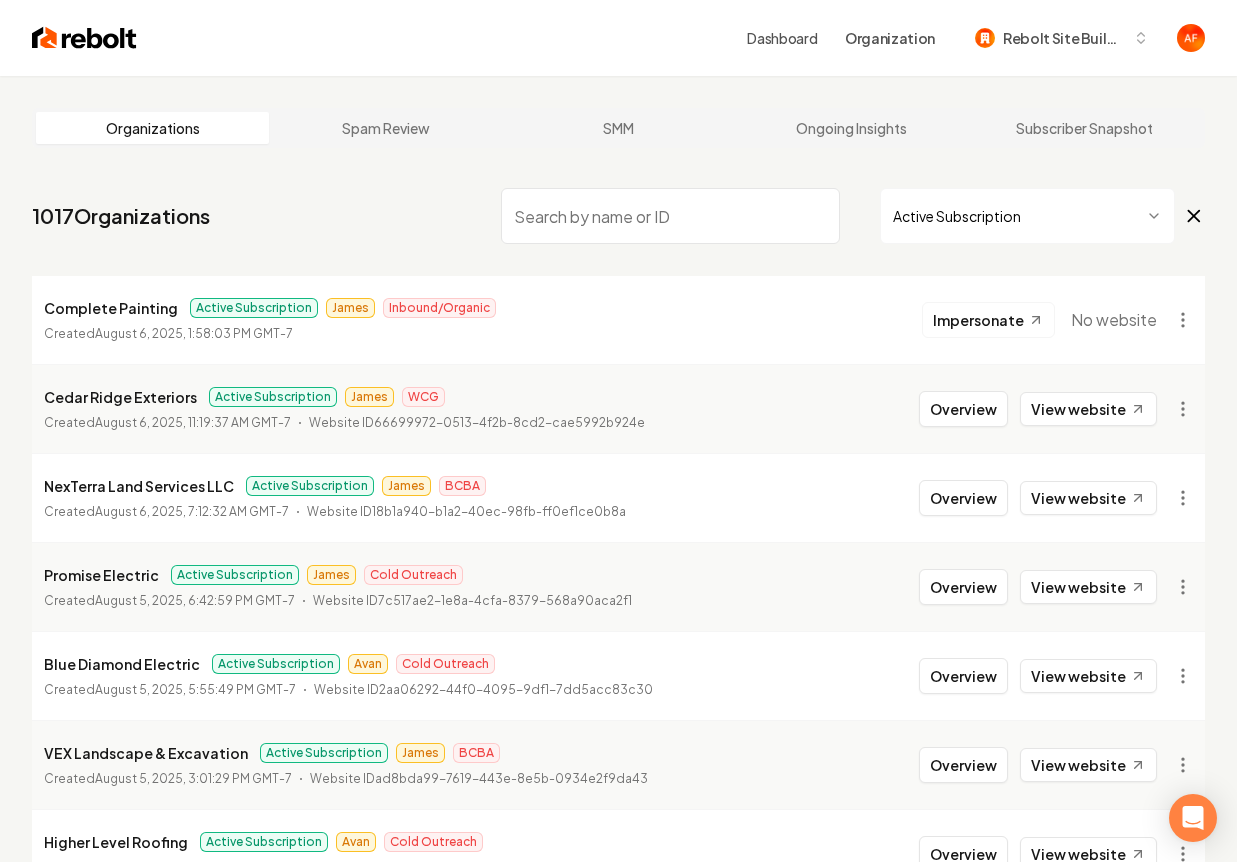 click on "Dashboard Organization Rebolt Site Builder Organizations Spam Review SMM Ongoing Insights Subscriber Snapshot 1017  Organizations Active Subscription Complete Painting Active Subscription James Inbound/Organic Created  August 6, 2025, 1:58:03 PM GMT-7 Impersonate No website Cedar Ridge Exteriors Active Subscription James WCG Created  August 6, 2025, 11:19:37 AM GMT-7   Website ID  66699972-0513-4f2b-8cd2-cae5992b924e Overview View website NexTerra Land Services LLC Active Subscription James BCBA Created  August 6, 2025, 7:12:32 AM GMT-7   Website ID  18b1a940-b1a2-40ec-98fb-ff0ef1ce0b8a Overview View website Promise Electric Active Subscription James Cold Outreach Created  August 5, 2025, 6:42:59 PM GMT-7   Website ID  7c517ae2-1e8a-4cfa-8379-568a90aca2f1 Overview View website Blue Diamond Electric Active Subscription Avan Cold Outreach Created  August 5, 2025, 5:55:49 PM GMT-7   Website ID  2aa06292-44f0-4095-9df1-7dd5acc83c30 Overview View website VEX Landscape & Excavation Active Subscription James" at bounding box center [618, 431] 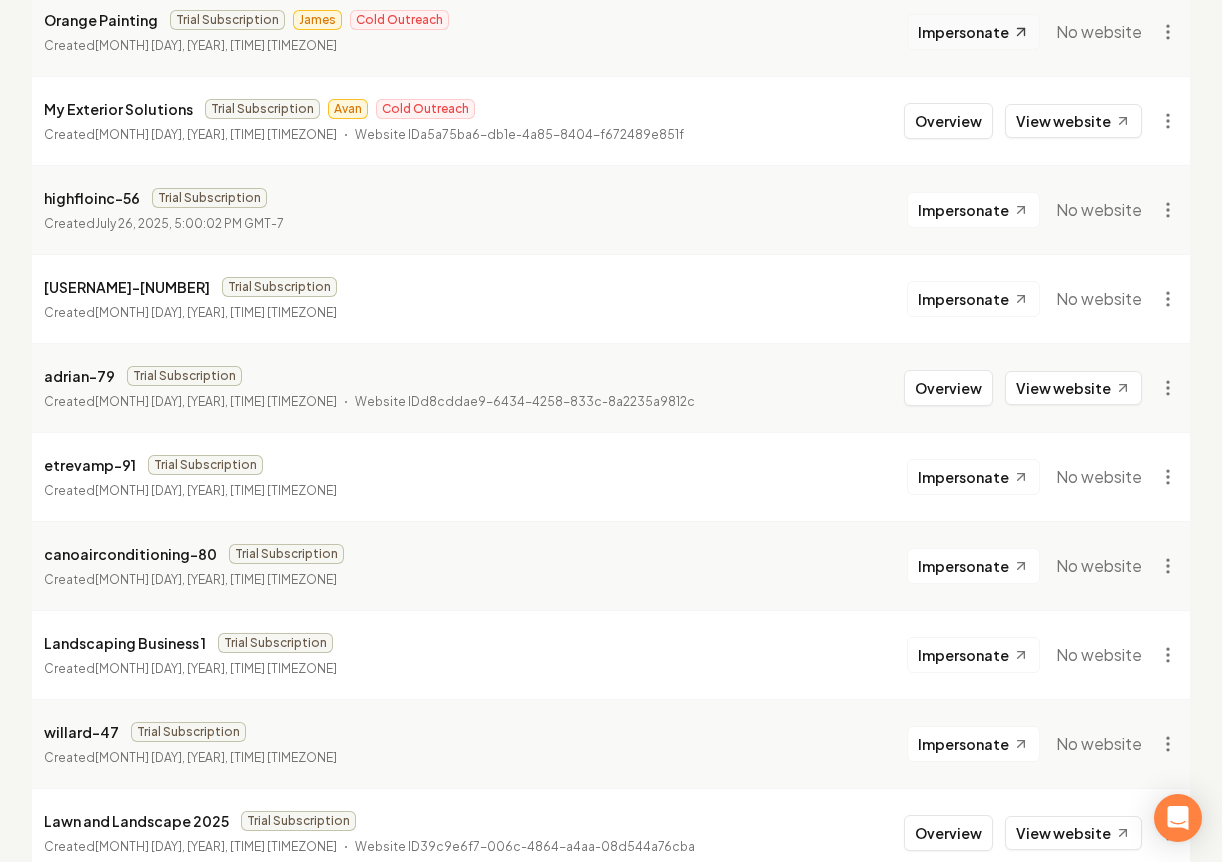 scroll, scrollTop: 1499, scrollLeft: 0, axis: vertical 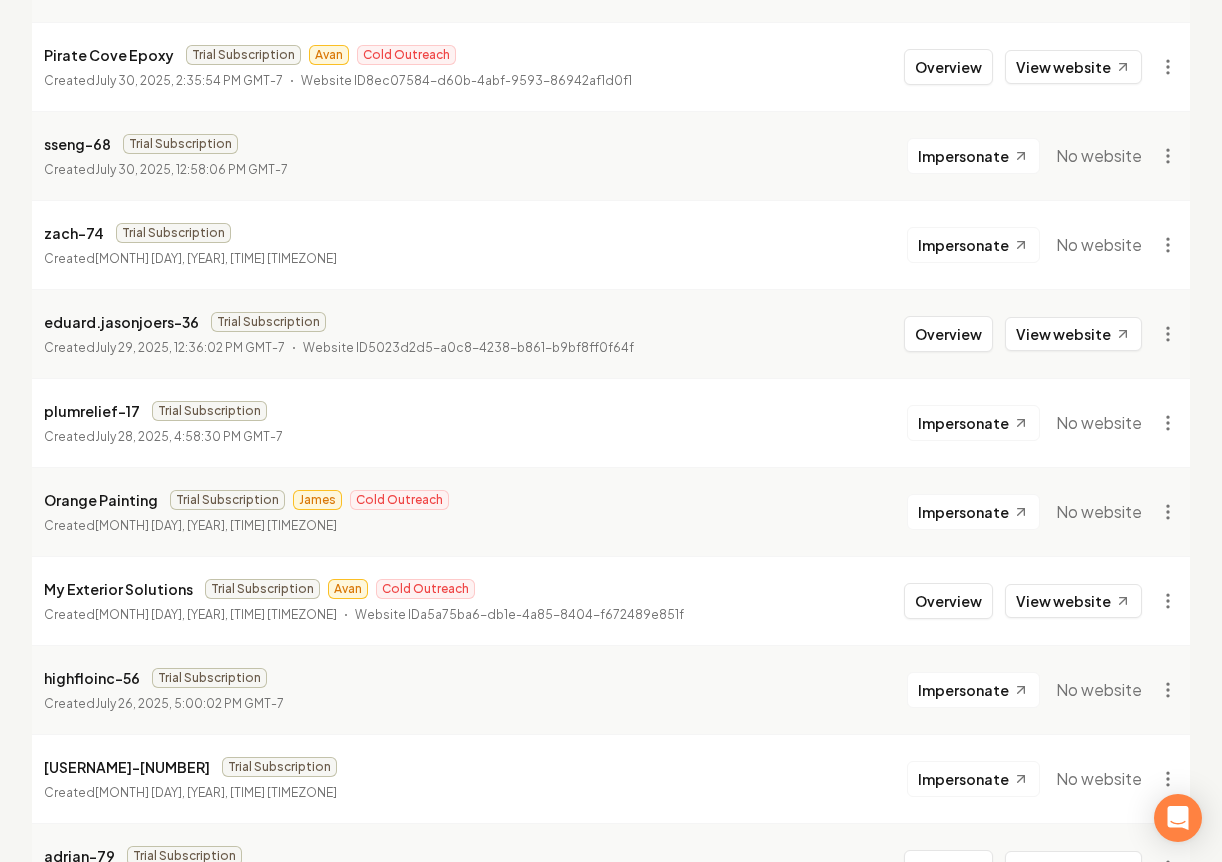 click on "My Exterior Solutions" at bounding box center (118, 589) 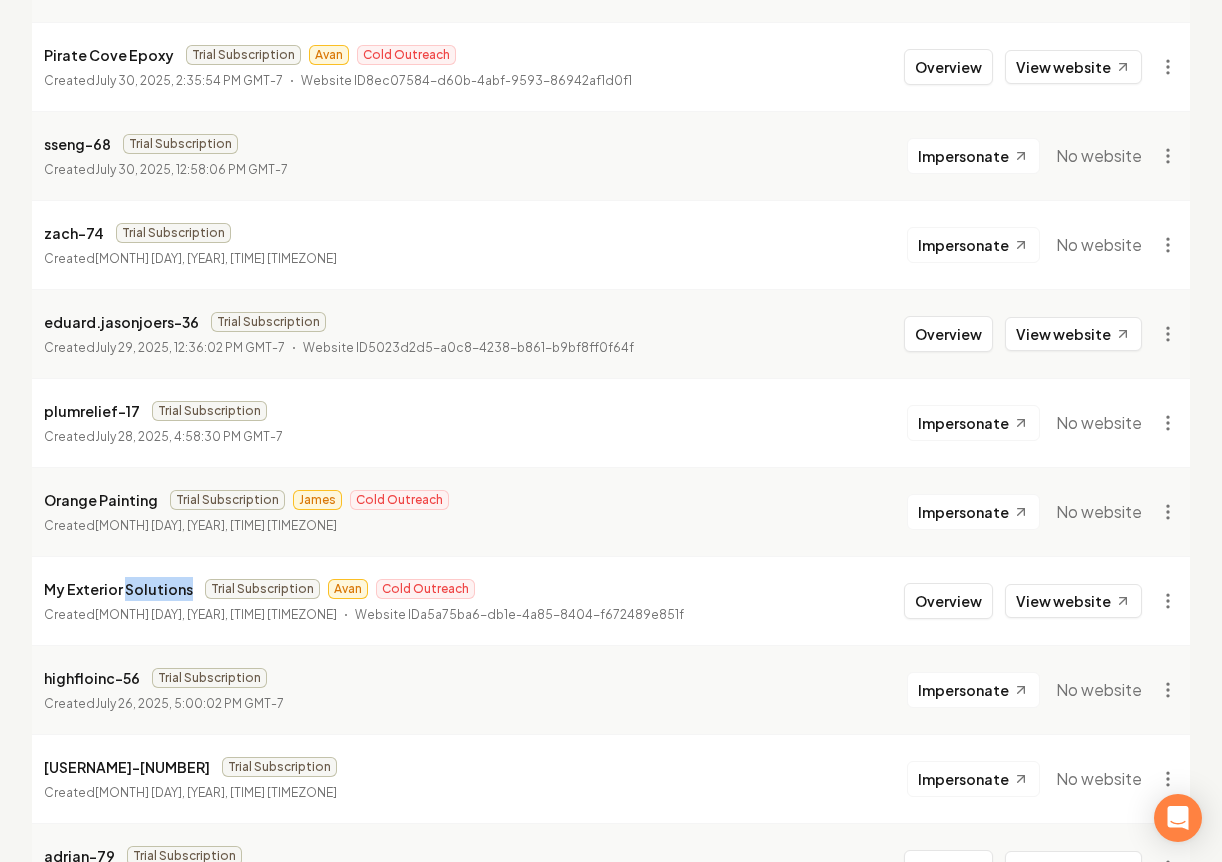 click on "My Exterior Solutions" at bounding box center [118, 589] 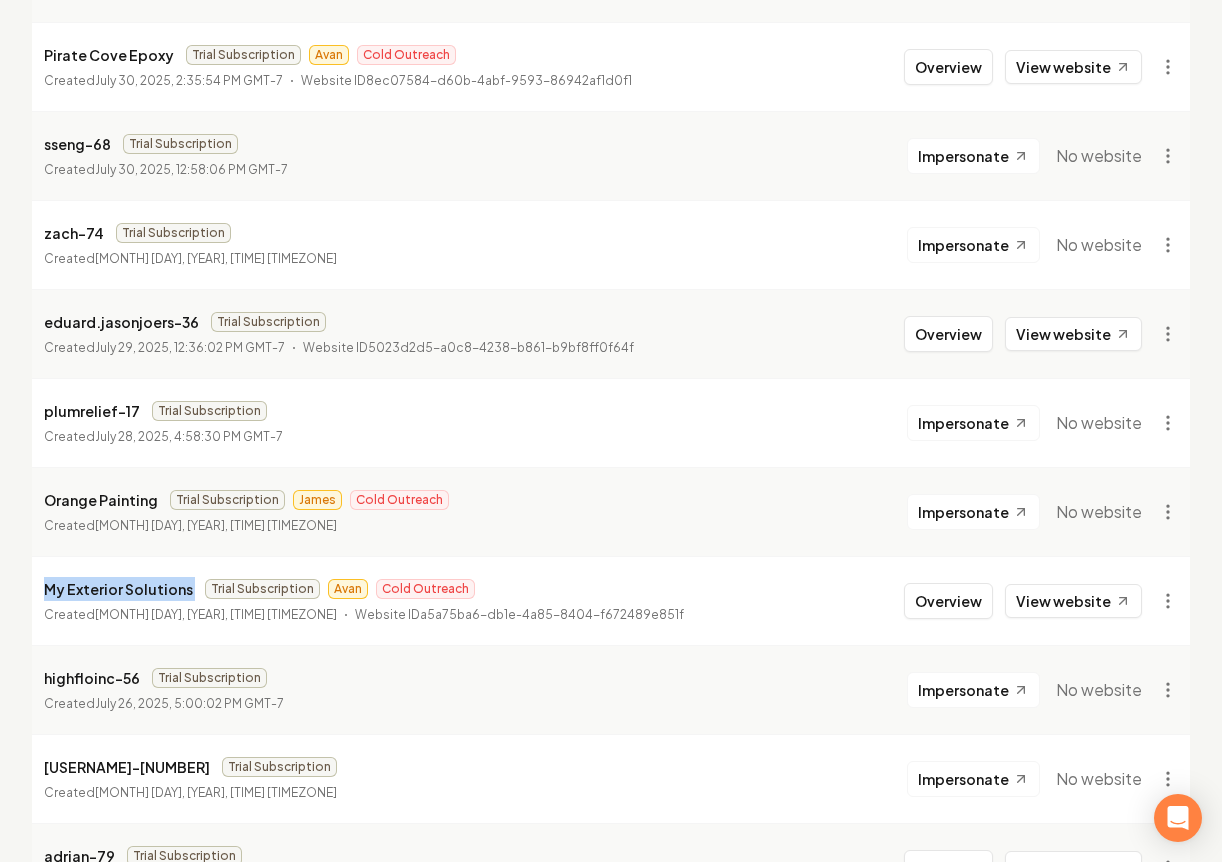 click on "My Exterior Solutions" at bounding box center (118, 589) 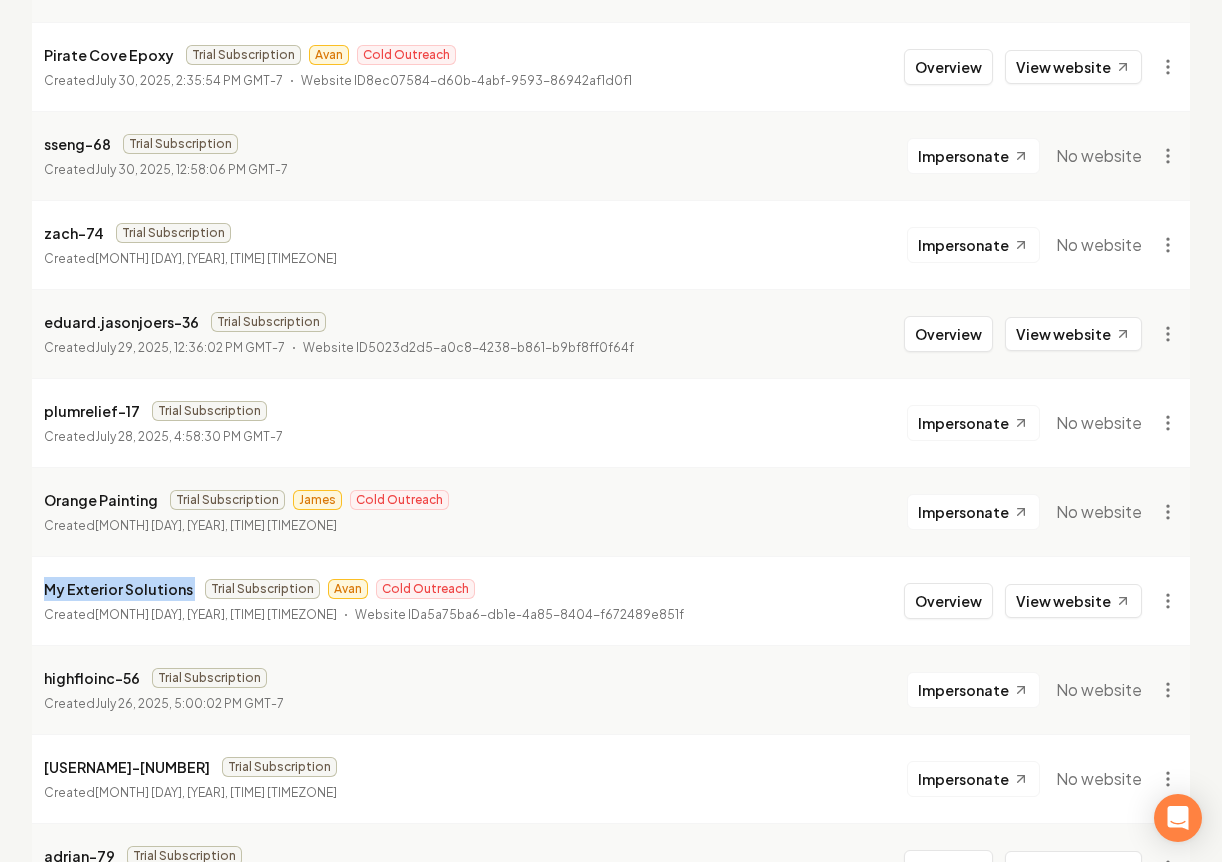 copy on "My Exterior Solutions" 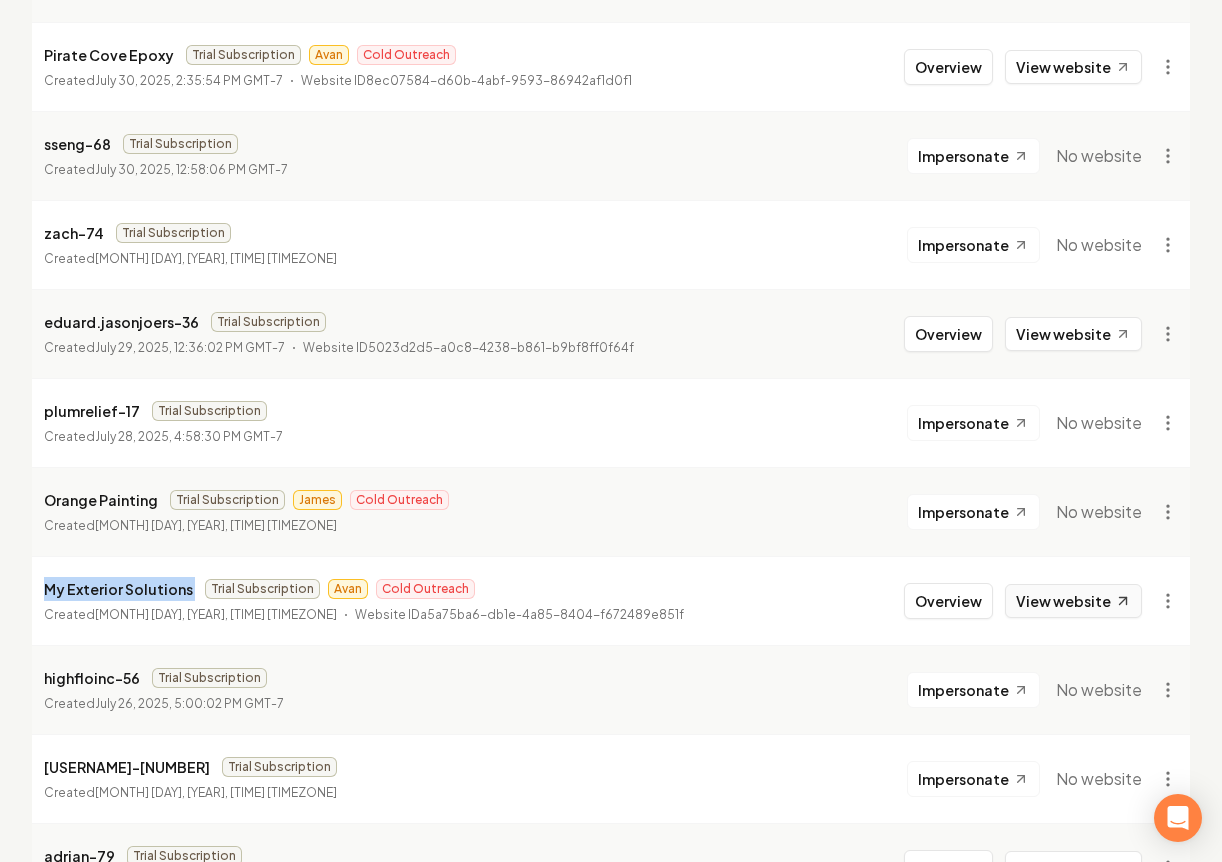 click on "View website" at bounding box center (1073, 601) 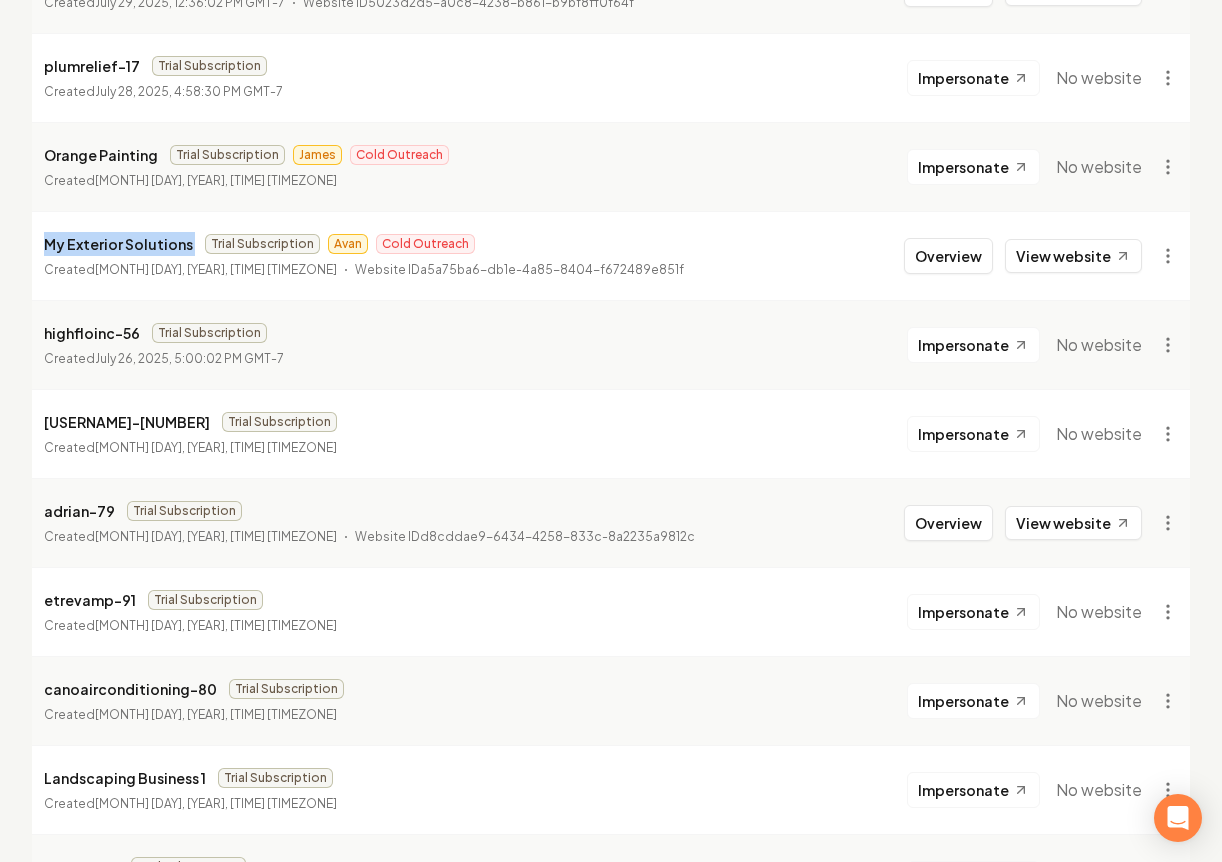 scroll, scrollTop: 2167, scrollLeft: 0, axis: vertical 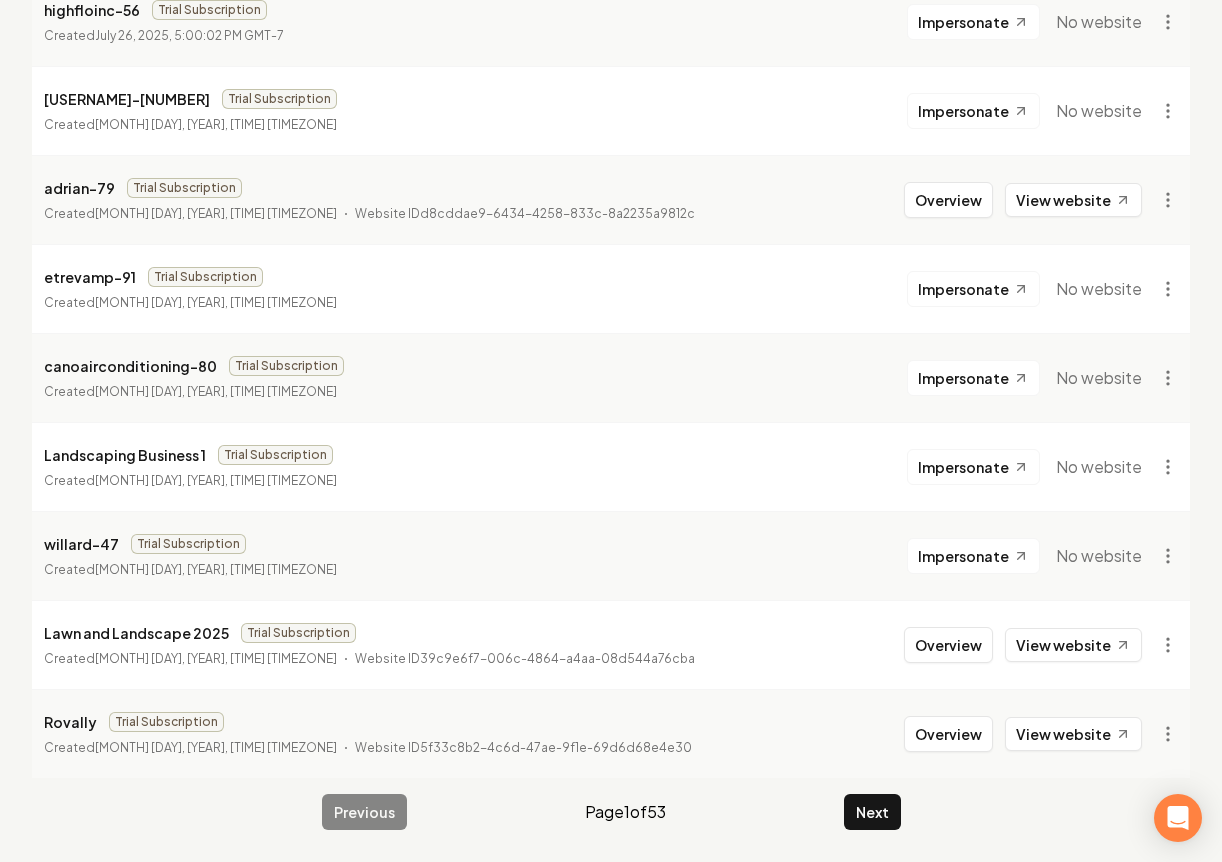 click on "Next" at bounding box center [872, 812] 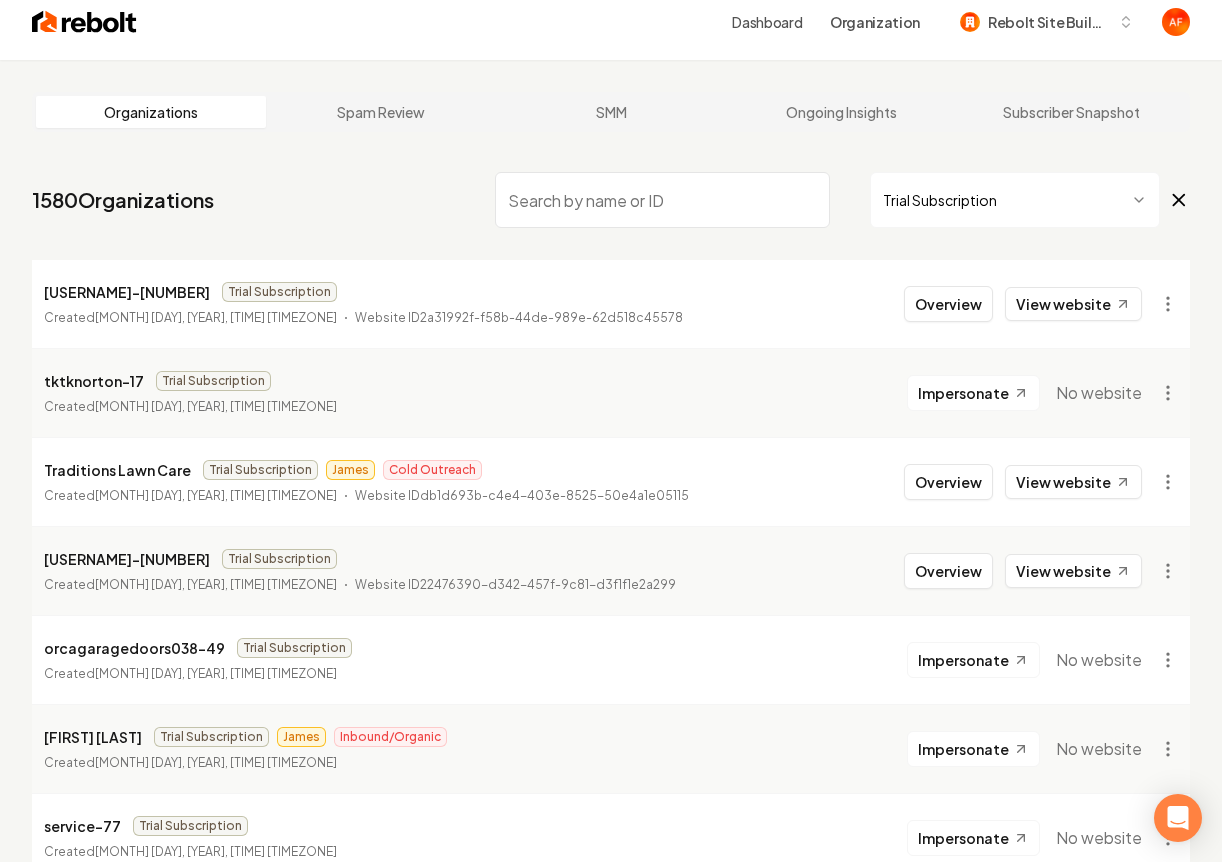 scroll, scrollTop: 0, scrollLeft: 0, axis: both 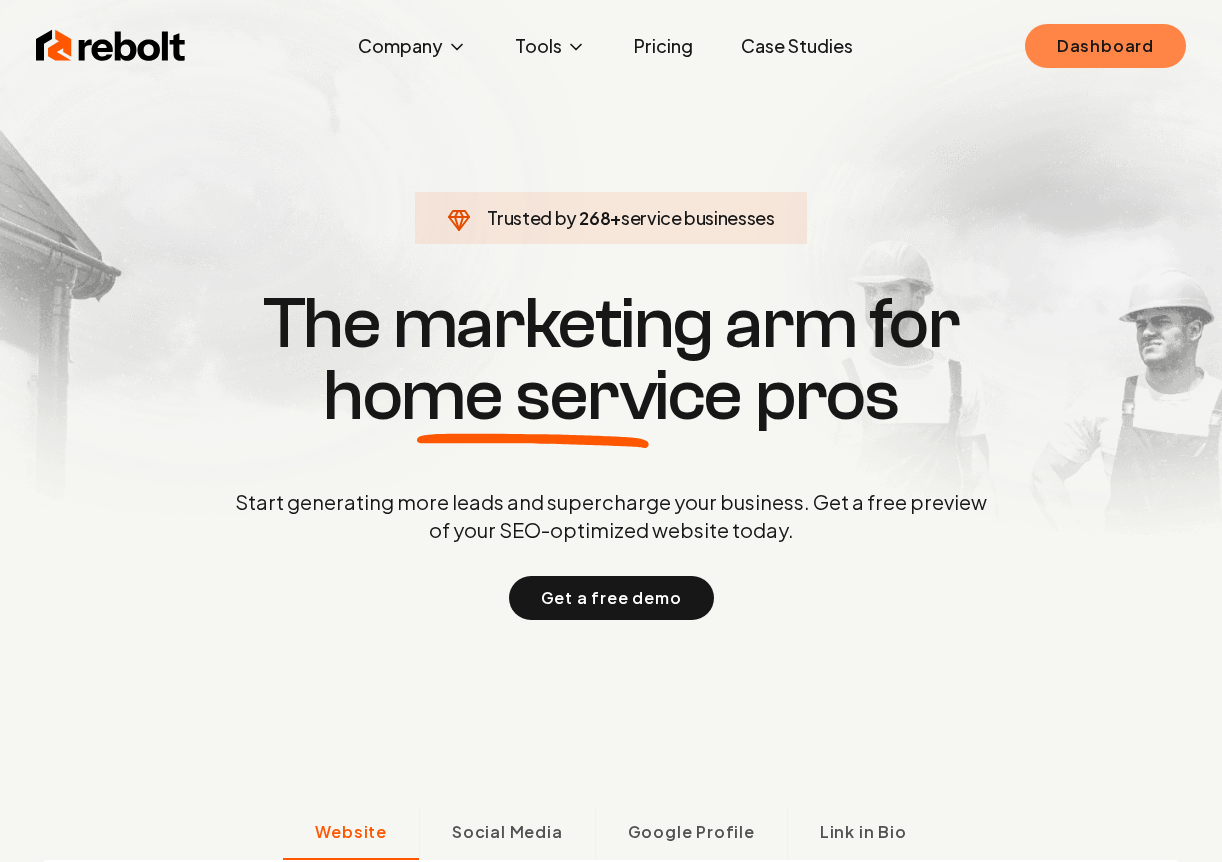 click on "Dashboard" at bounding box center [1105, 46] 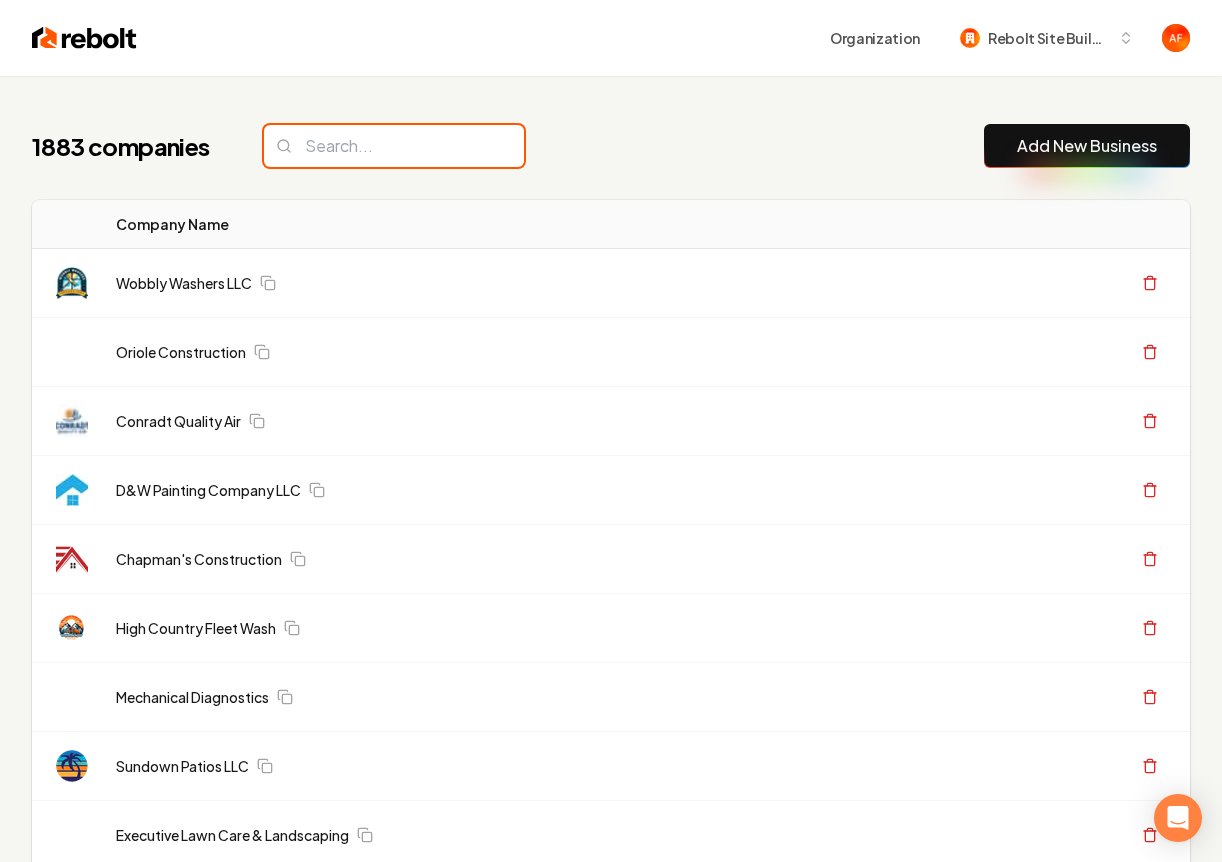 click at bounding box center [394, 146] 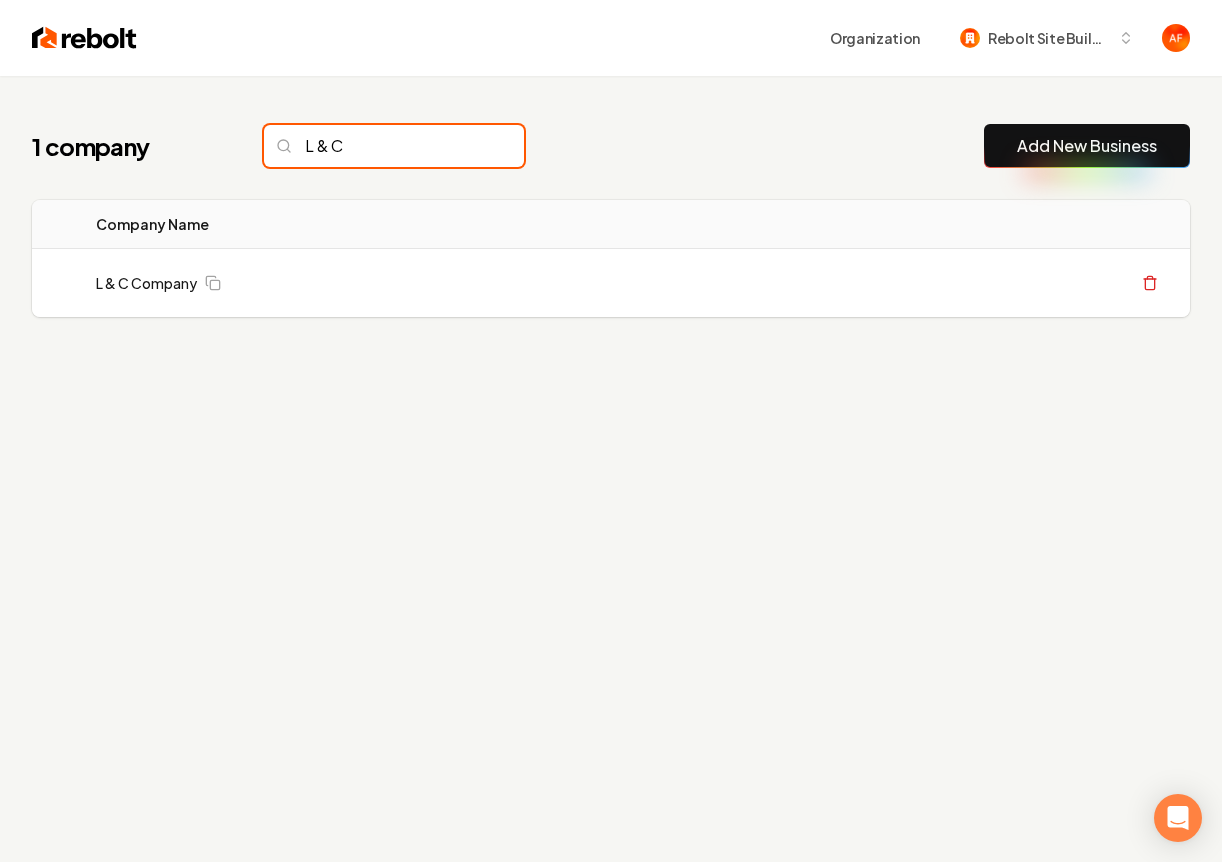 type on "L & C" 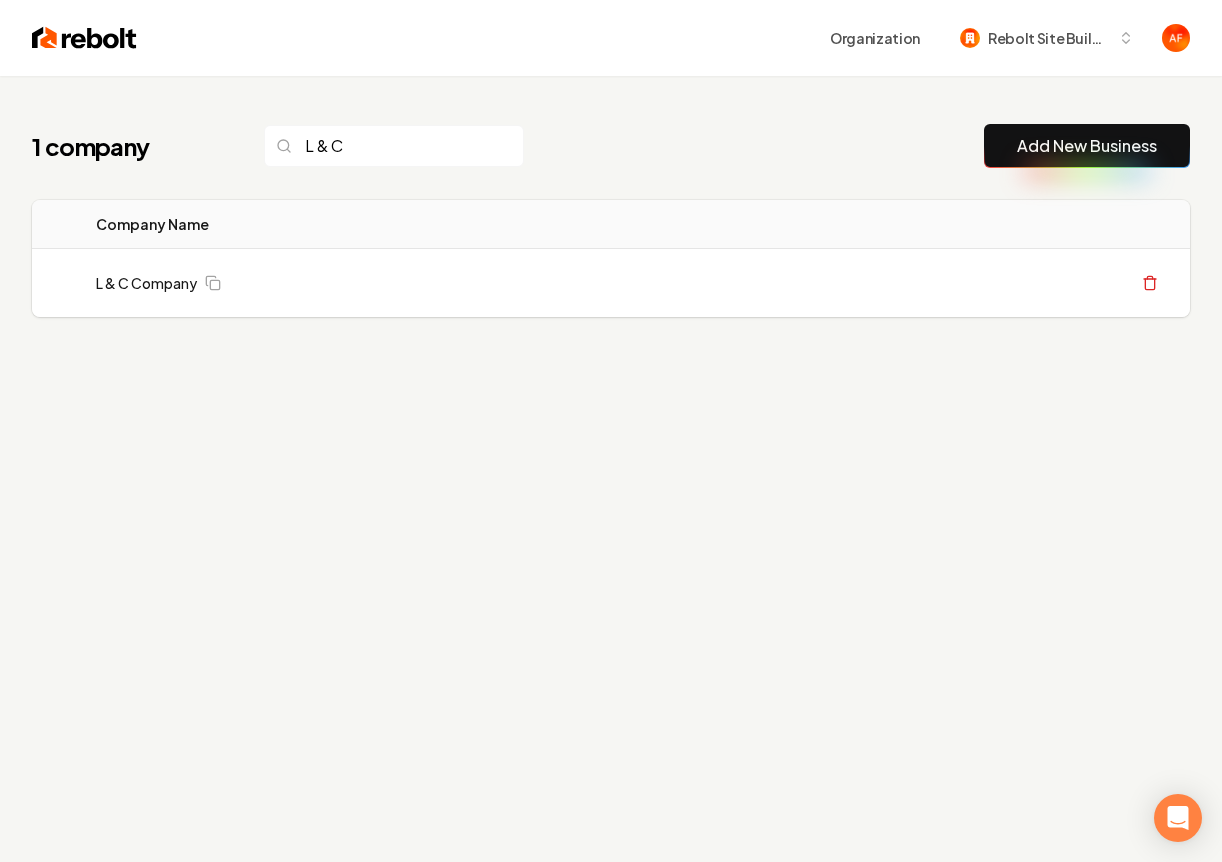 click on "1   company L & C Add New Business Logo Company Name Actions L & C Company Create Org & Transfer Out" at bounding box center [611, 260] 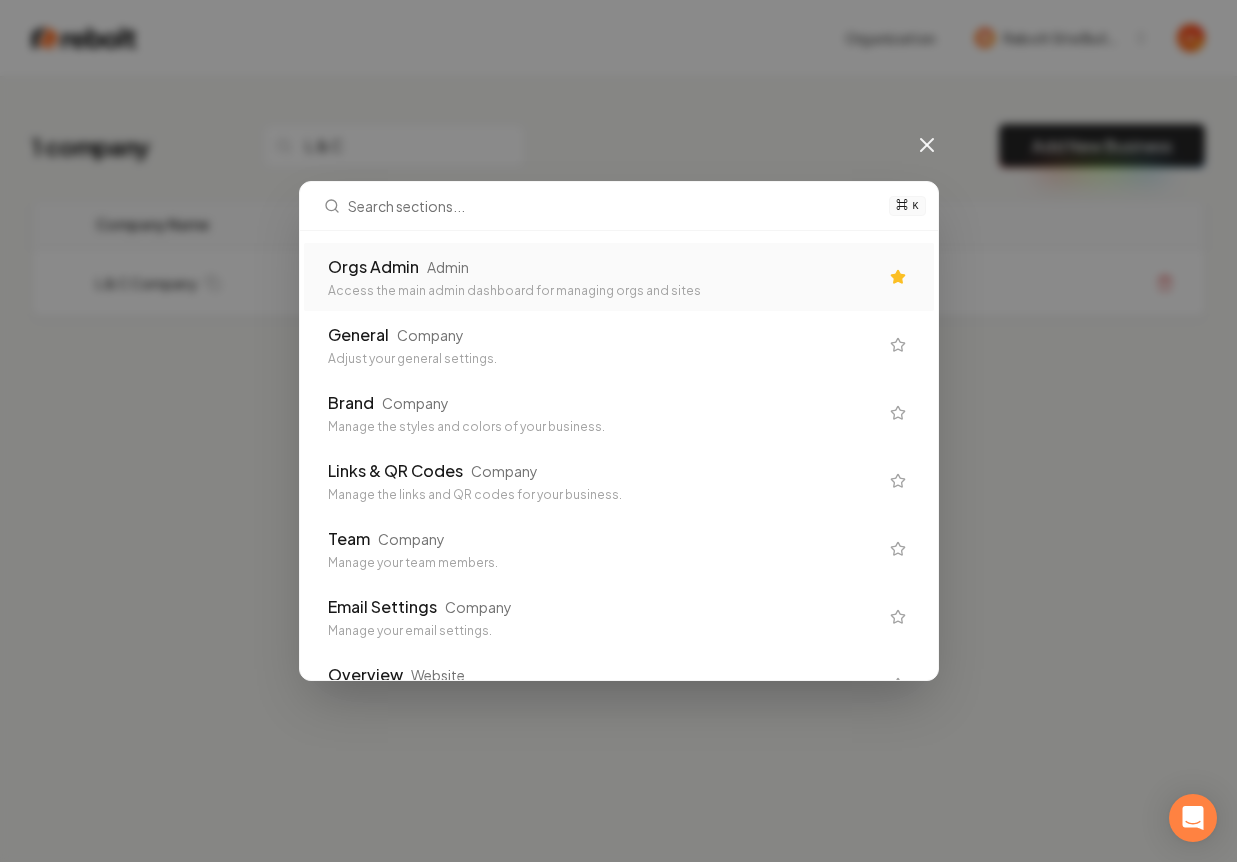 click on "Orgs Admin" at bounding box center (373, 267) 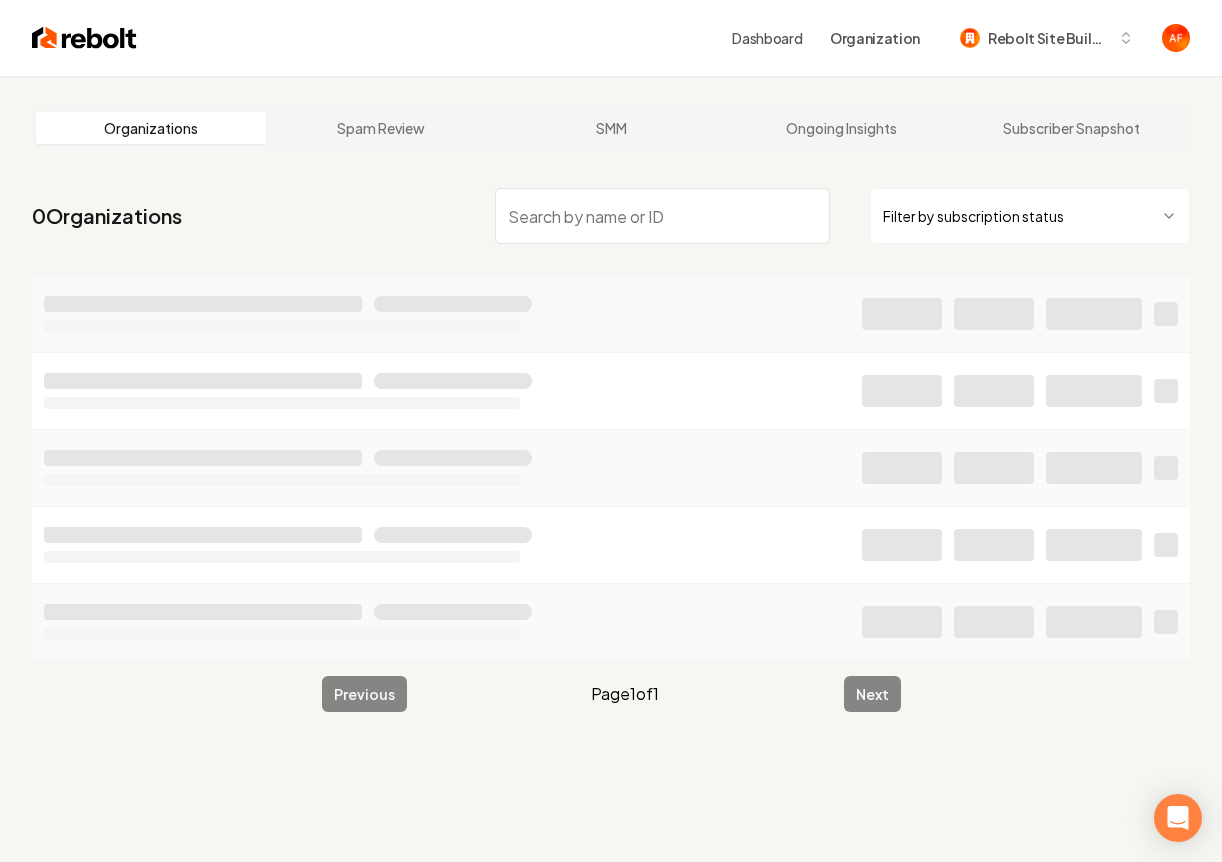 click at bounding box center (662, 216) 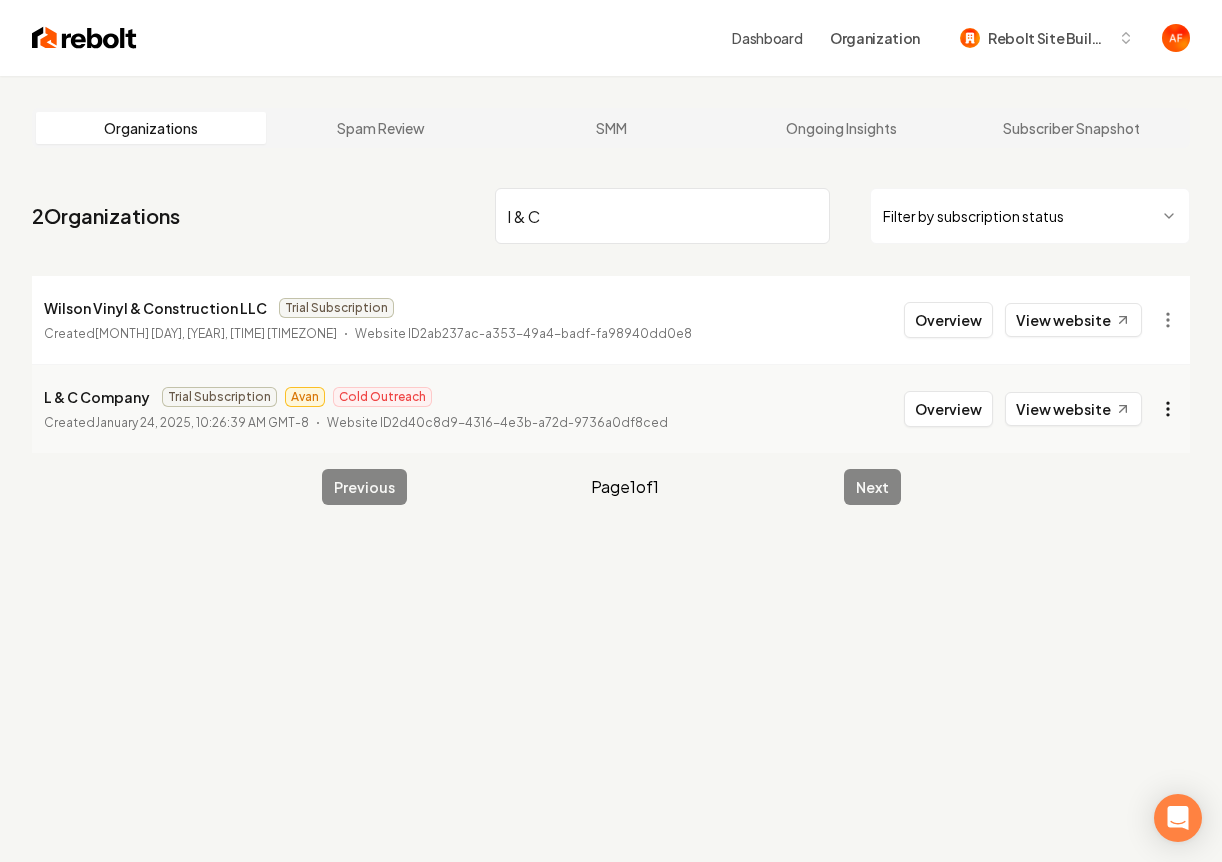type on "l & C" 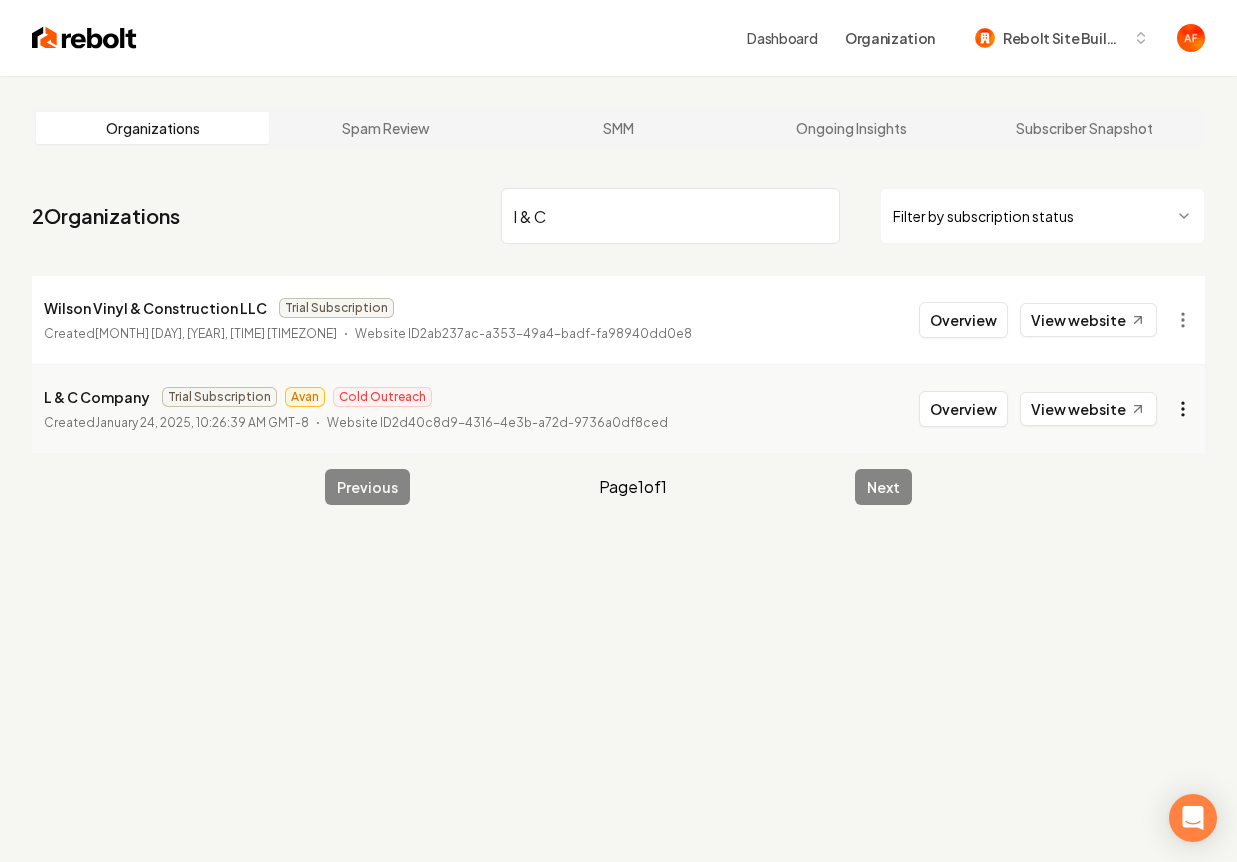 click on "Dashboard Organization Rebolt Site Builder Organizations Spam Review SMM Ongoing Insights Subscriber Snapshot 2  Organizations l & C Filter by subscription status Wilson Vinyl & Construction LLC Trial Subscription Created  February 20, 2025, 4:14:14 AM GMT-8   Website ID  2ab237ac-a353-49a4-badf-fa98940dd0e8 Overview View website L & C Company Trial Subscription Avan Cold Outreach Created  January 24, 2025, 10:26:39 AM GMT-8   Website ID  2d40c8d9-4316-4e3b-a72d-9736a0df8ced Overview View website Previous Page  1  of  1 Next /dashboard/admin?orgName=l+%26+C" at bounding box center (618, 431) 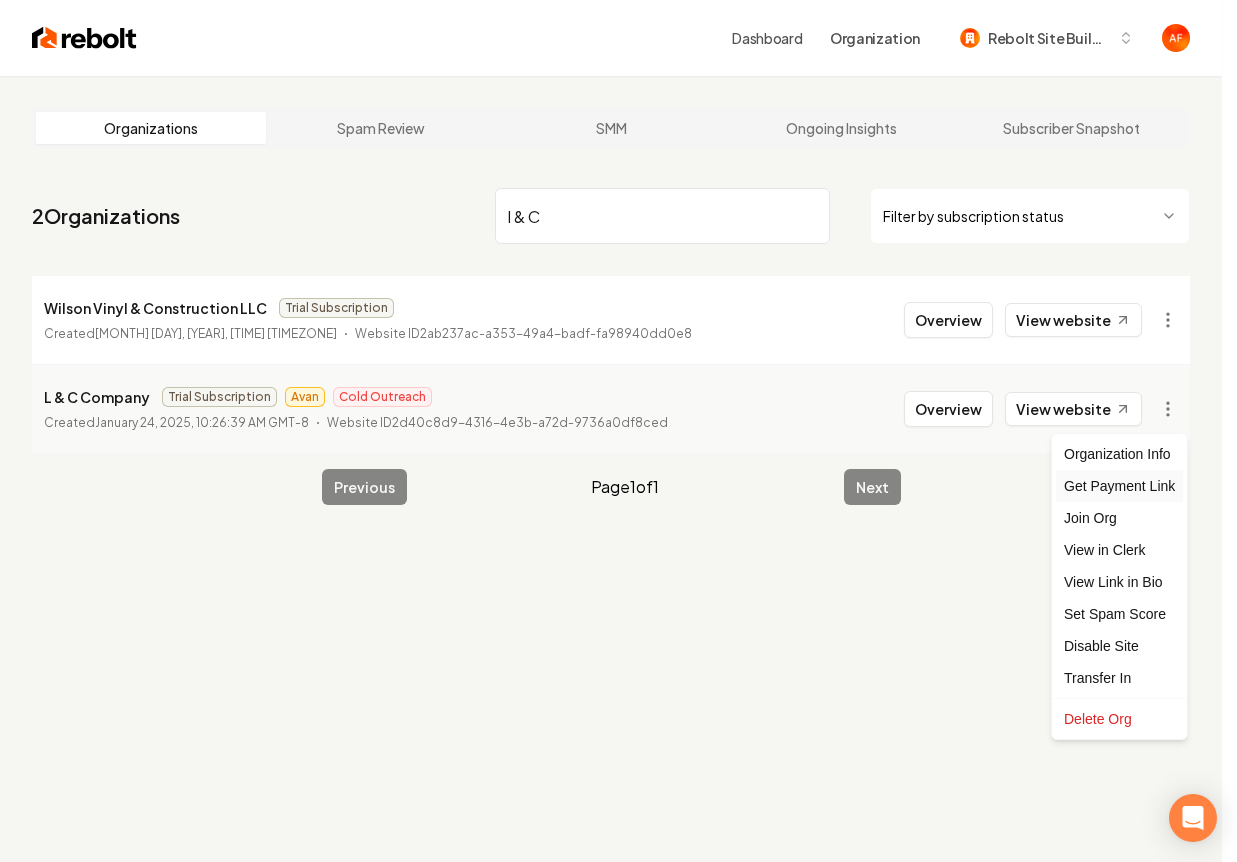 click on "Get Payment Link" at bounding box center (1119, 486) 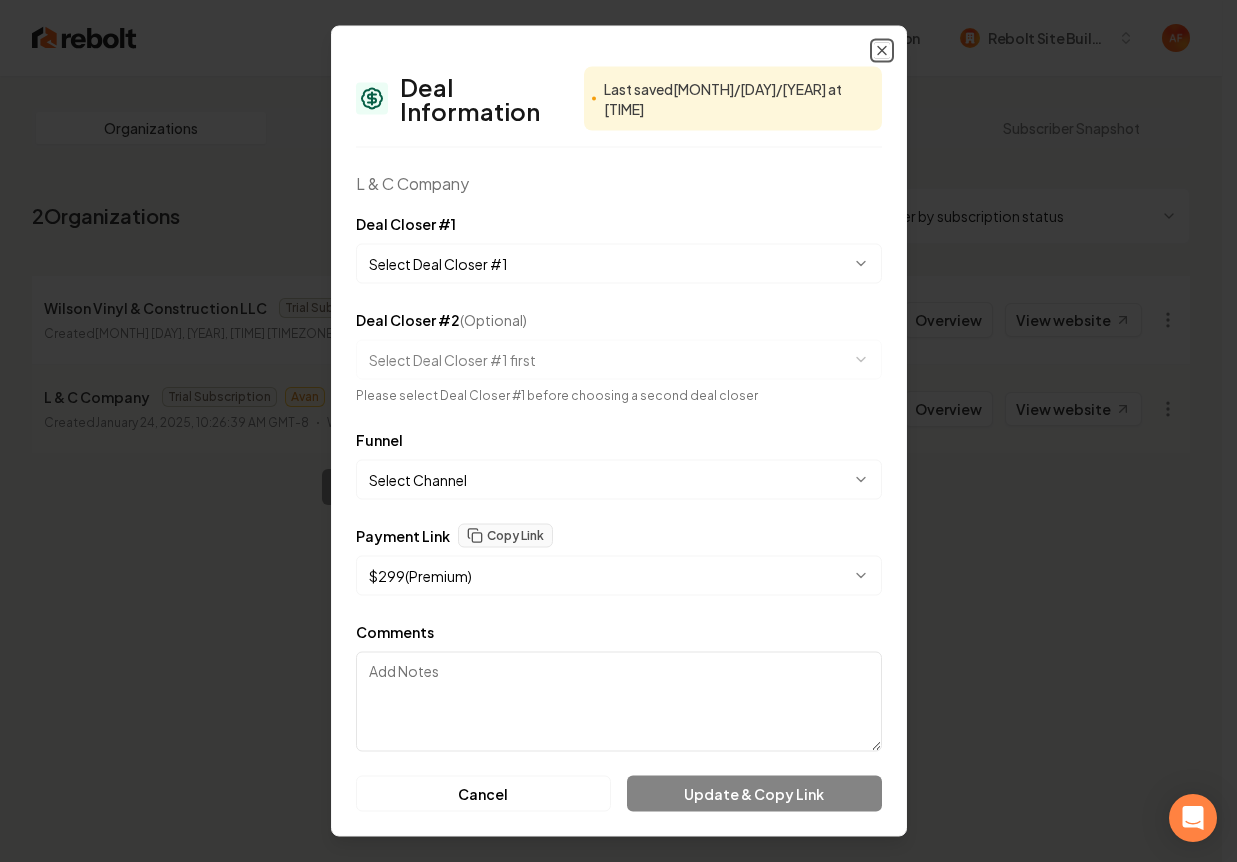 select on "**********" 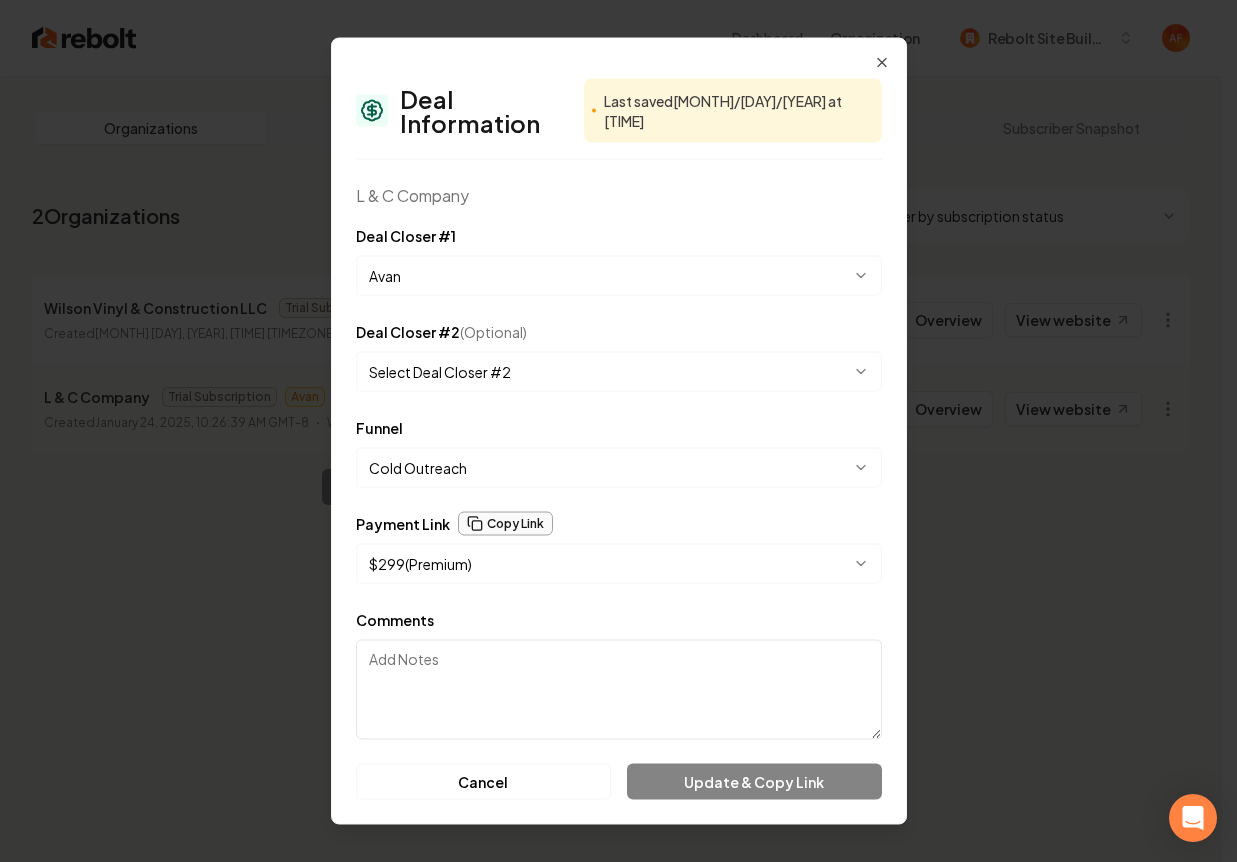 click on "Copy Link" at bounding box center (505, 524) 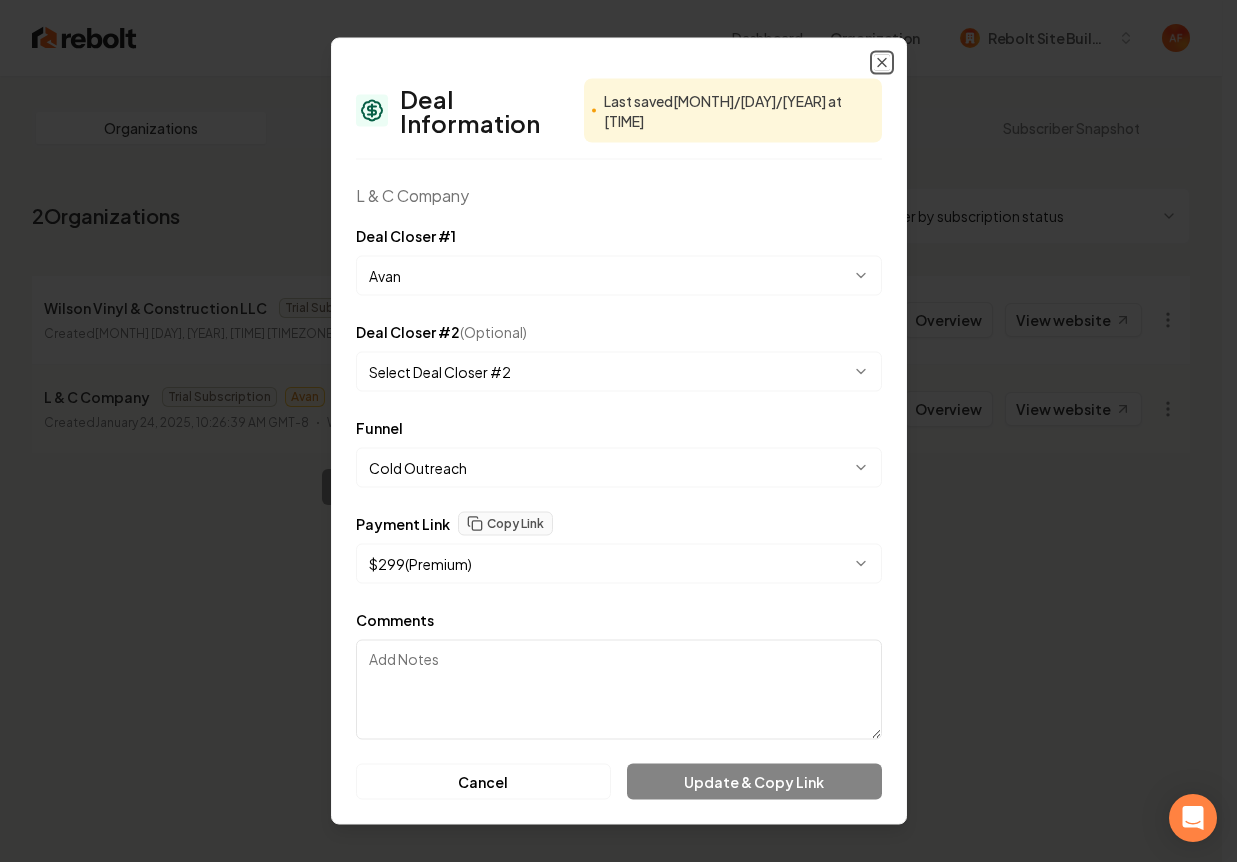 drag, startPoint x: 881, startPoint y: 78, endPoint x: 880, endPoint y: 68, distance: 10.049875 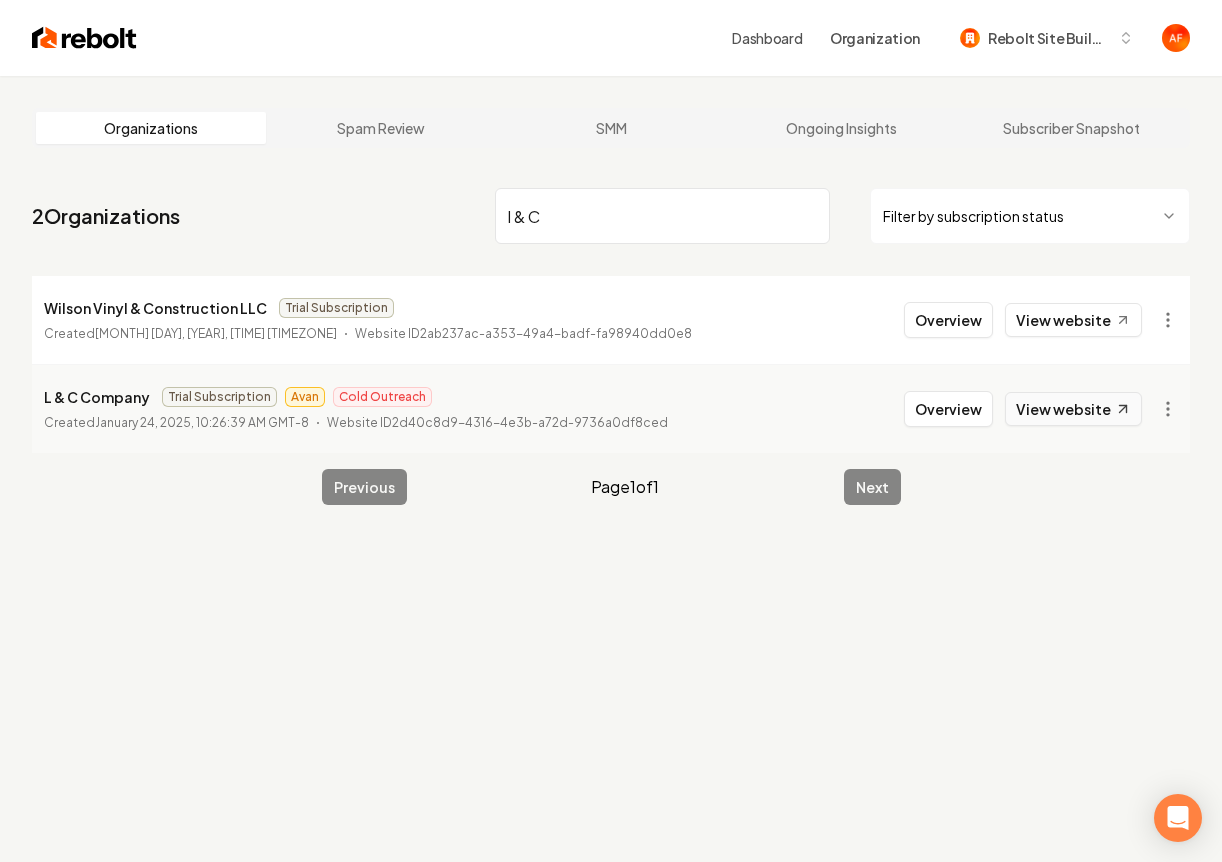 click on "View website" at bounding box center (1073, 409) 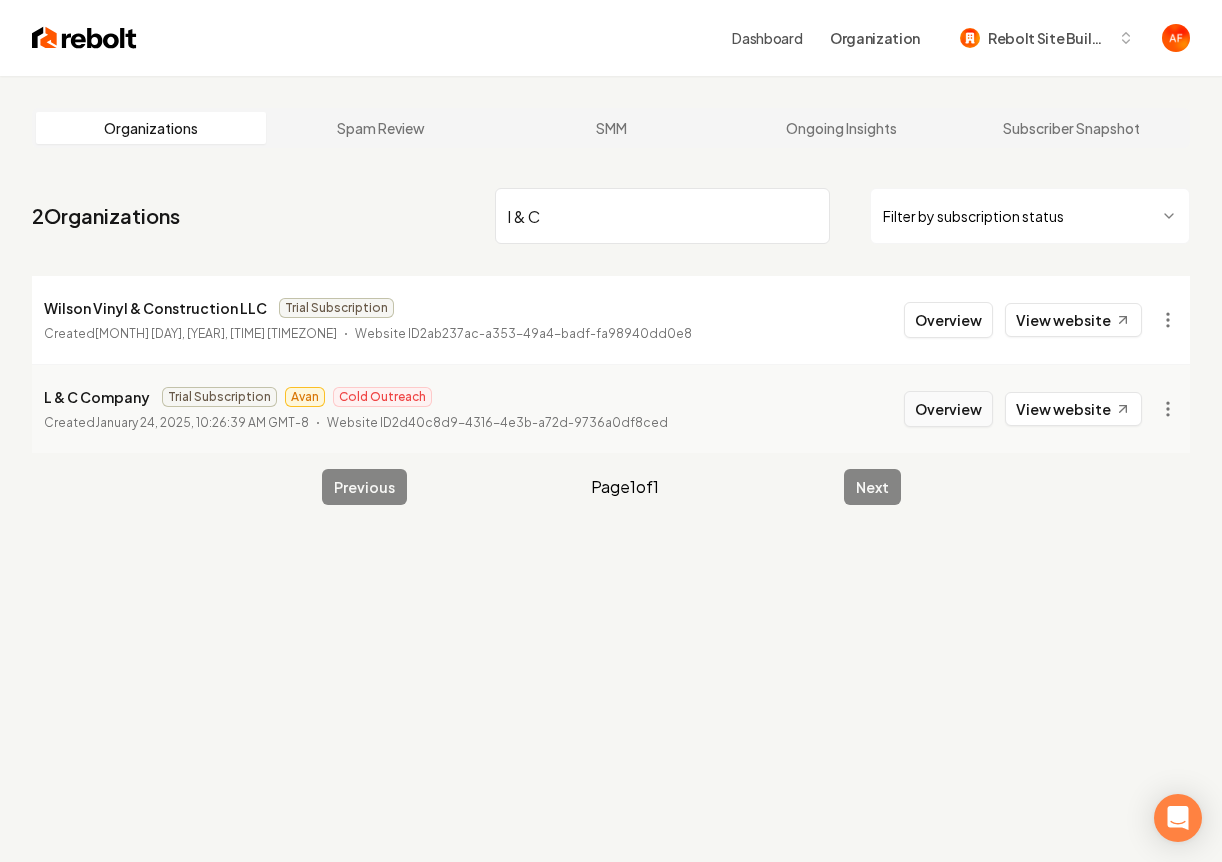 click on "Overview" at bounding box center [948, 409] 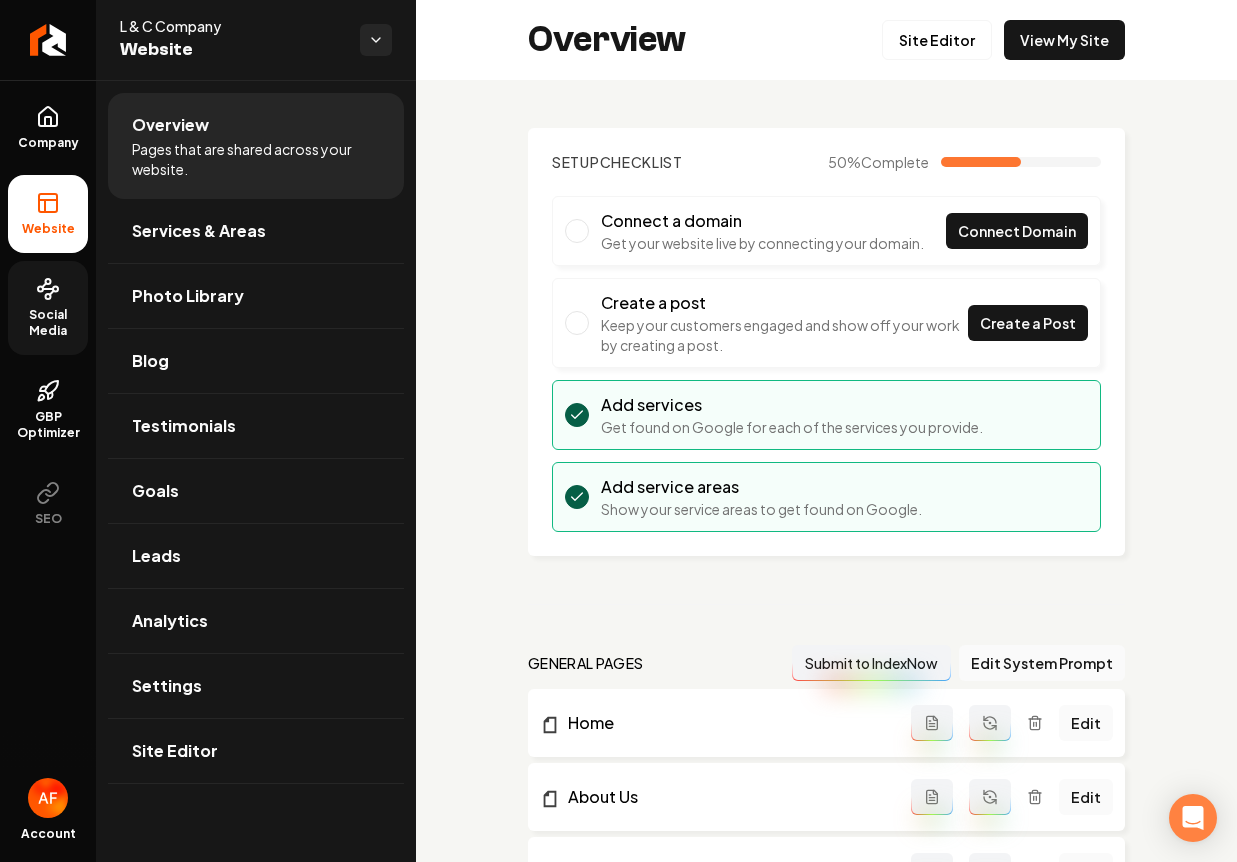 click on "Social Media" at bounding box center [48, 323] 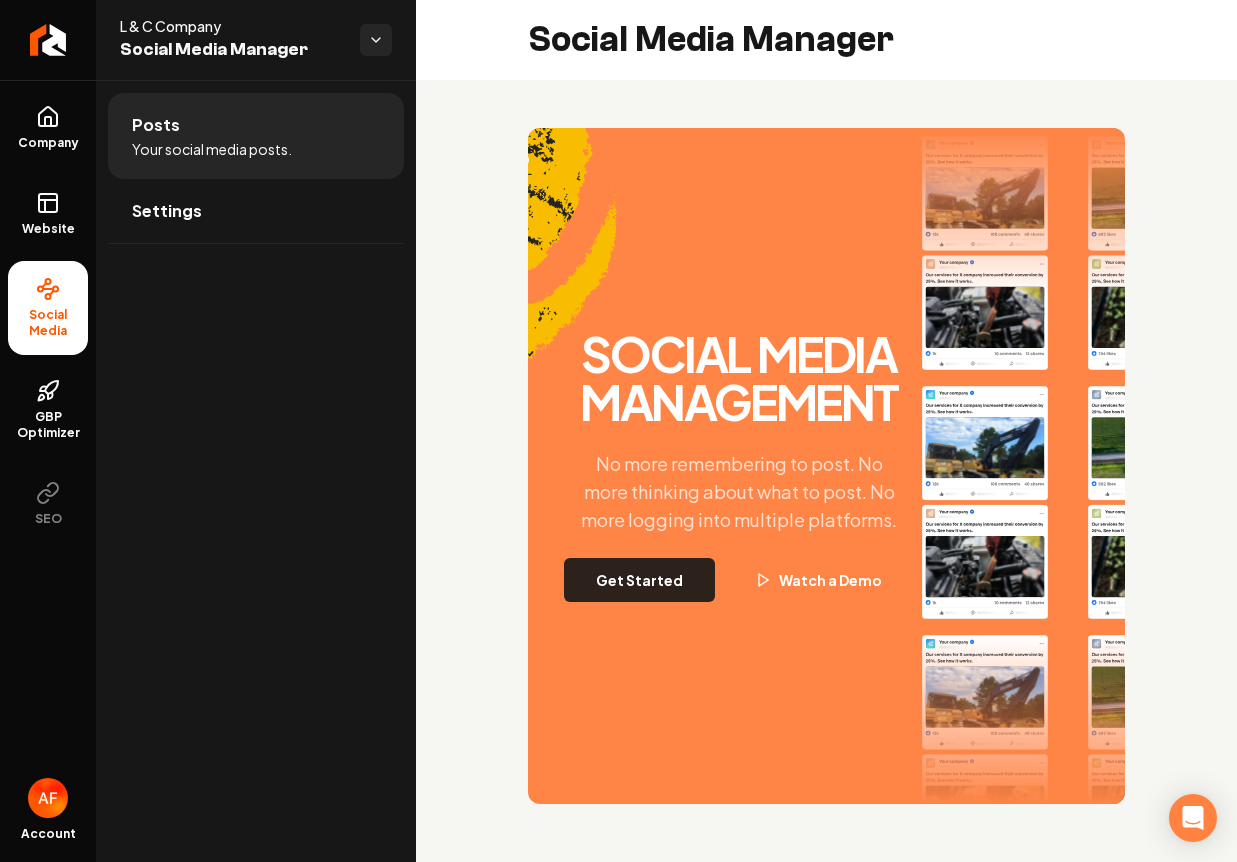 click on "Get Started" at bounding box center [639, 580] 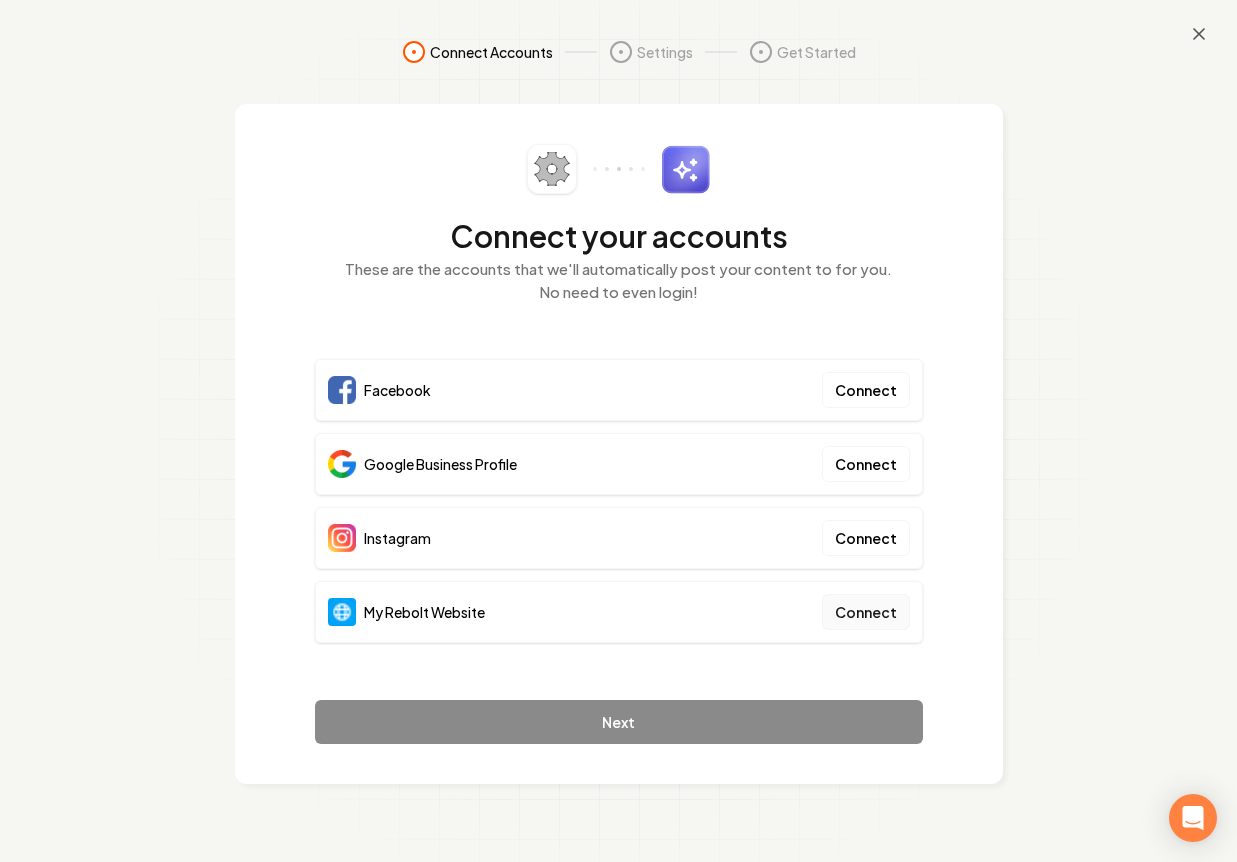 click on "Connect" at bounding box center (866, 612) 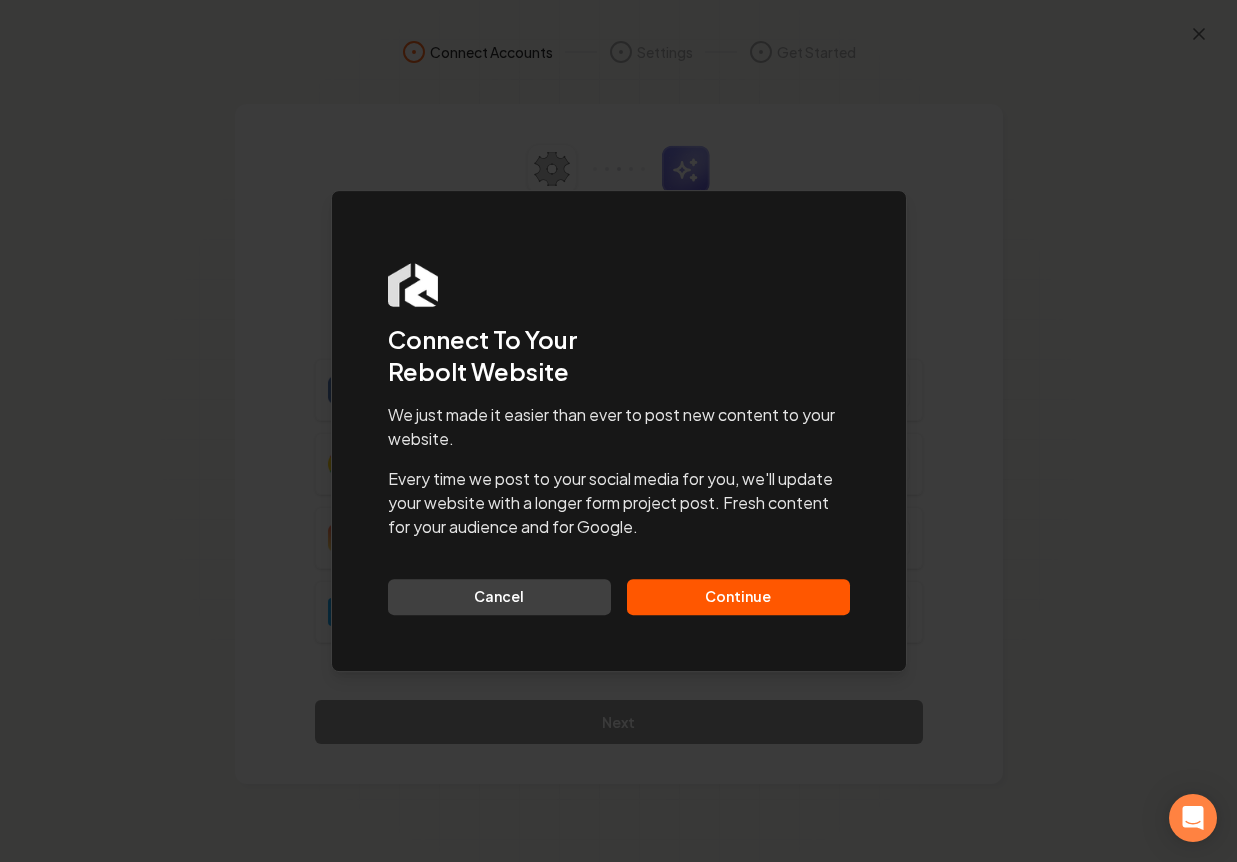 click on "Continue" at bounding box center (738, 597) 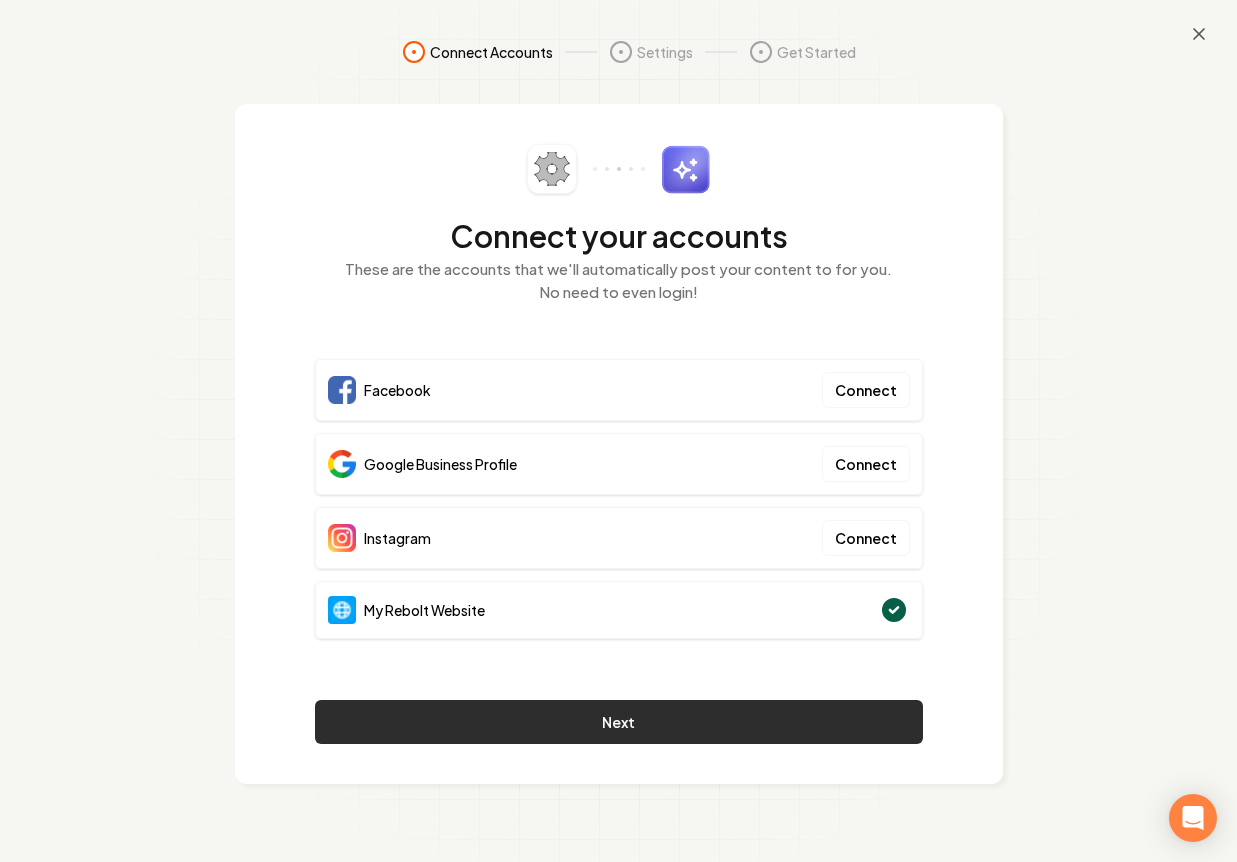 click on "Next" at bounding box center [619, 722] 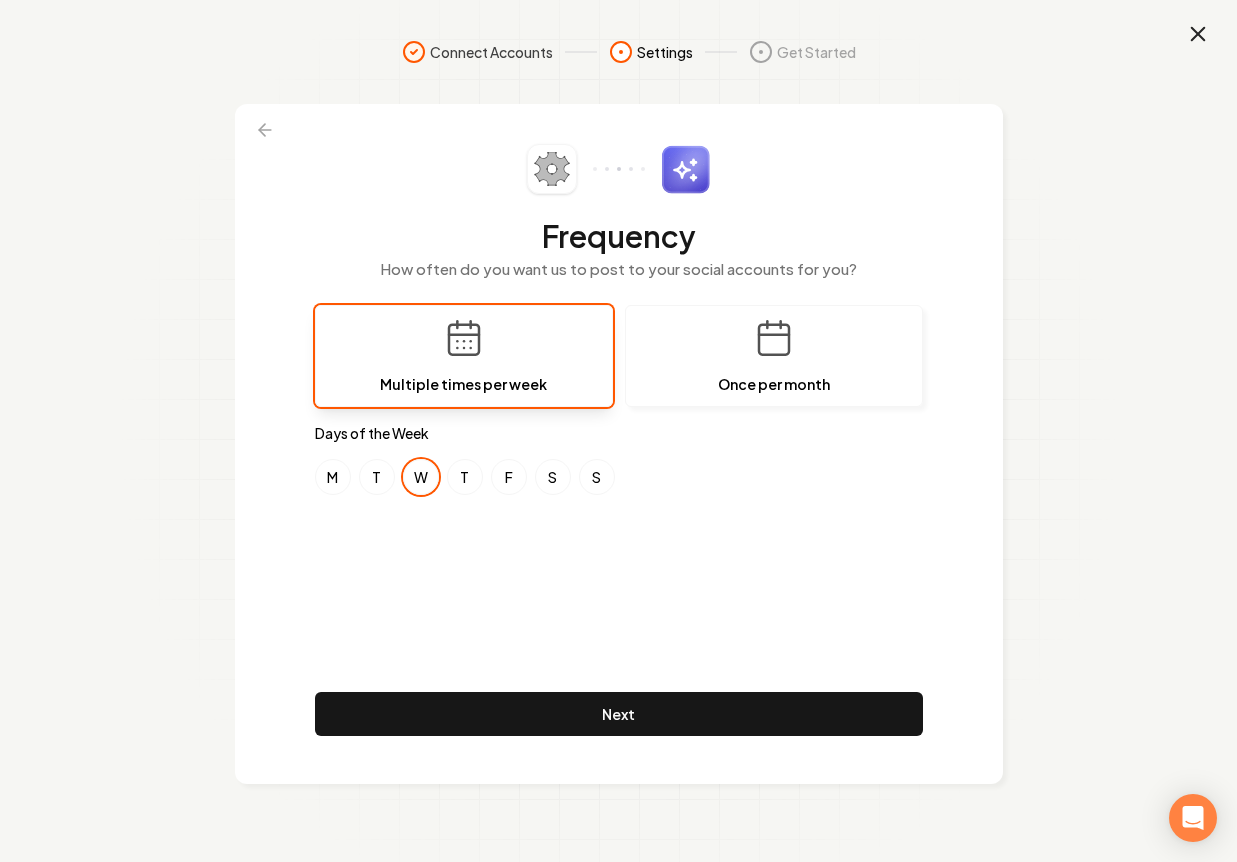 click 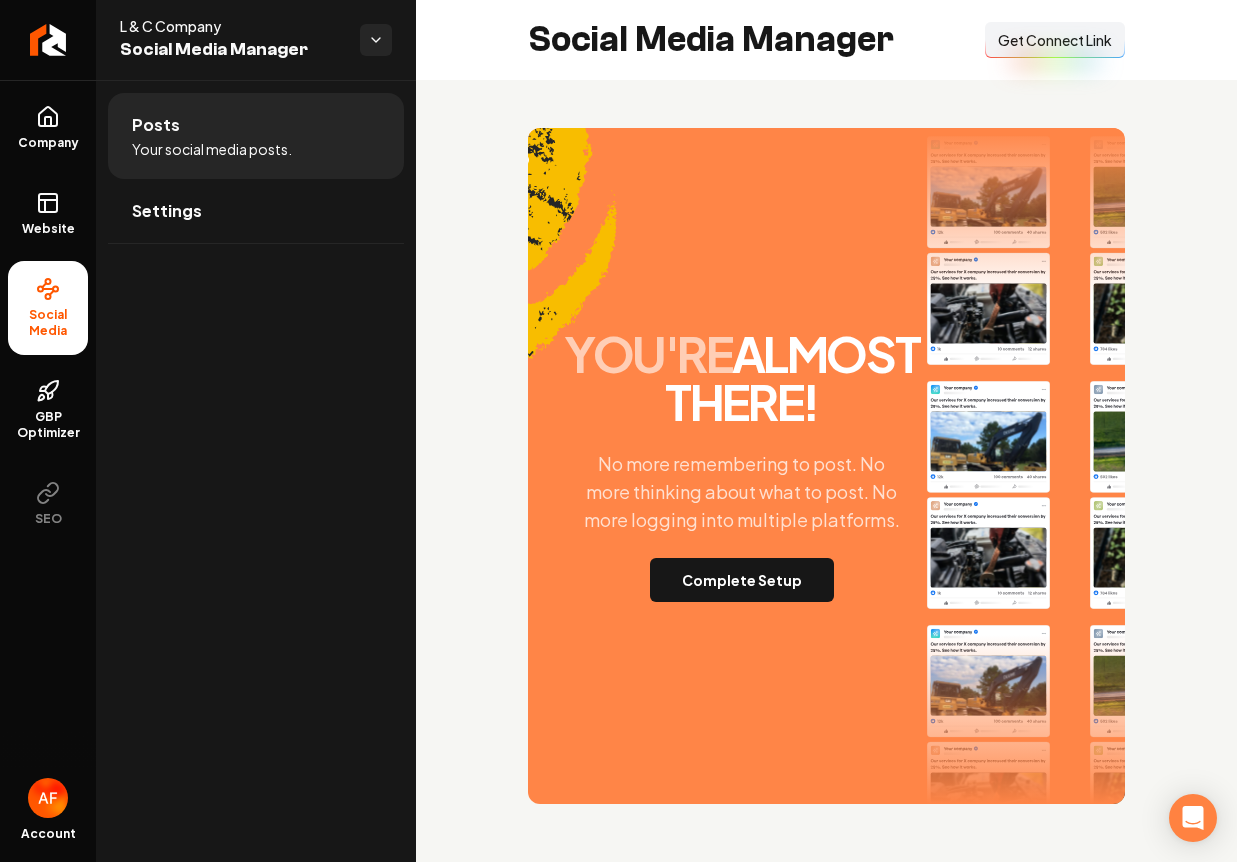 click on "Get Connect Link" at bounding box center (1055, 40) 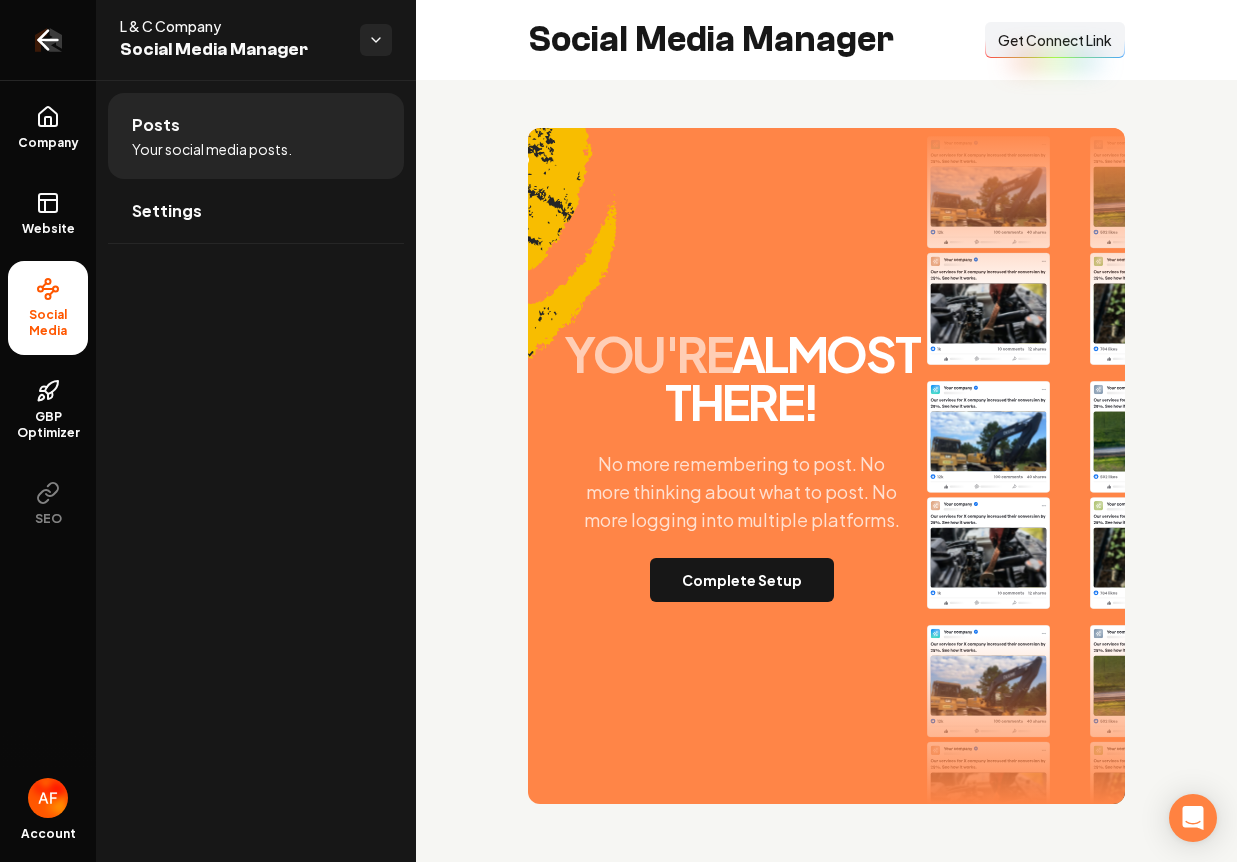 click 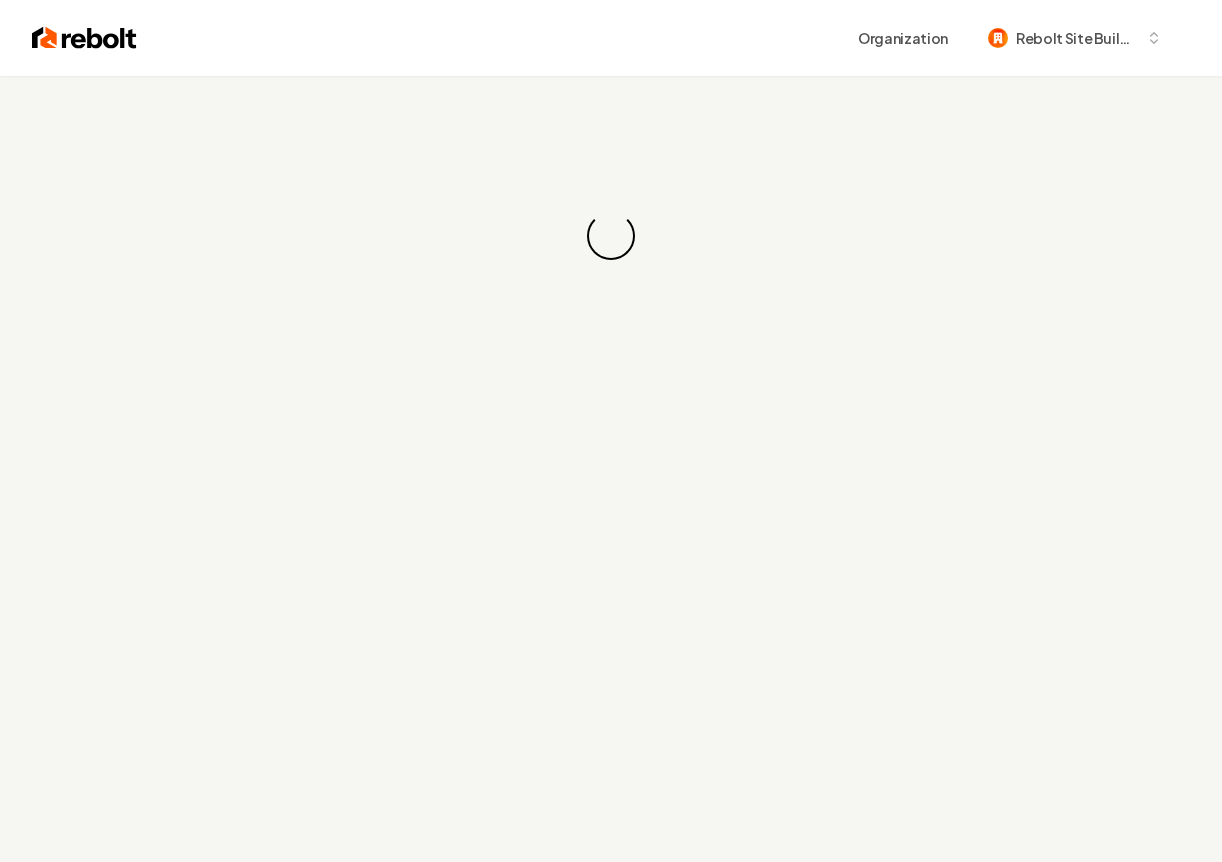 scroll, scrollTop: 0, scrollLeft: 0, axis: both 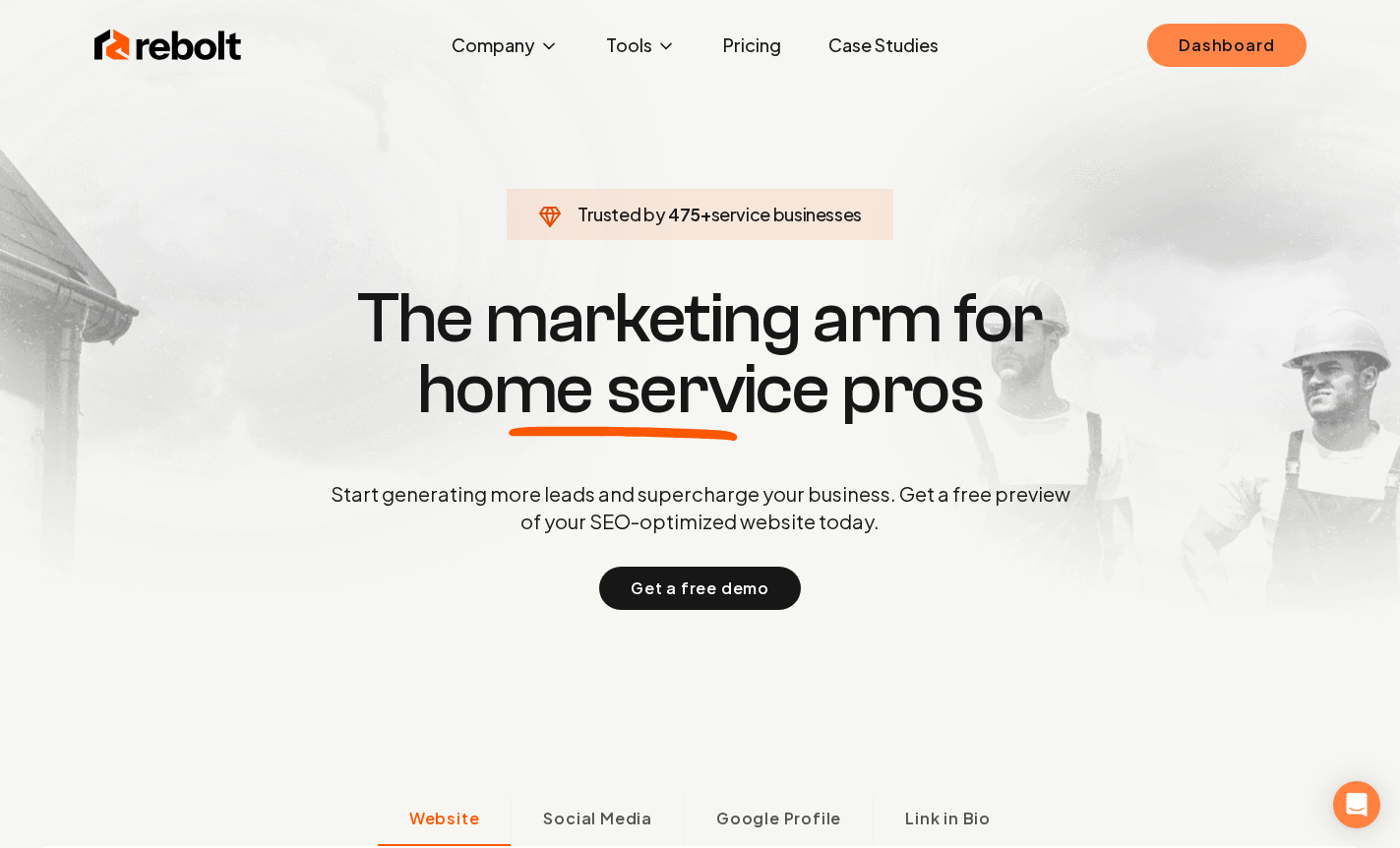 click on "Dashboard" at bounding box center [1226, 45] 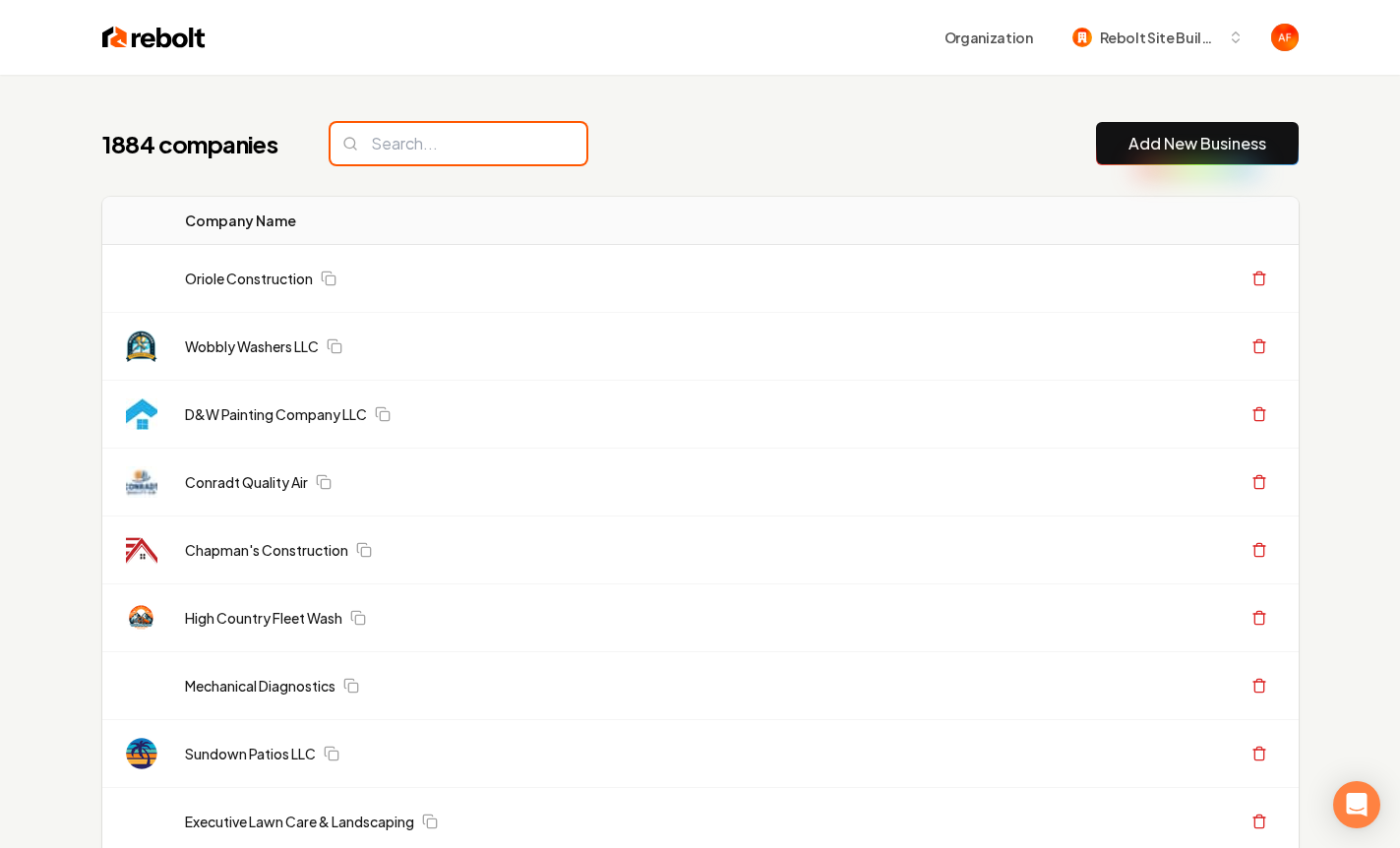 click at bounding box center (458, 144) 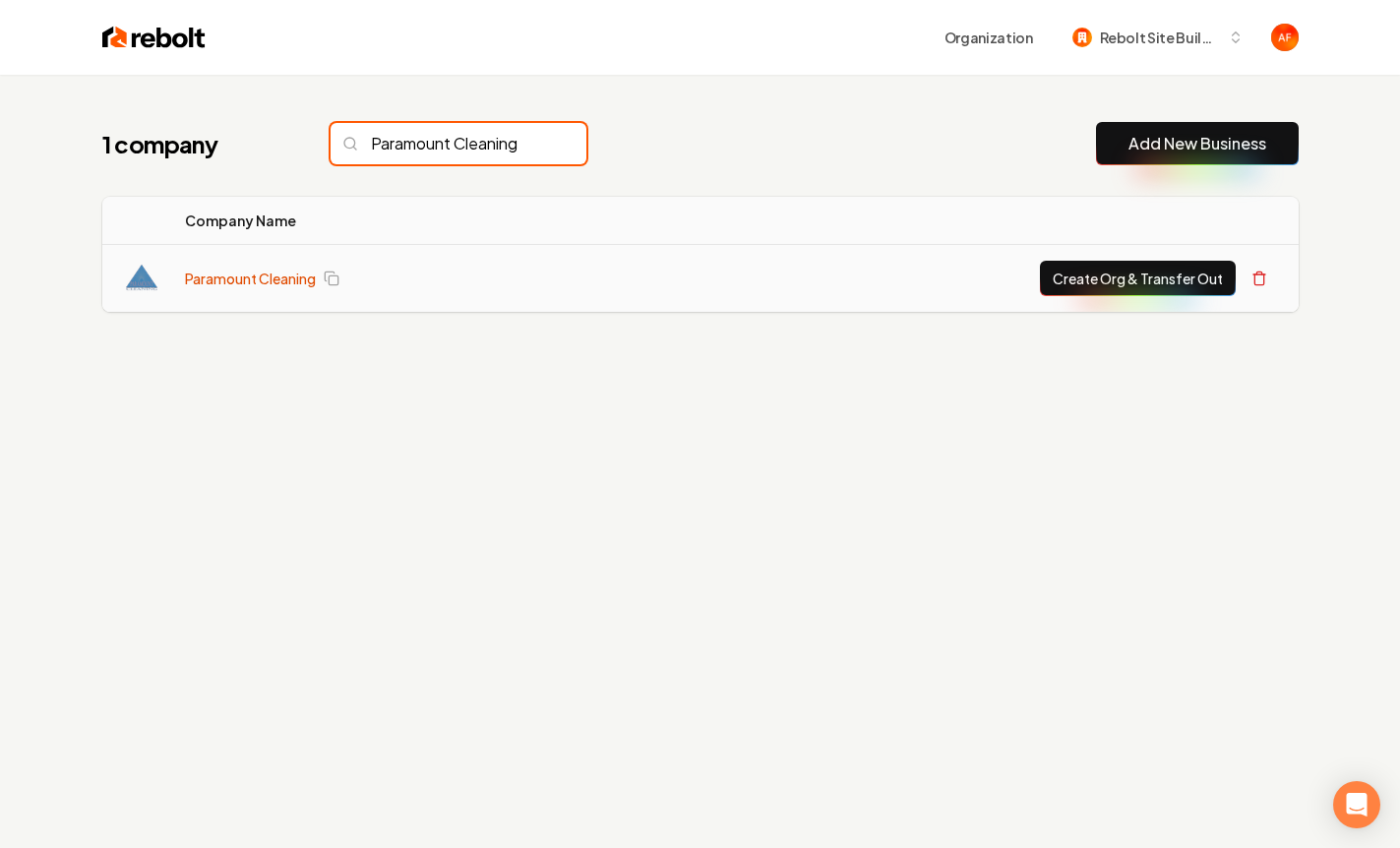 type on "Paramount Cleaning" 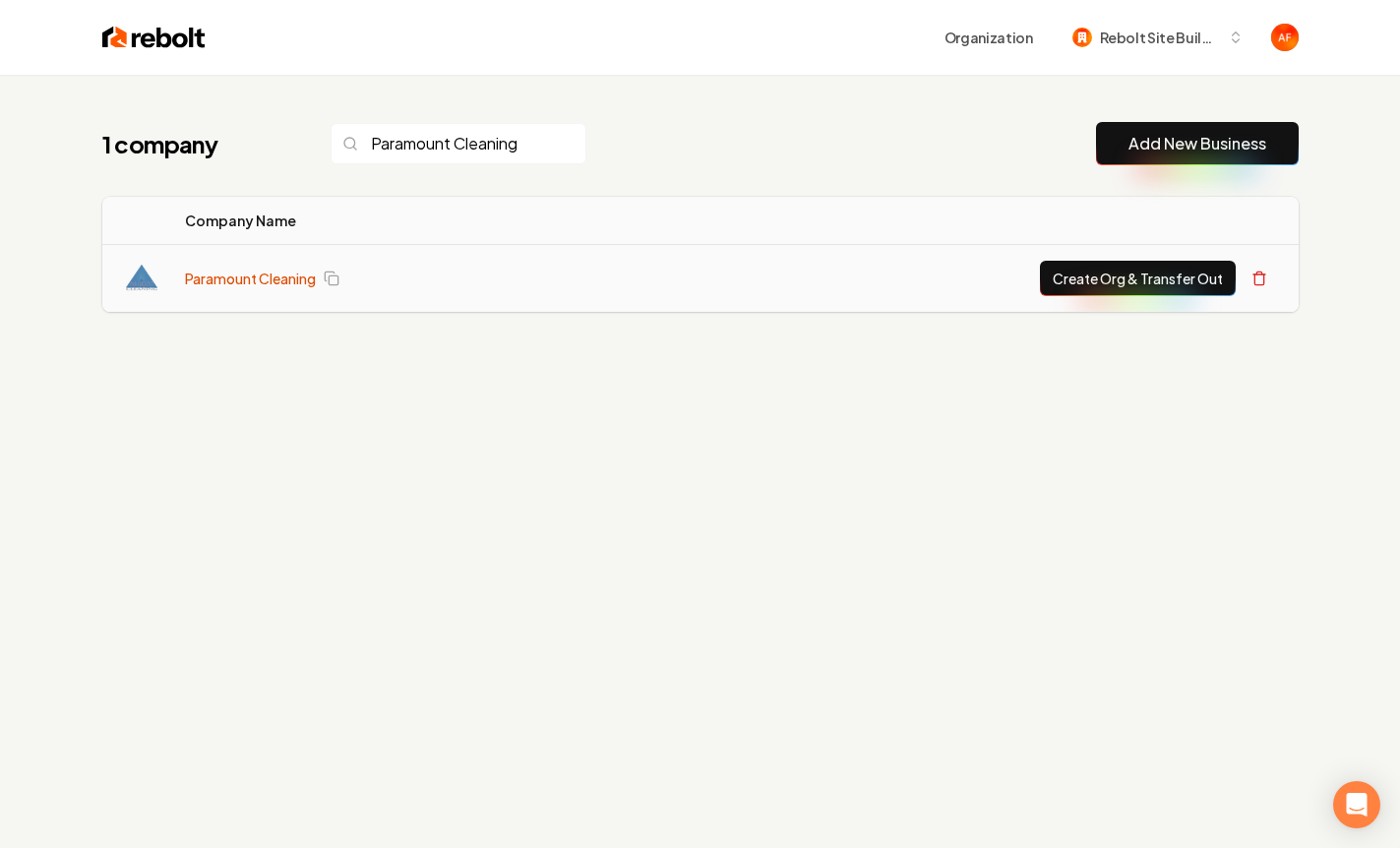 click on "Paramount Cleaning" at bounding box center (250, 278) 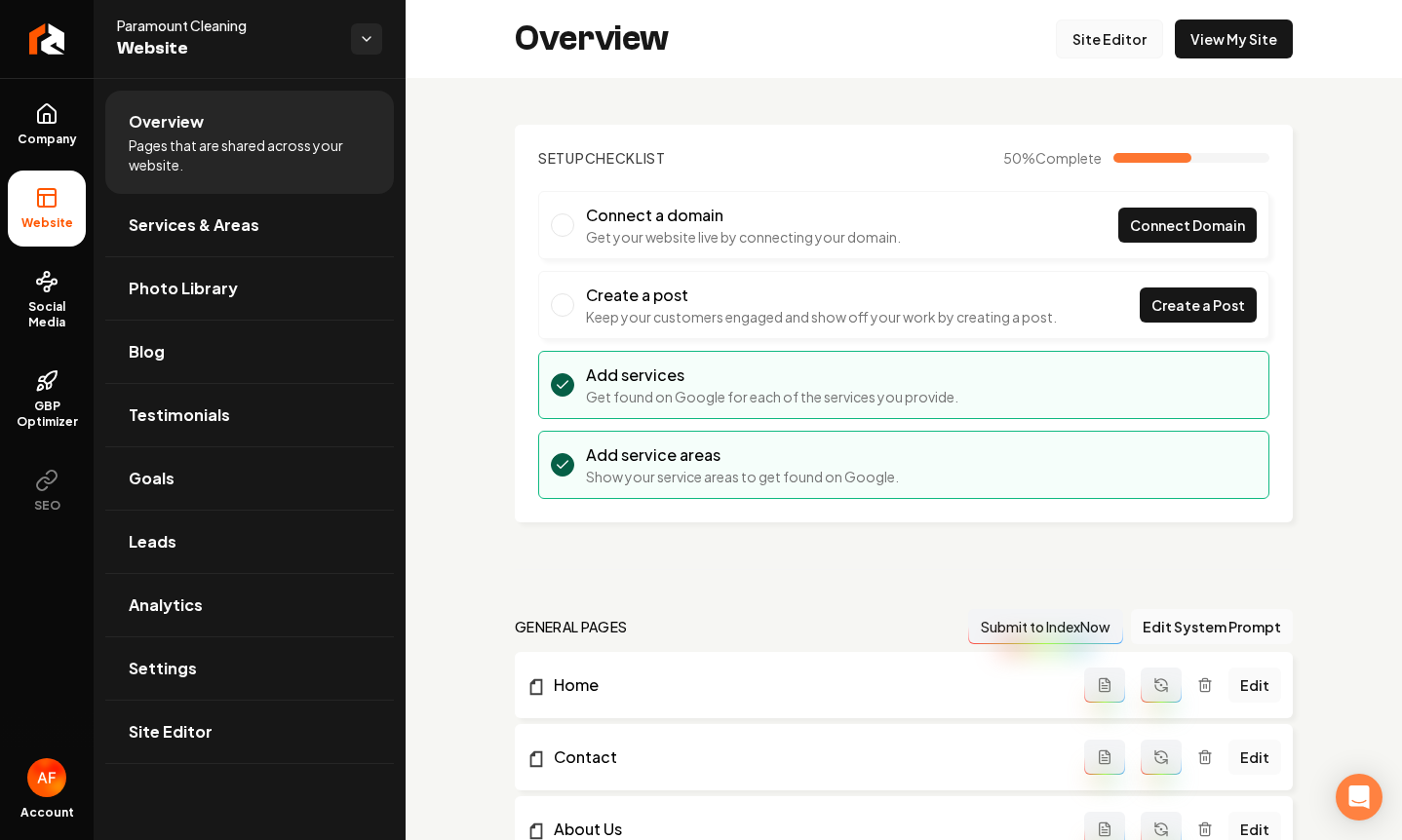 click on "Site Editor" at bounding box center [1110, 39] 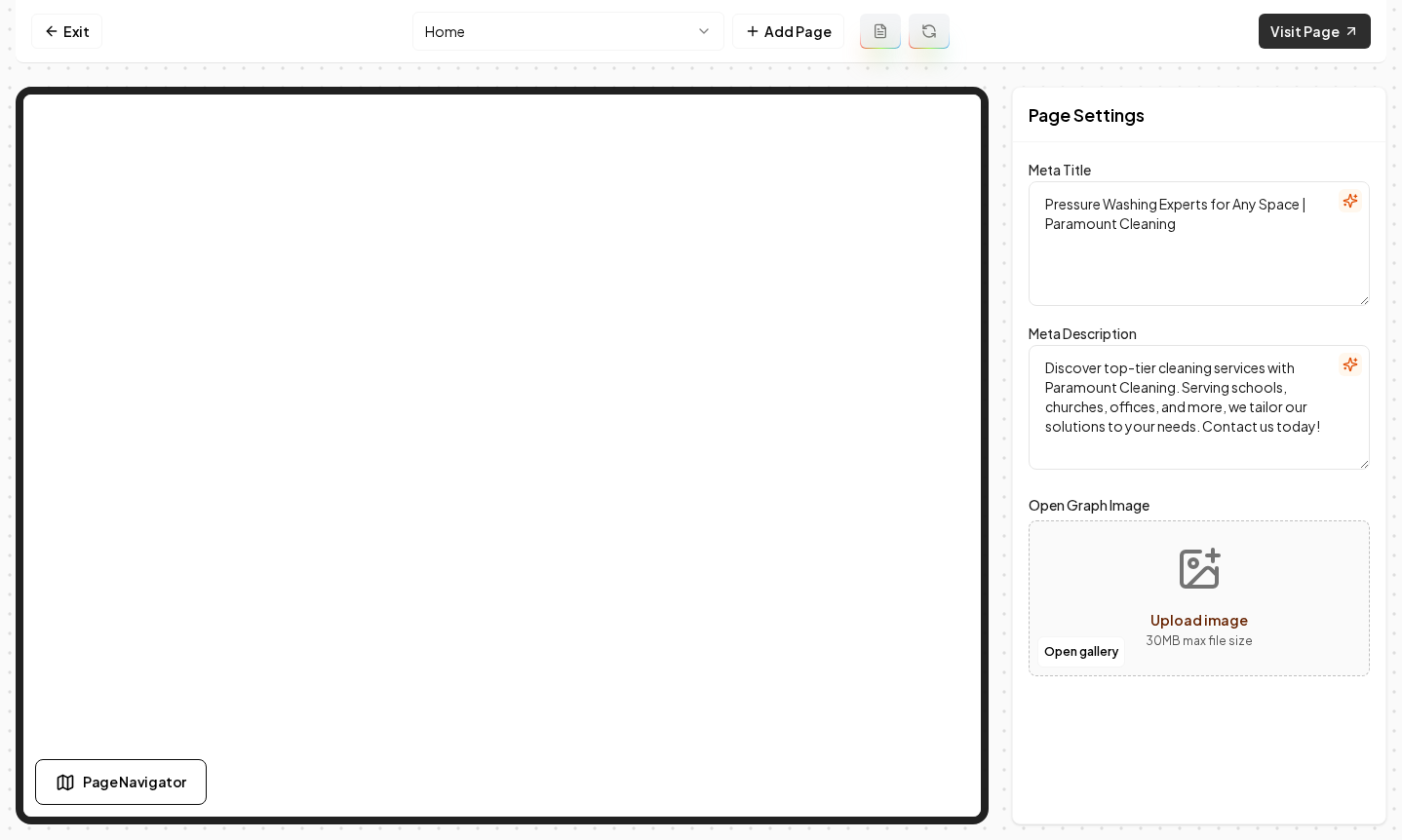 click on "Visit Page" at bounding box center [1314, 31] 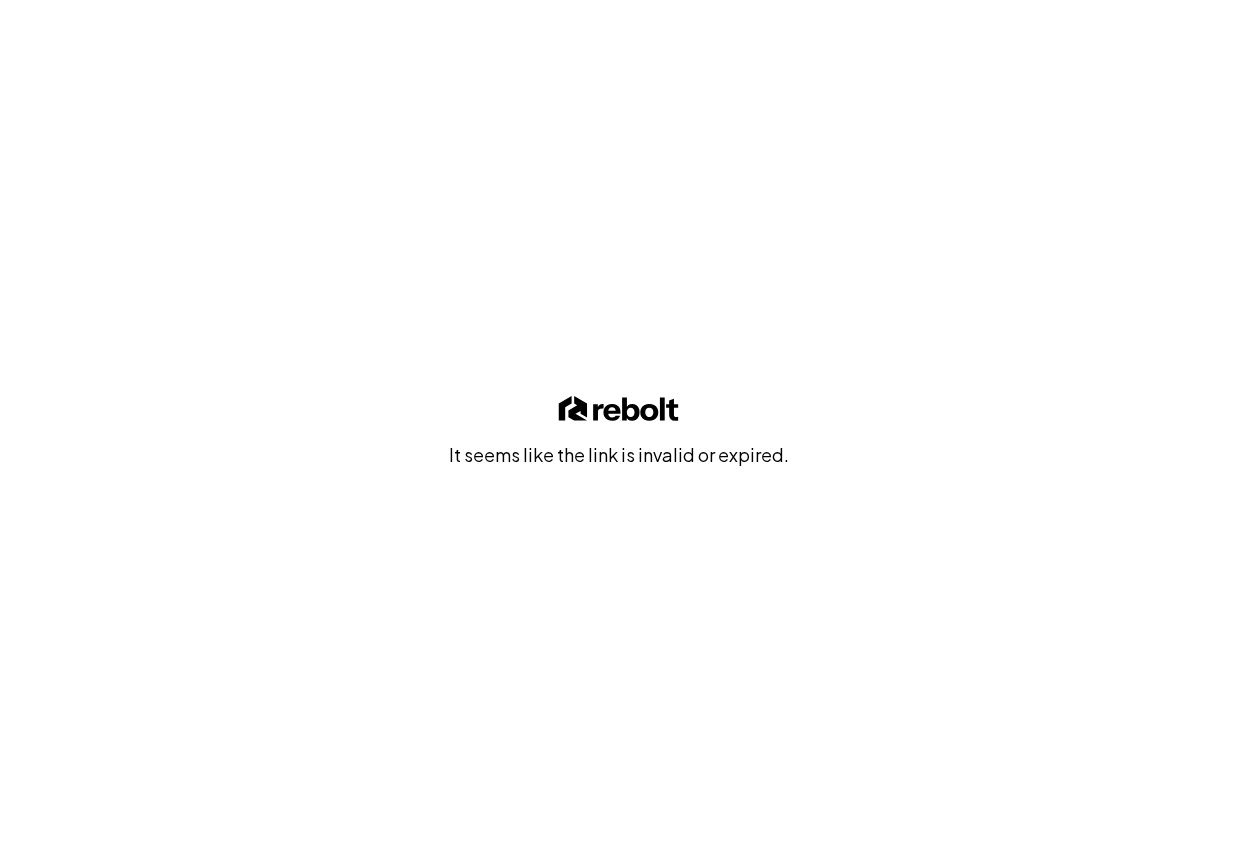 scroll, scrollTop: 0, scrollLeft: 0, axis: both 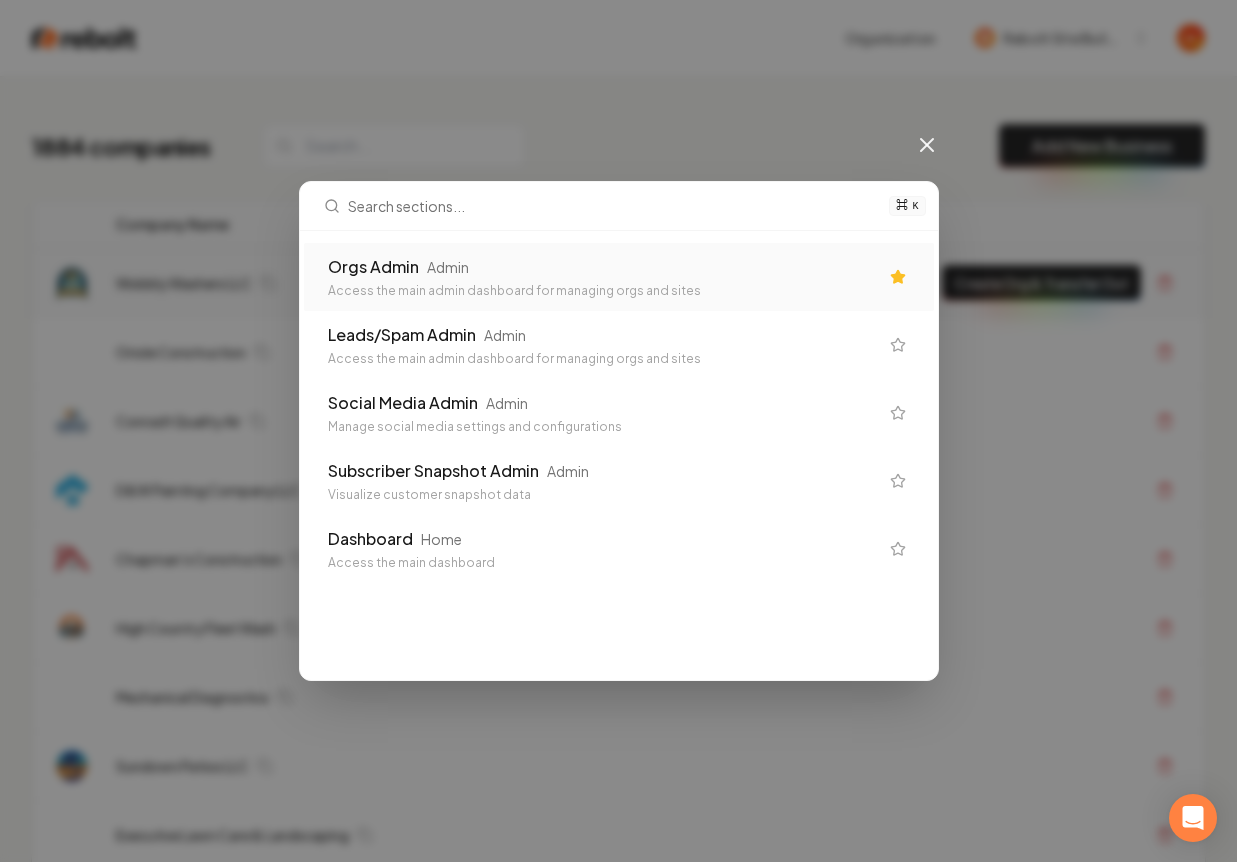 click on "Orgs Admin" at bounding box center [373, 267] 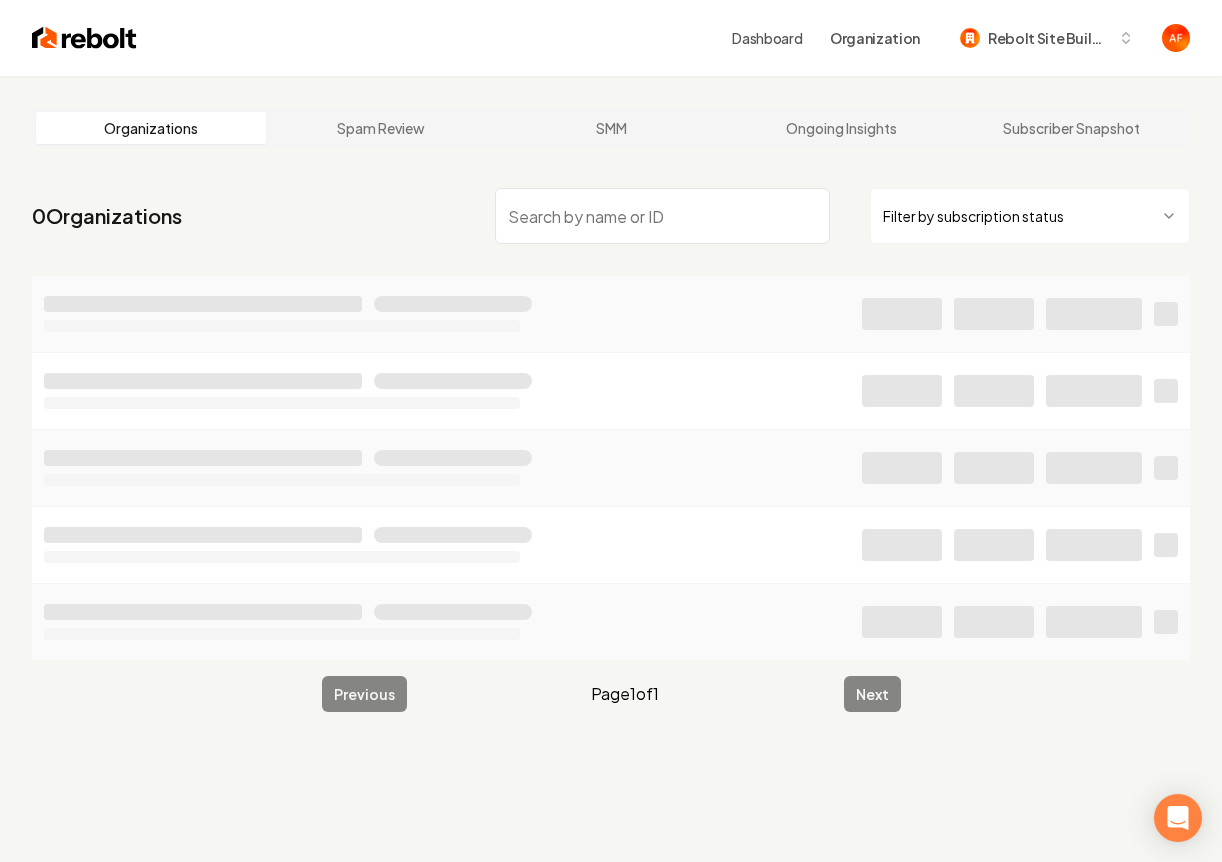 click at bounding box center (662, 216) 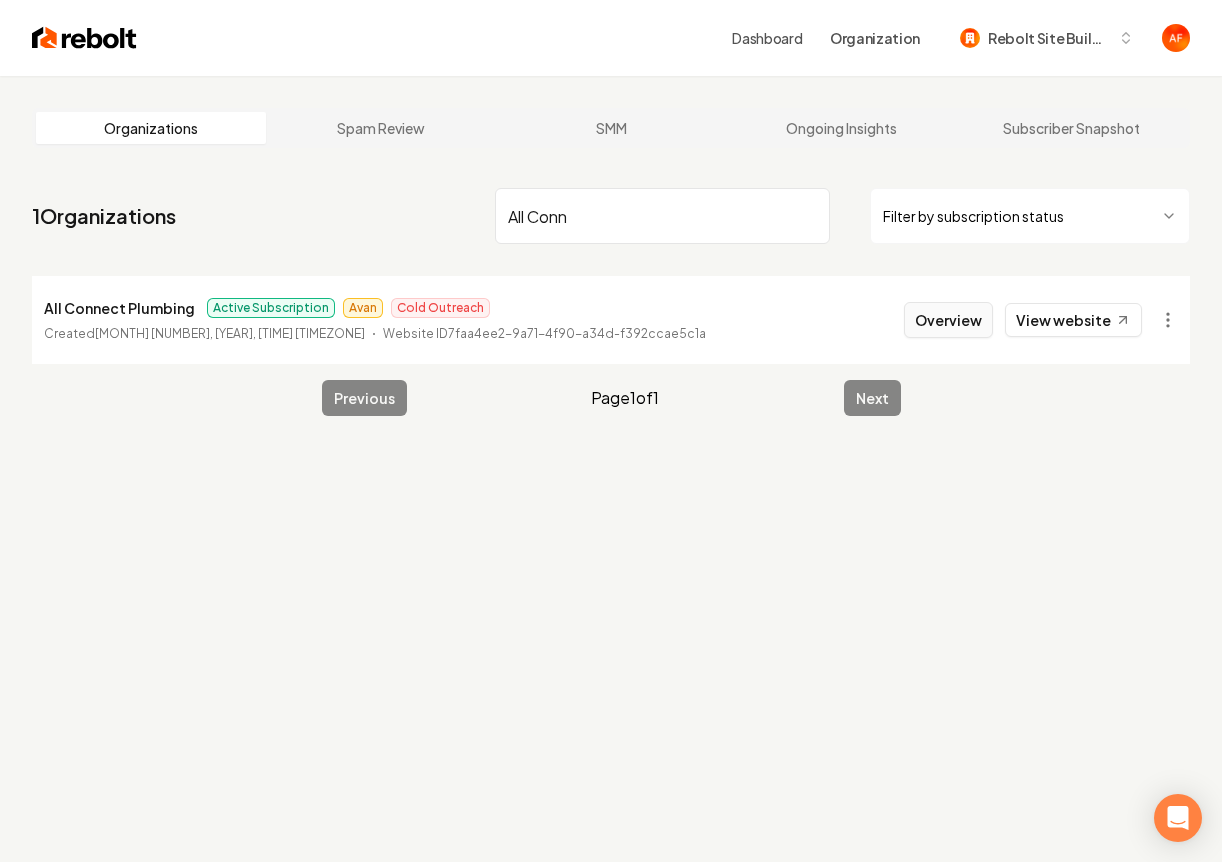 type on "All Conn" 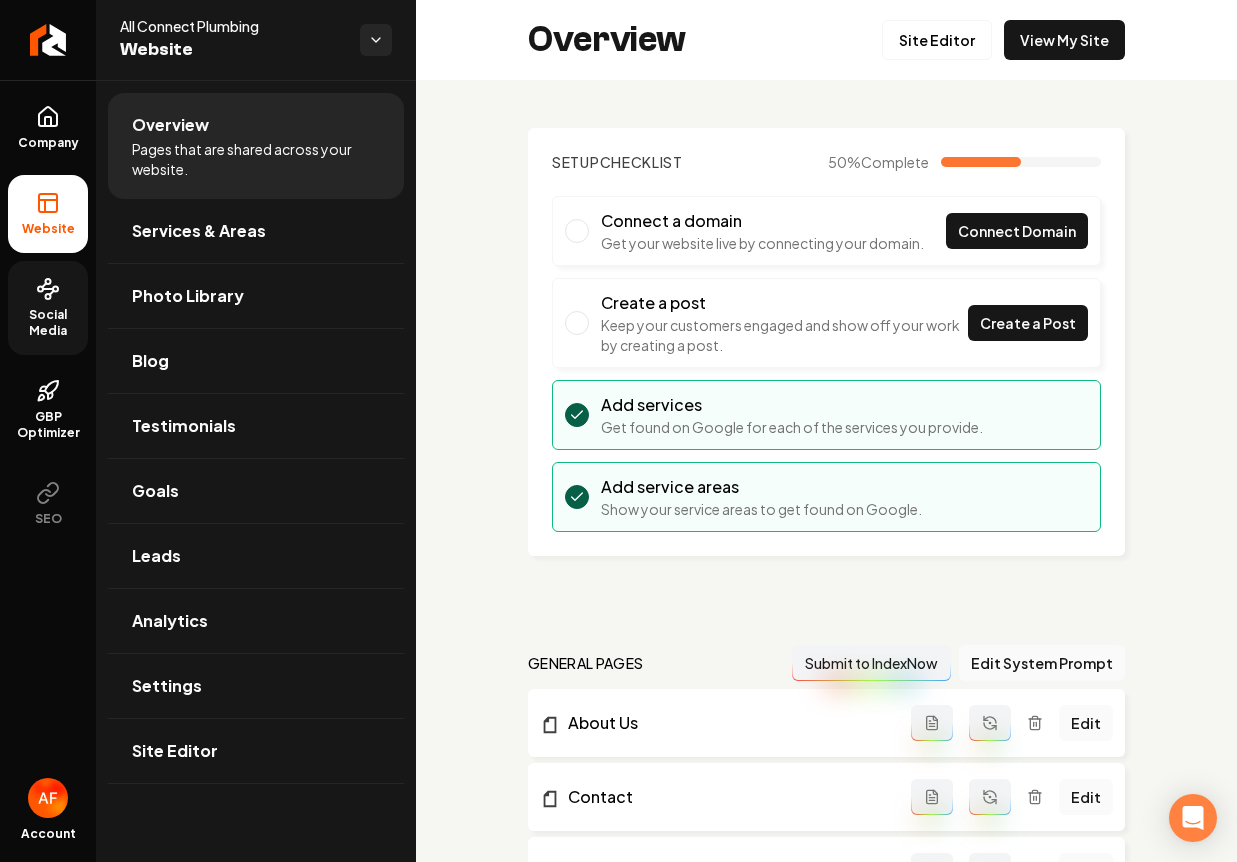 click 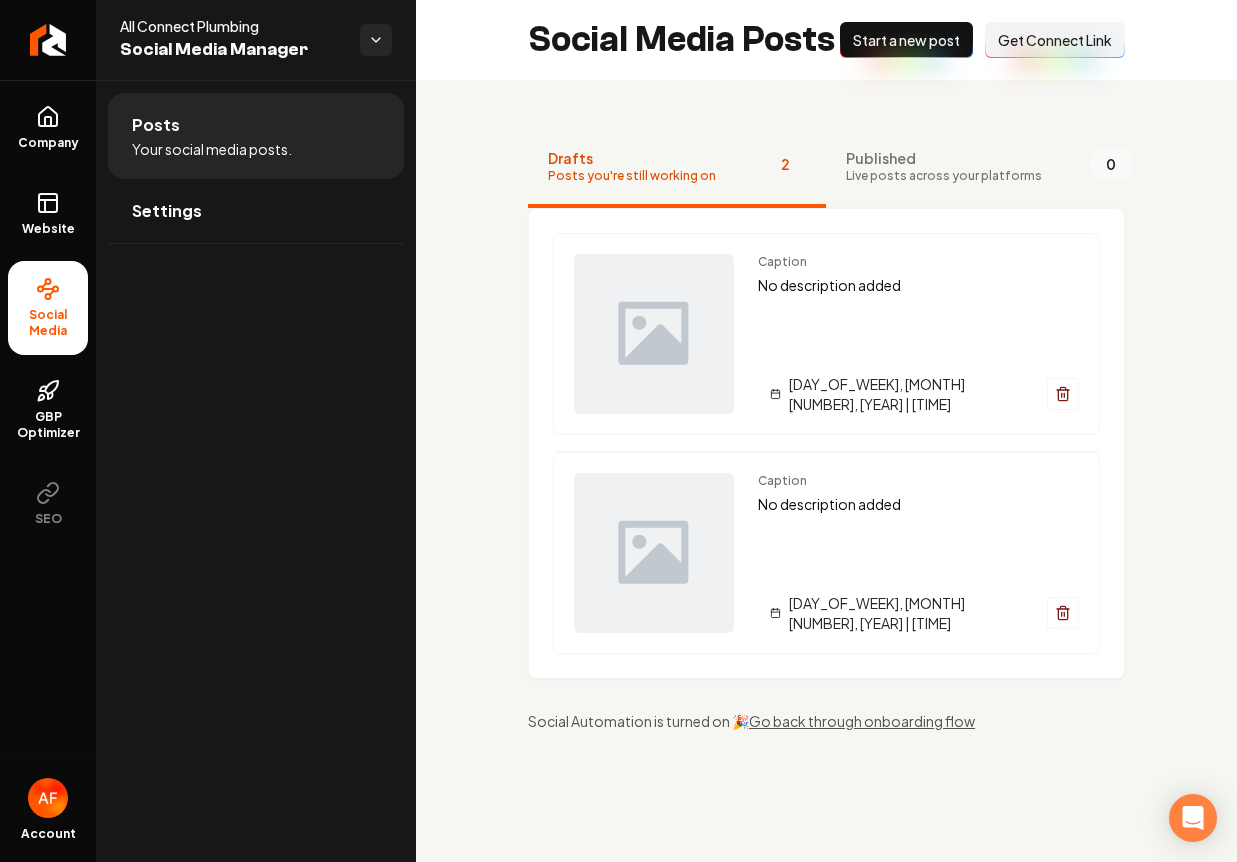 click on "Get Connect Link" at bounding box center [1055, 40] 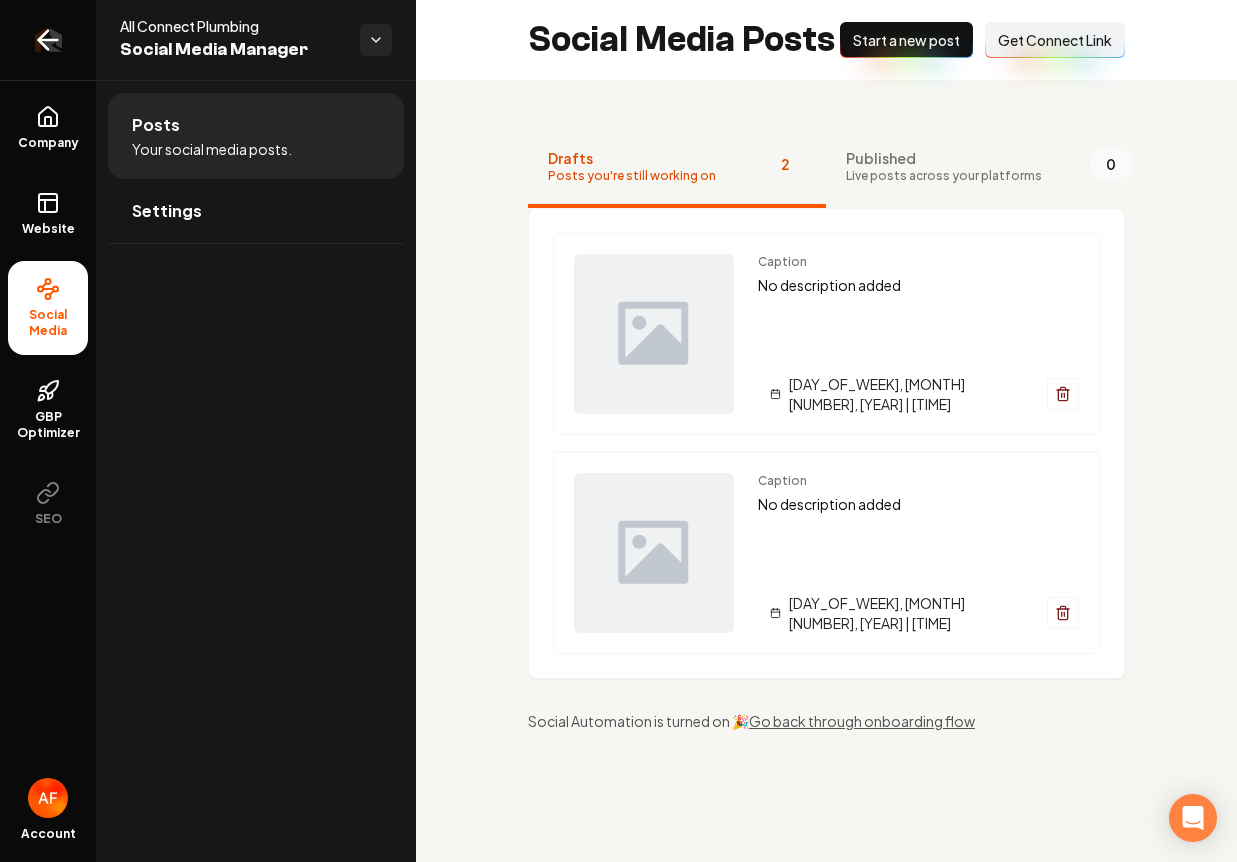 click 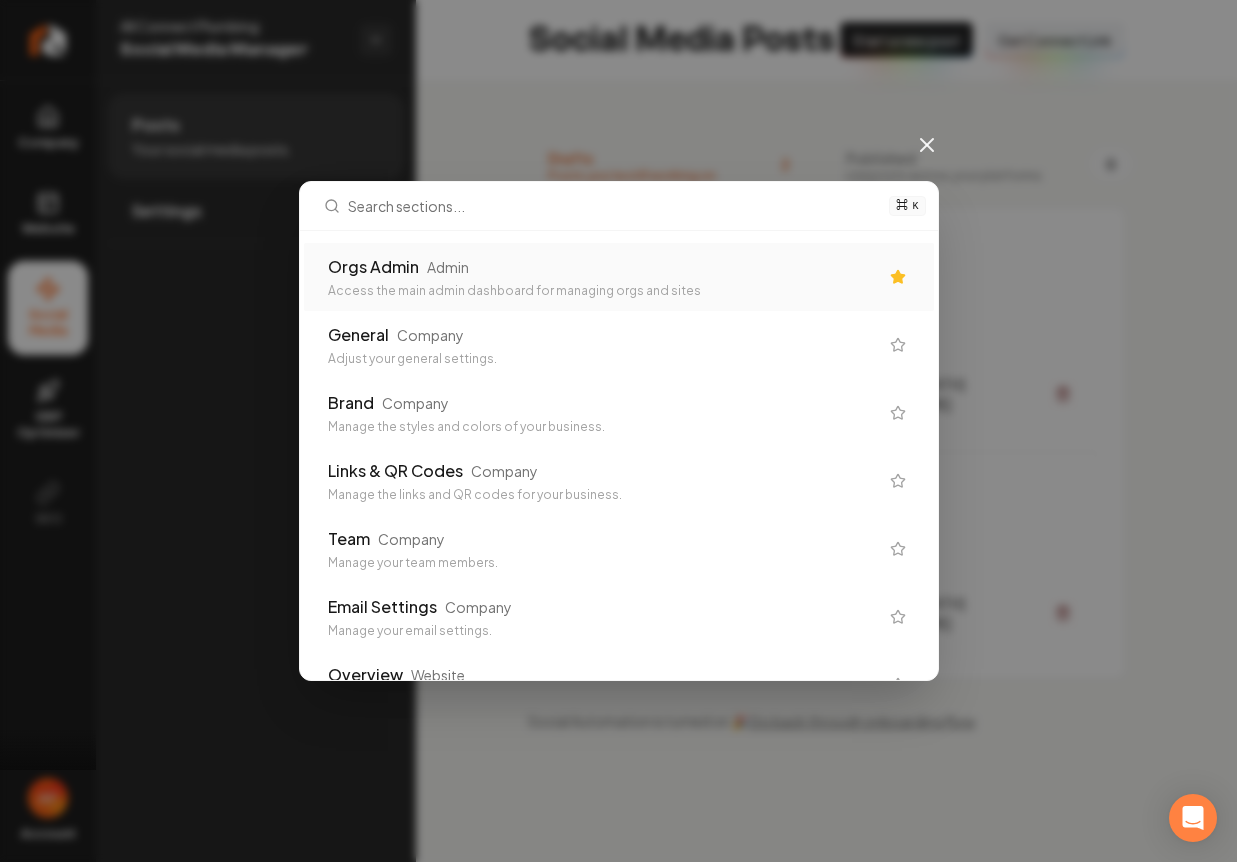 click on "Access the main admin dashboard for managing orgs and sites" at bounding box center [603, 291] 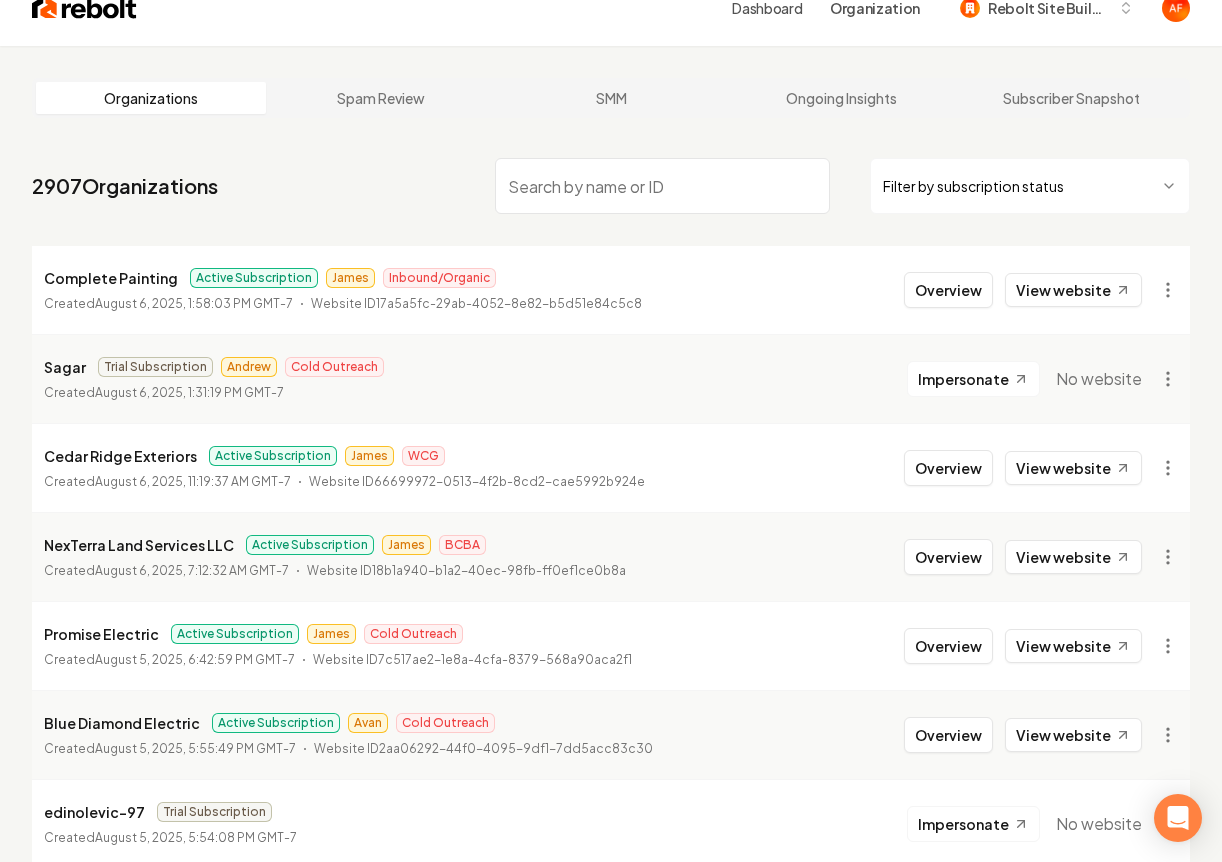 scroll, scrollTop: 11, scrollLeft: 0, axis: vertical 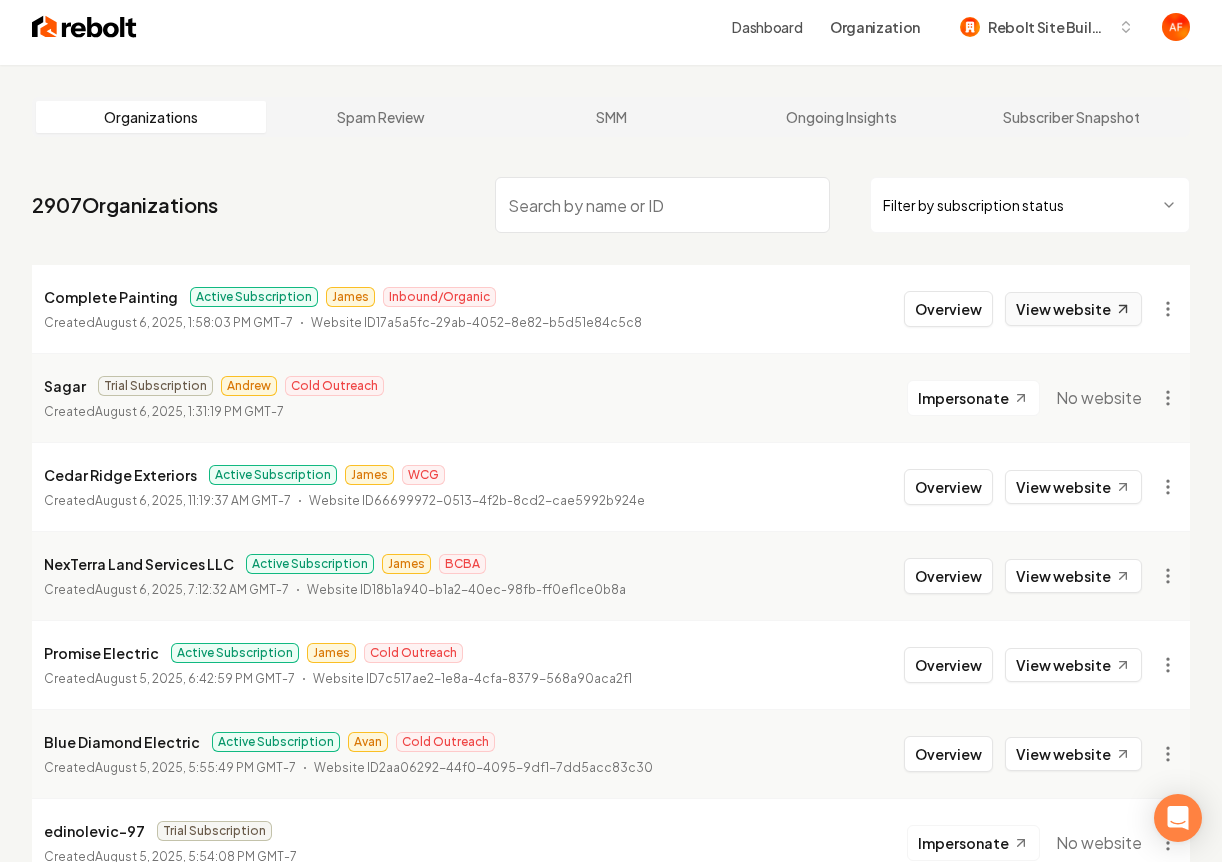 click on "View website" at bounding box center [1073, 309] 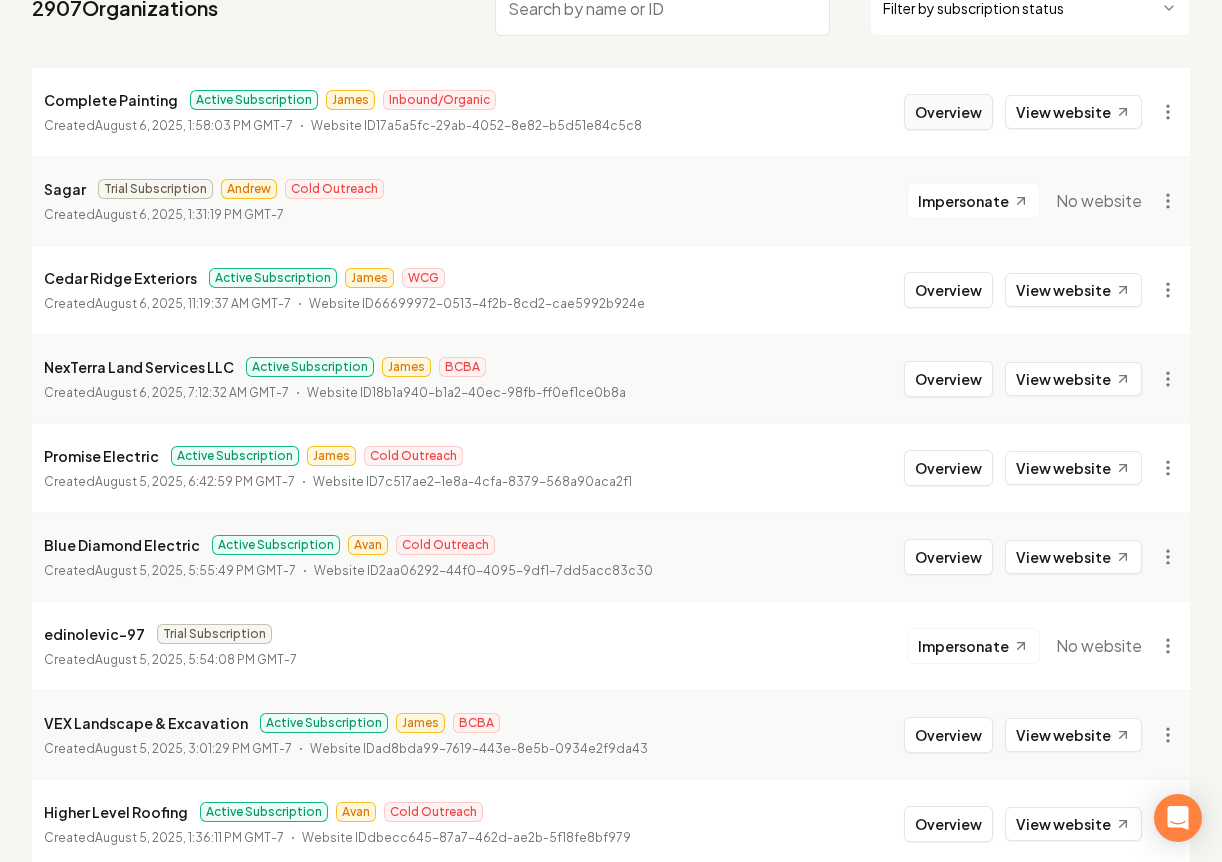 scroll, scrollTop: 323, scrollLeft: 0, axis: vertical 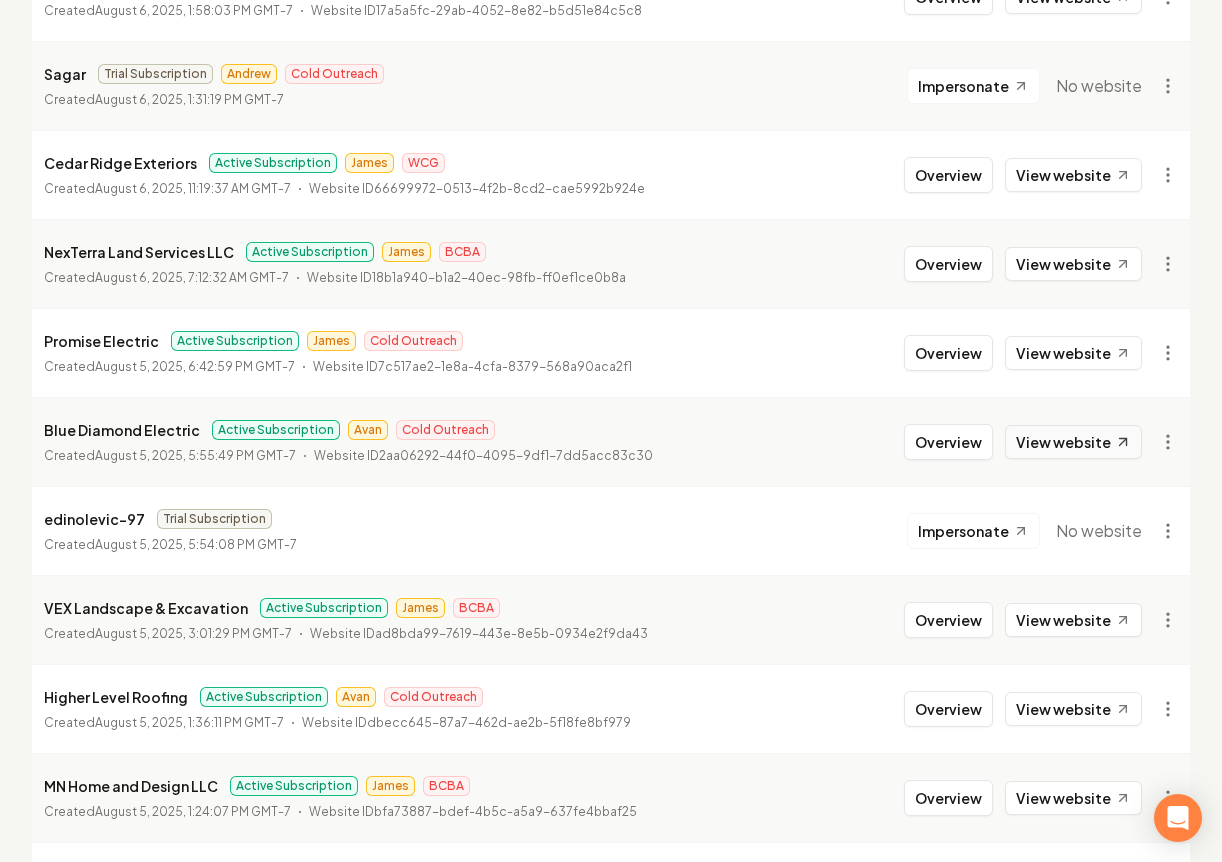 click on "View website" at bounding box center [1073, 442] 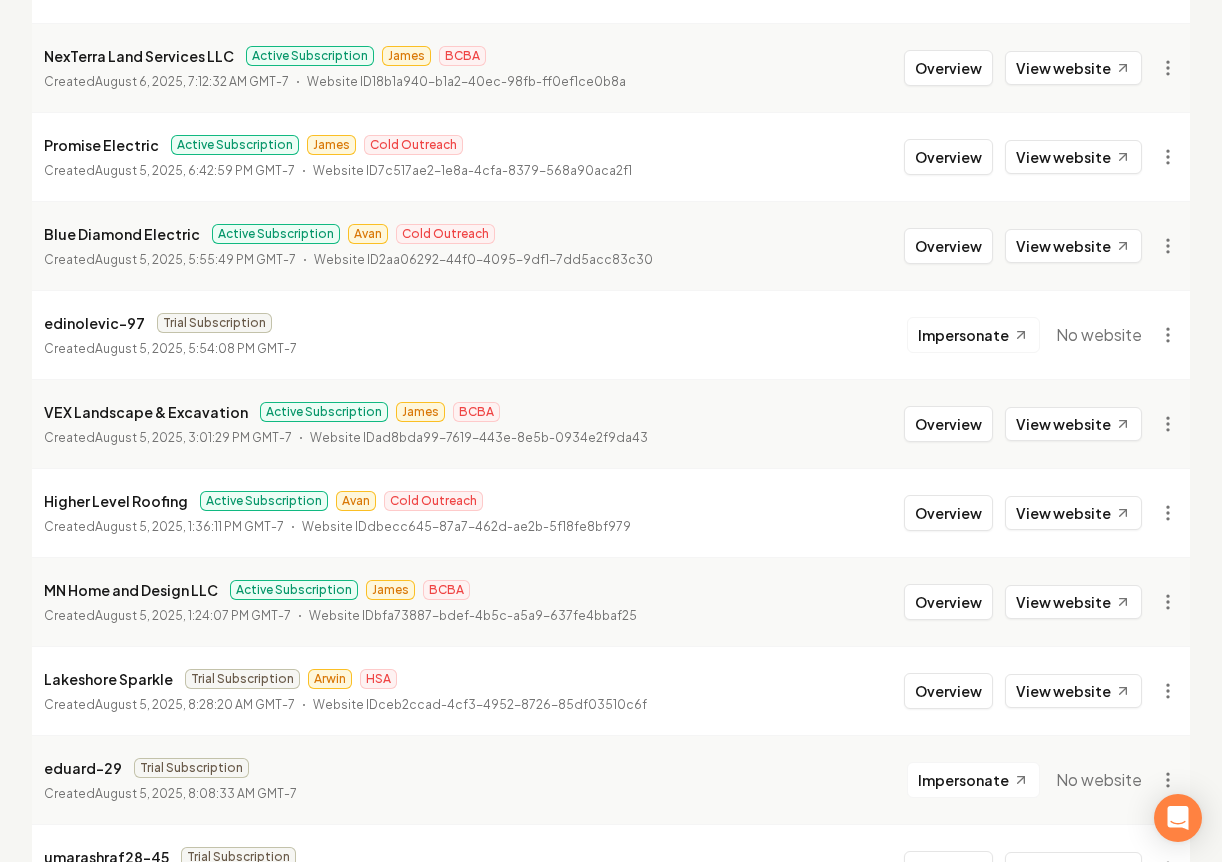 scroll, scrollTop: 533, scrollLeft: 0, axis: vertical 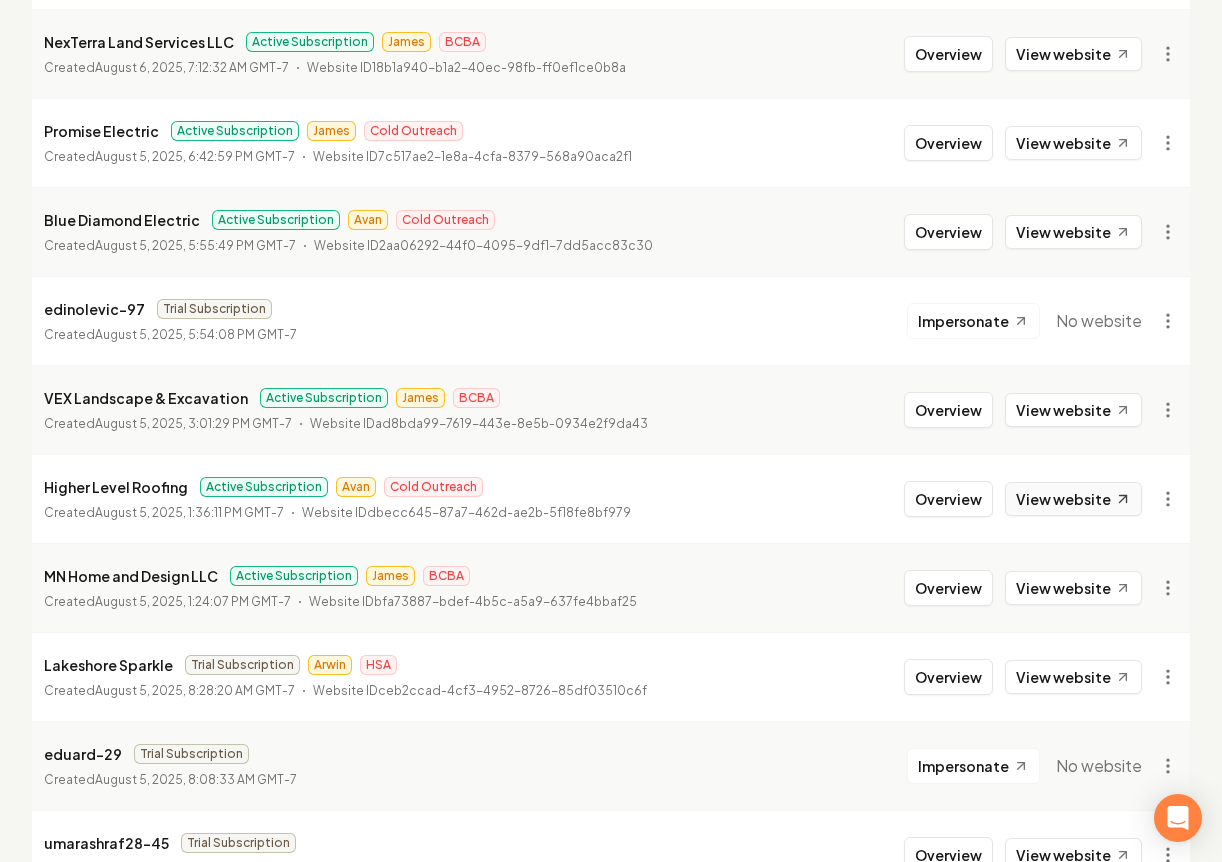 click on "View website" at bounding box center (1073, 499) 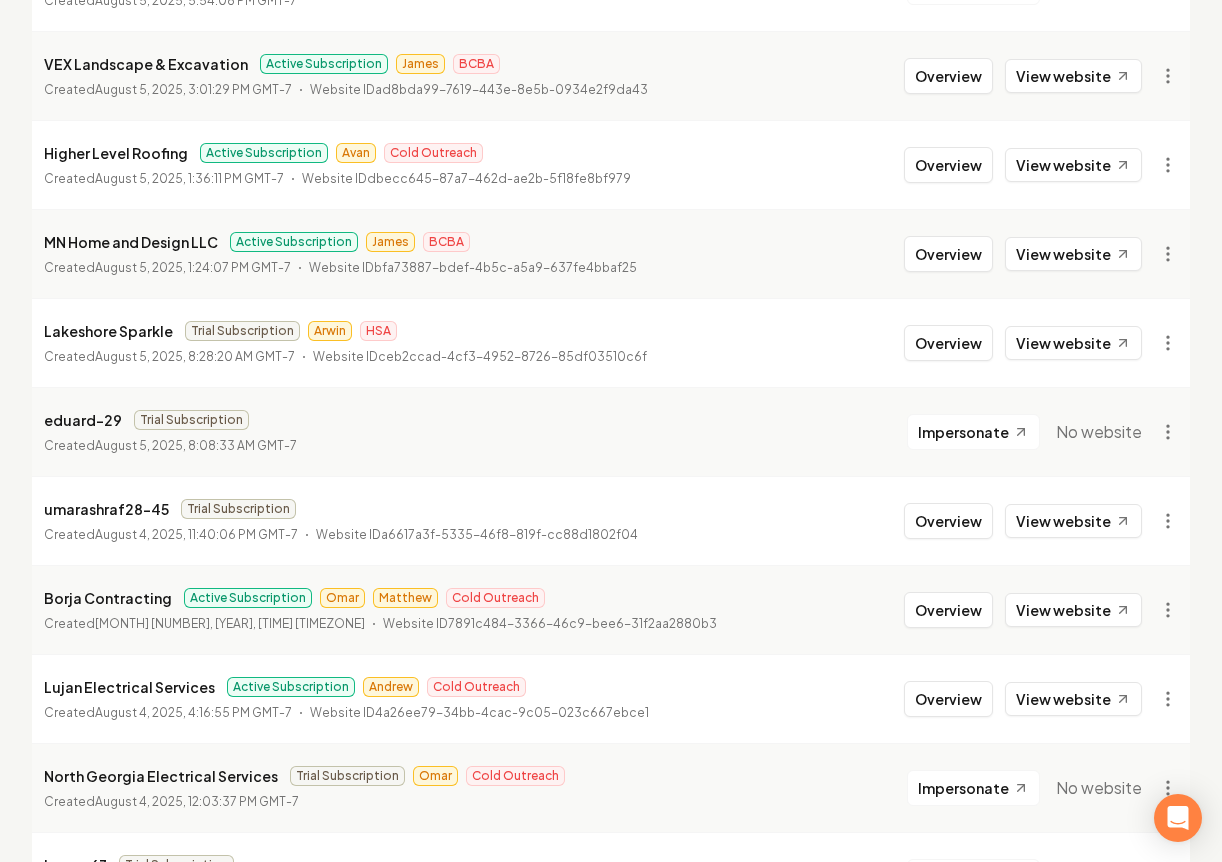 scroll, scrollTop: 921, scrollLeft: 0, axis: vertical 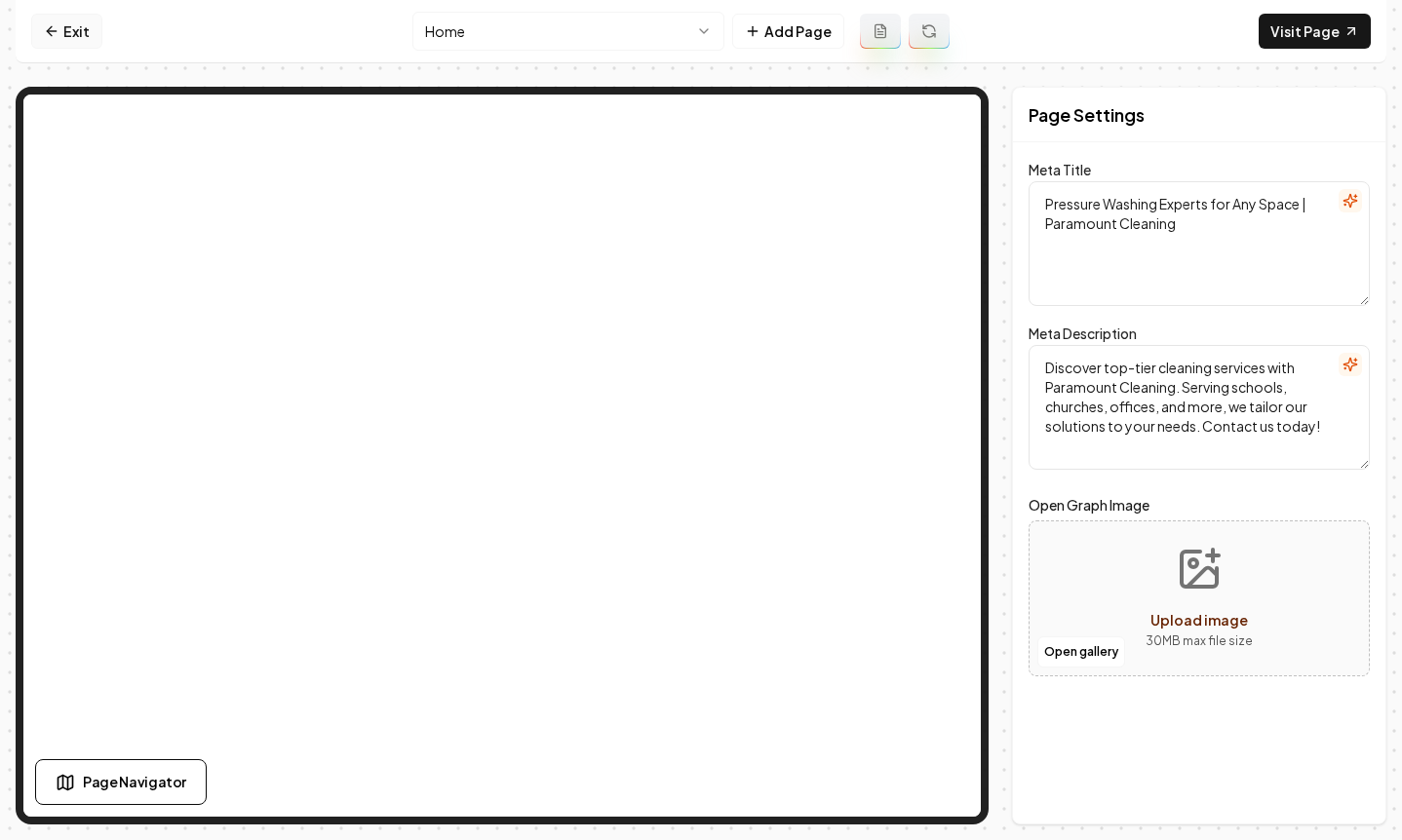 click 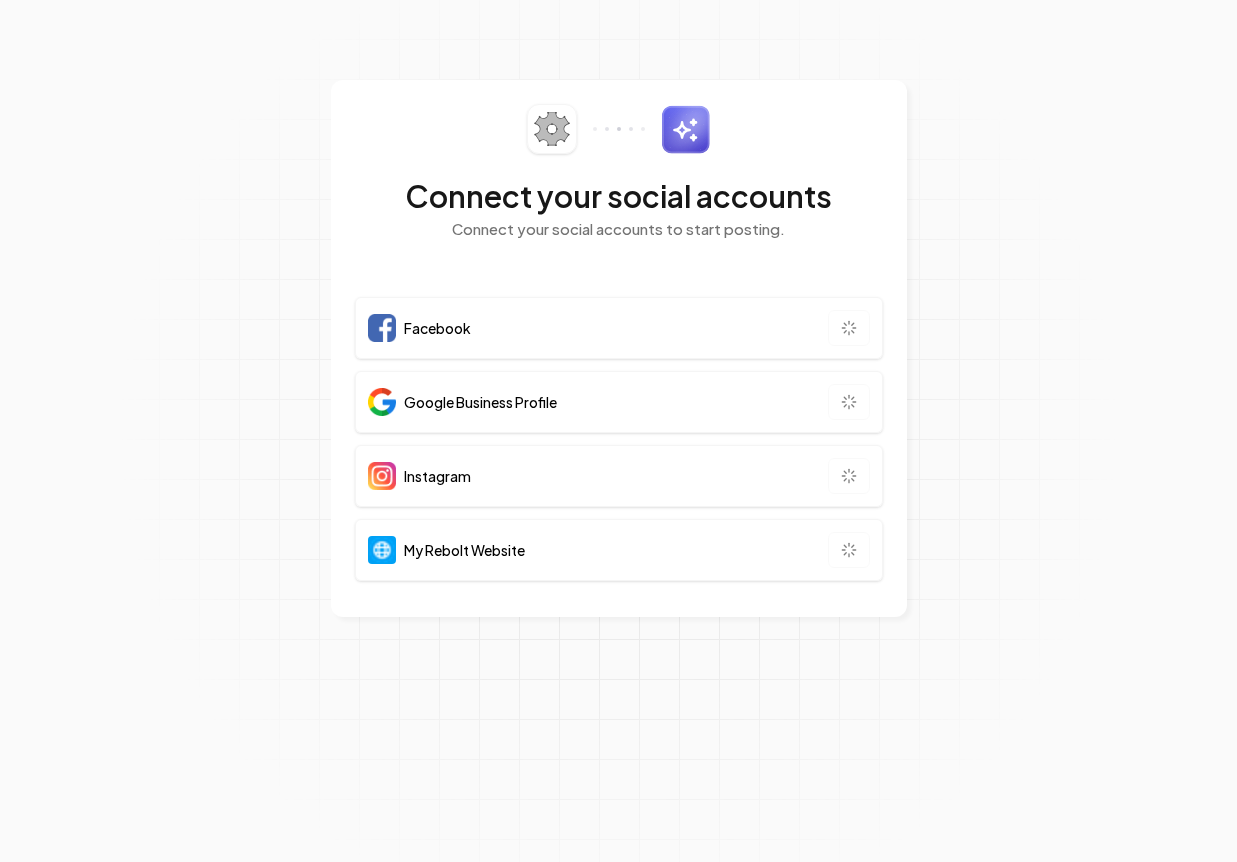 scroll, scrollTop: 0, scrollLeft: 0, axis: both 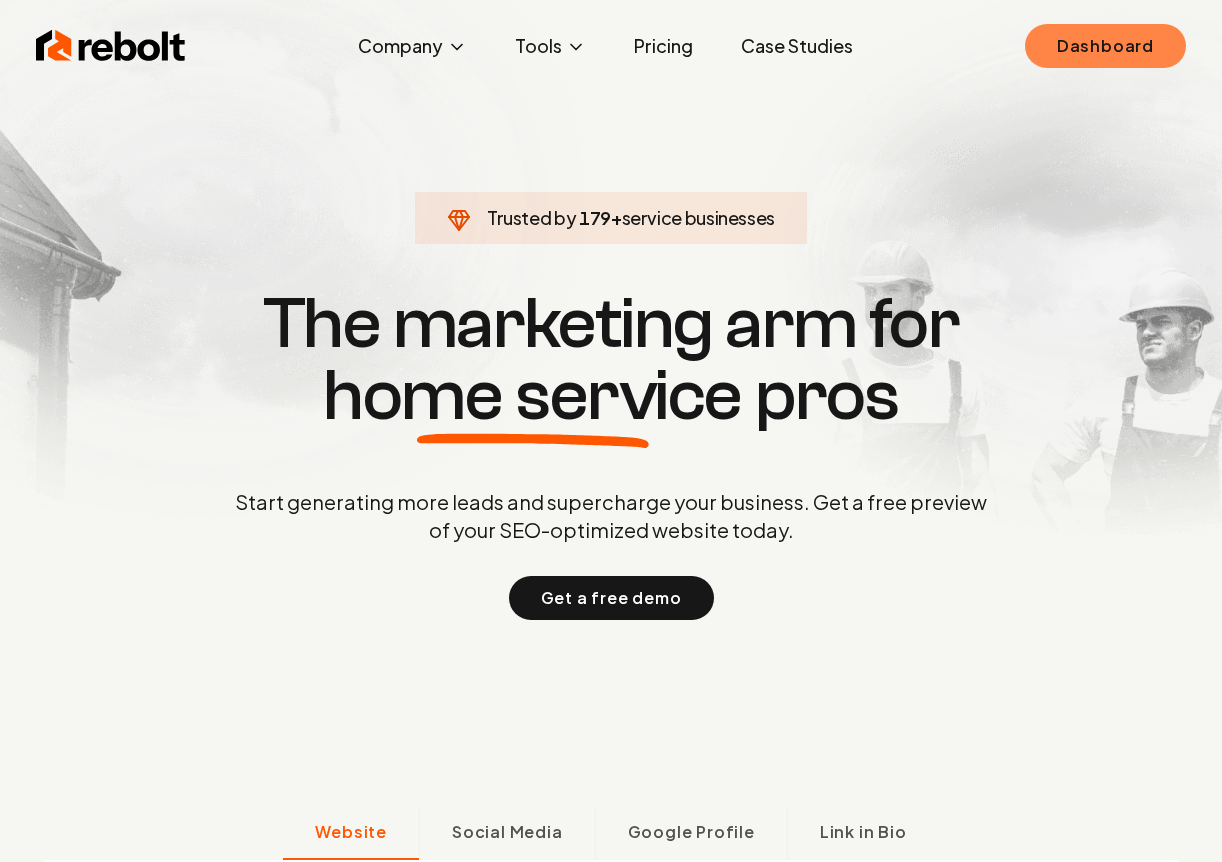 click on "Dashboard" at bounding box center [1105, 46] 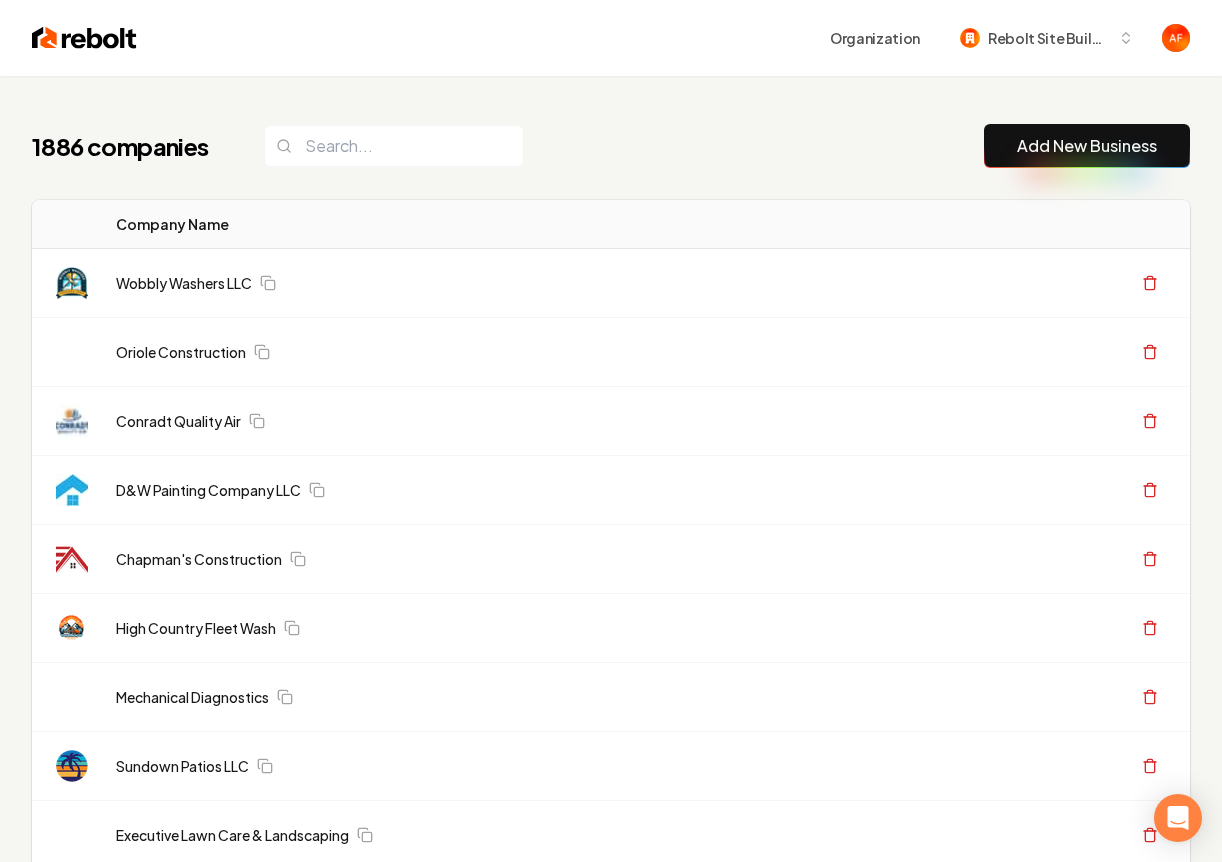 click at bounding box center [84, 38] 